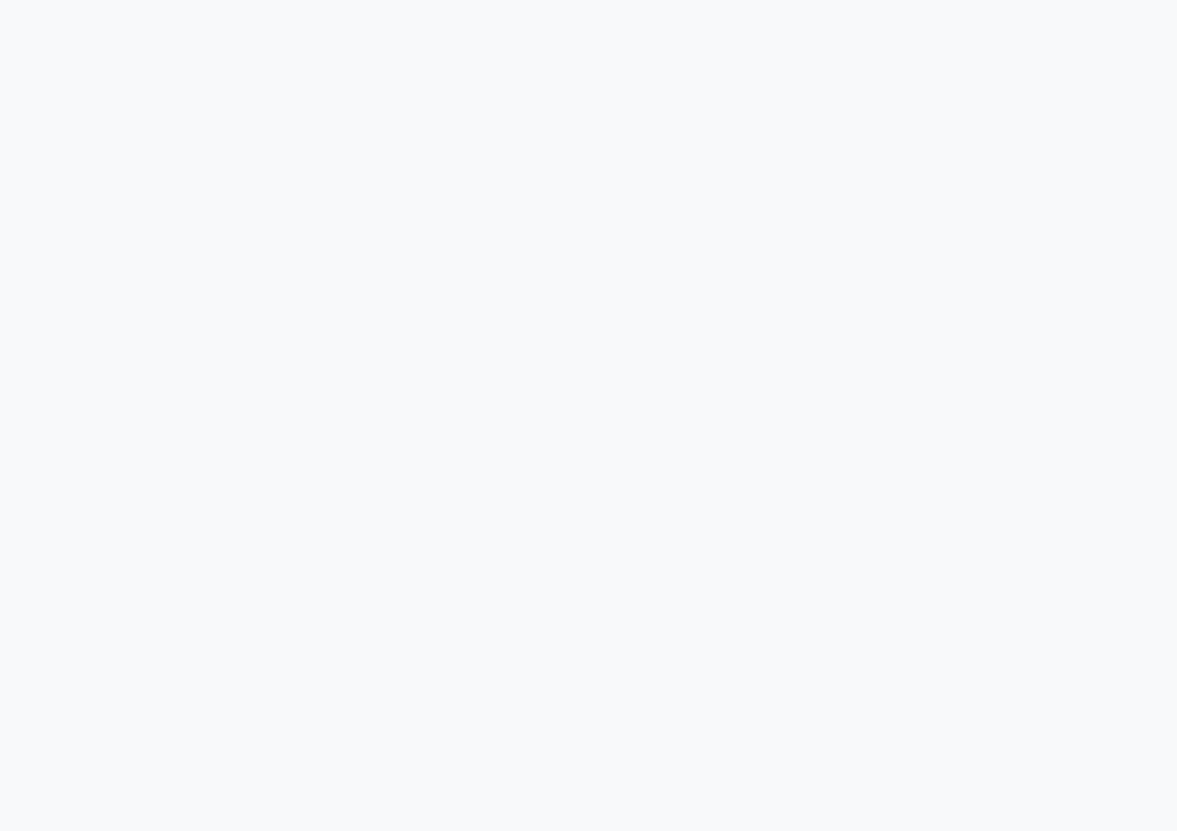 scroll, scrollTop: 0, scrollLeft: 0, axis: both 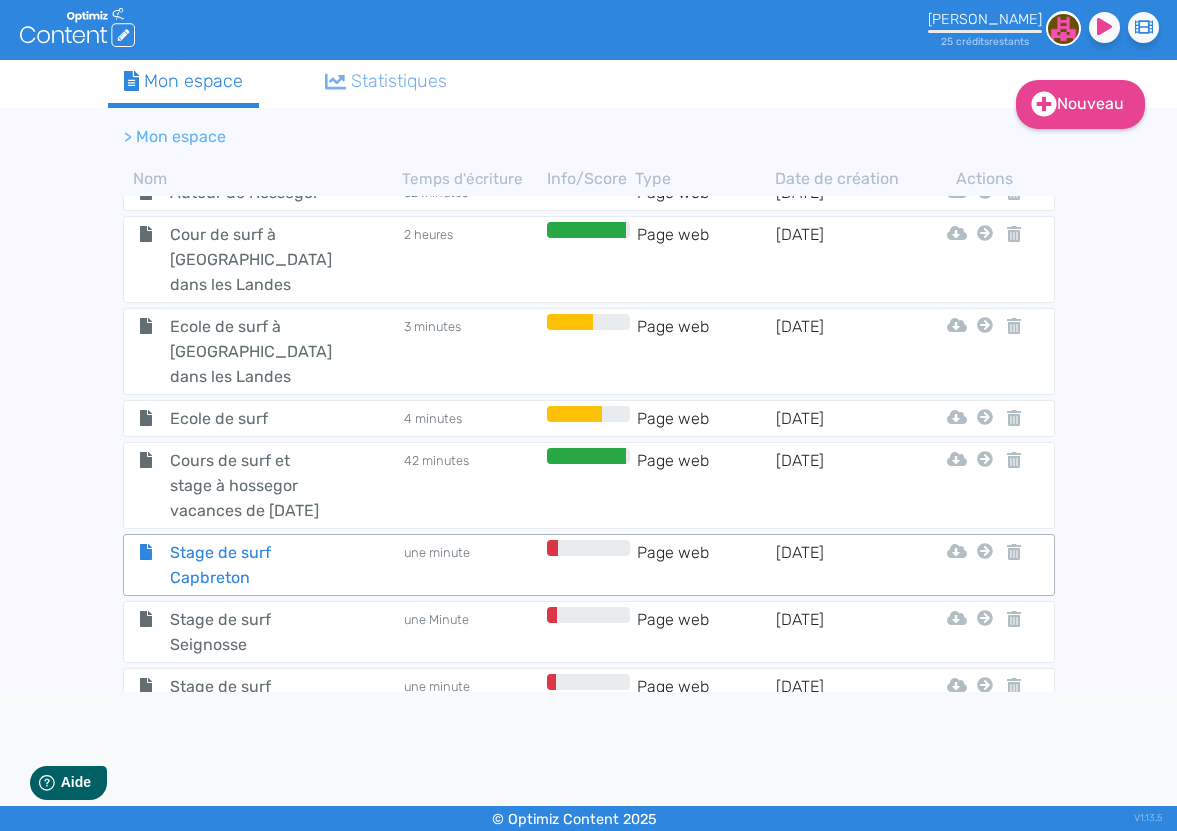 click on "Stage de surf Capbreton" 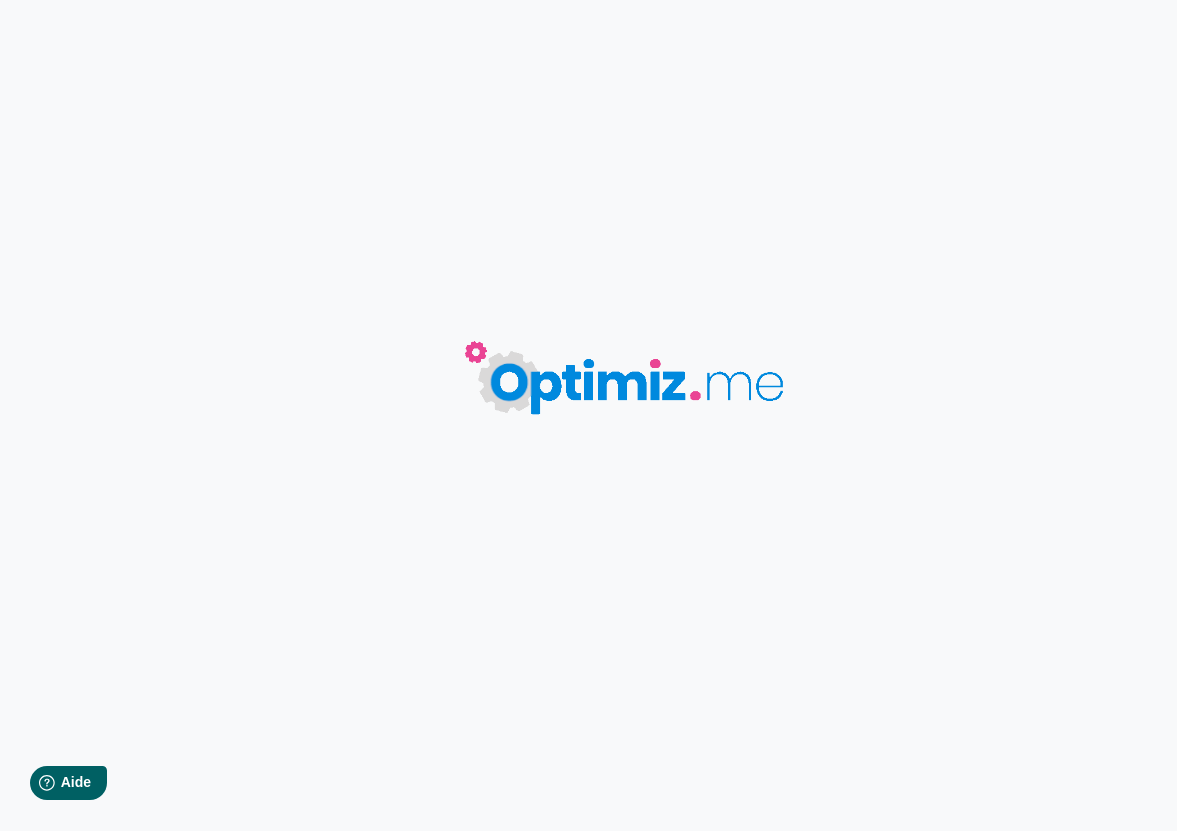 type on "Stage de surf Capbreton" 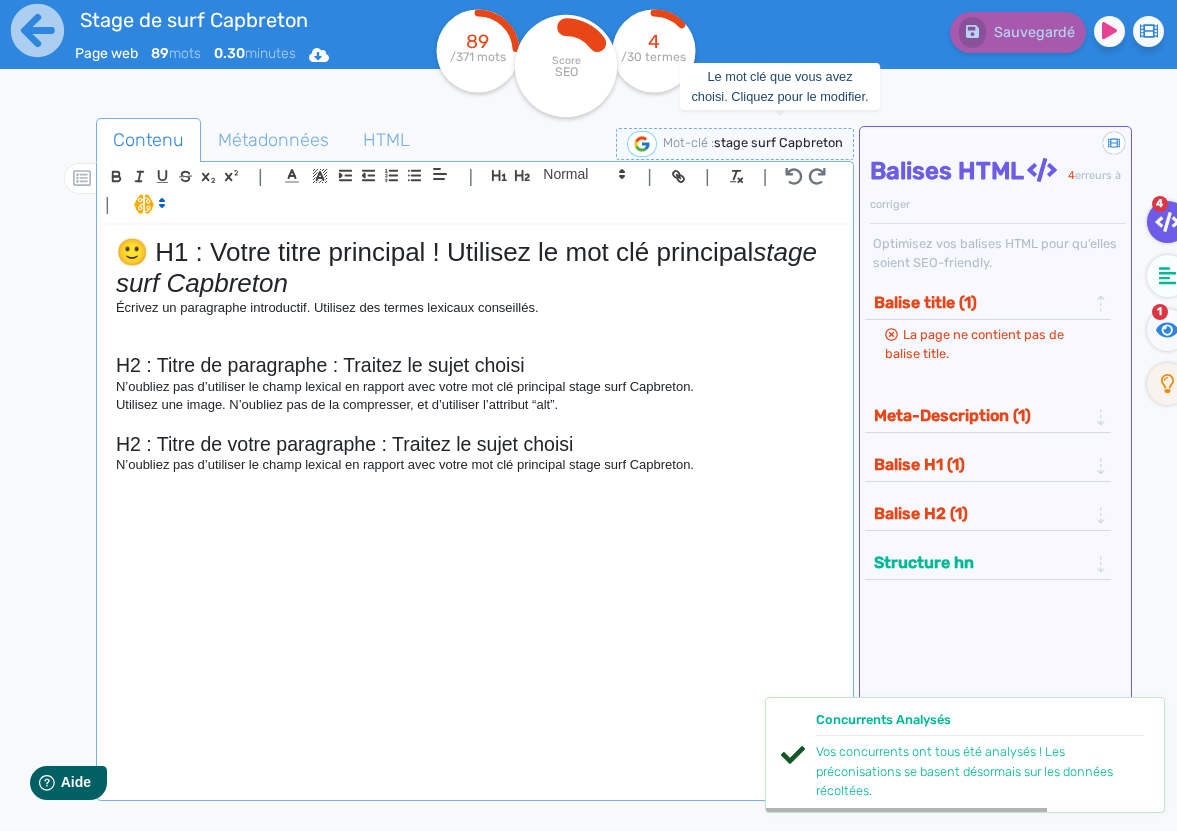 click on "stage surf Capbreton" at bounding box center (778, 142) 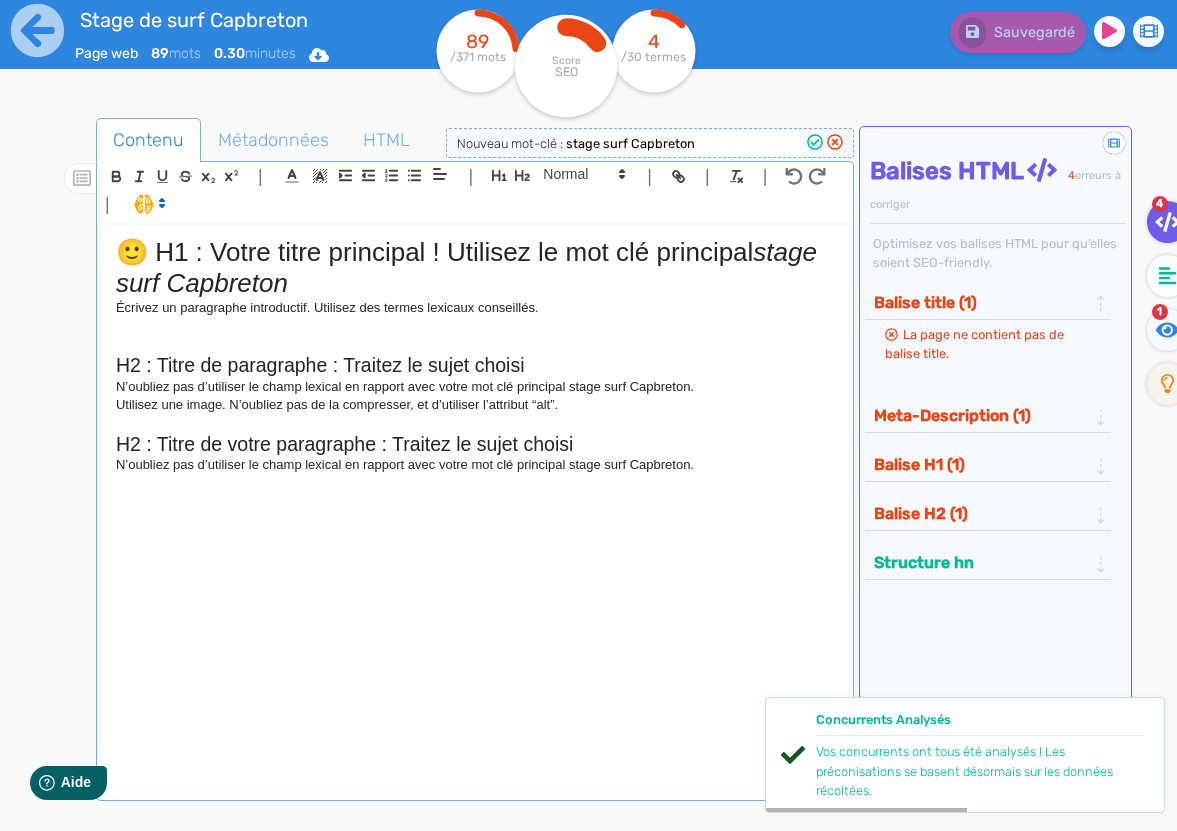 click on "stage surf Capbreton" at bounding box center (683, 143) 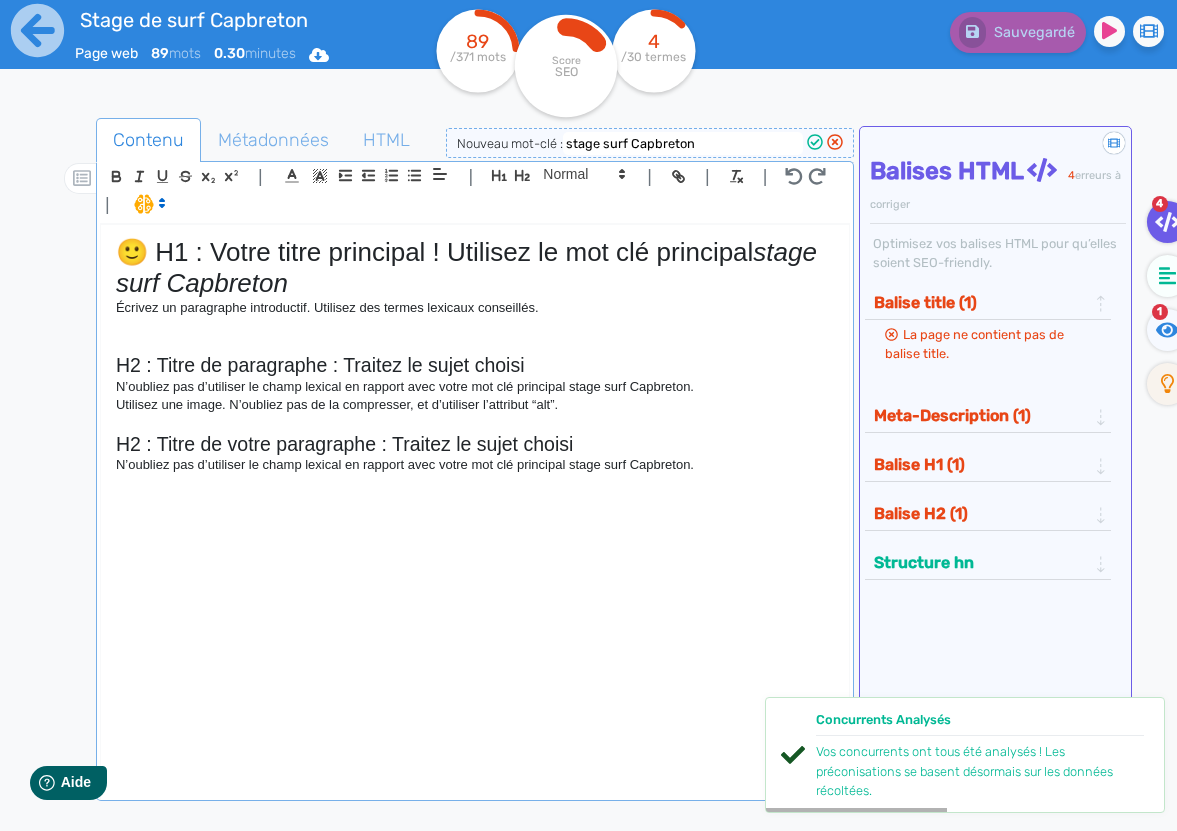 click on "stage surf Capbreton" at bounding box center [683, 143] 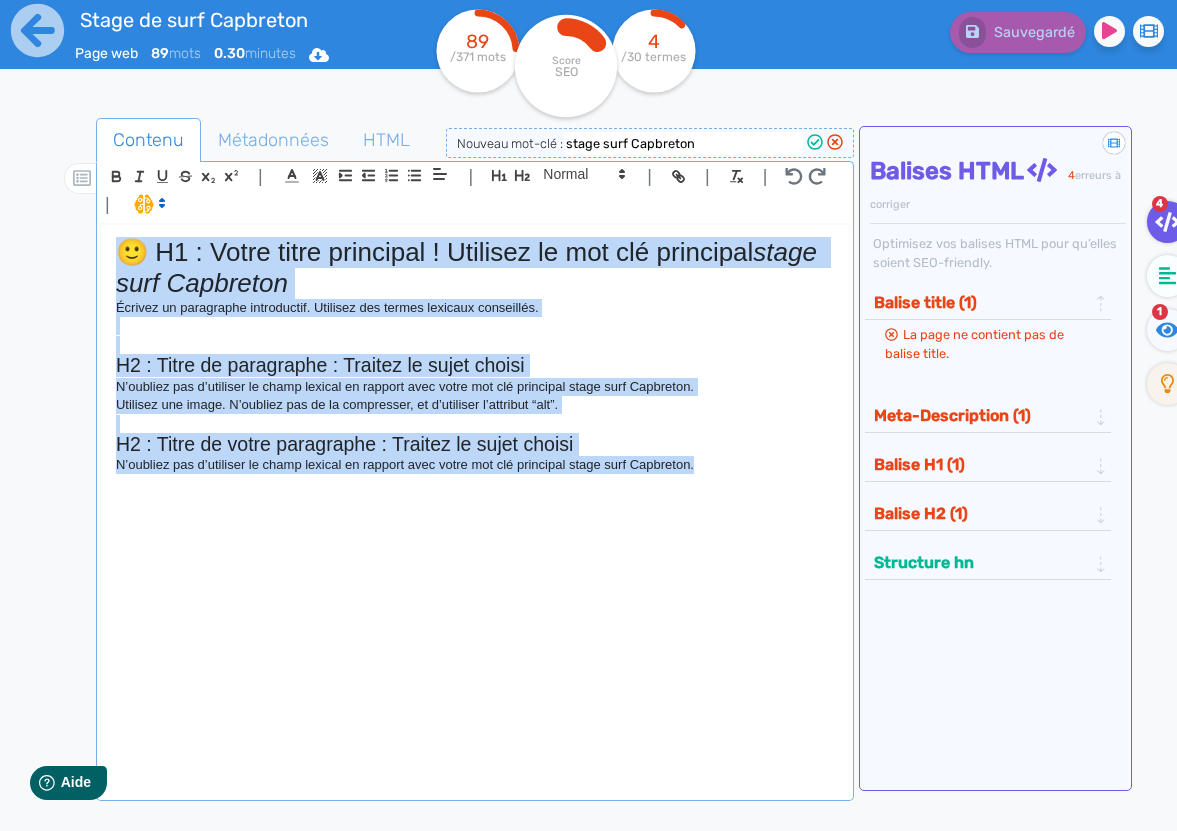 drag, startPoint x: 719, startPoint y: 471, endPoint x: 129, endPoint y: 238, distance: 634.3414 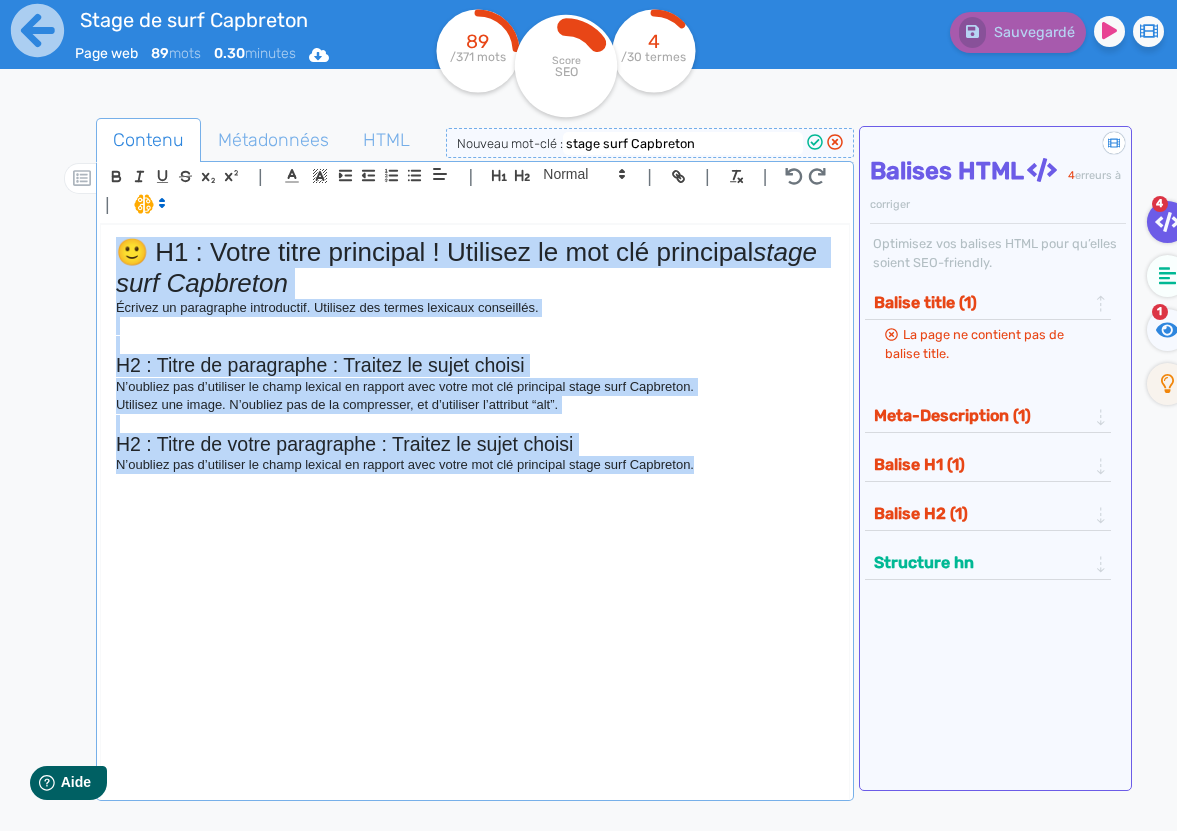 click on "🙂 H1 : Votre titre principal ! Utilisez le mot clé principal  stage surf Capbreton Écrivez un paragraphe introductif. Utilisez des termes lexicaux conseillés. H2 : Titre de paragraphe : Traitez le sujet choisi N’oubliez pas d’utiliser le champ lexical en rapport avec votre mot clé principal stage surf Capbreton. Utilisez une image. N’oubliez pas de la compresser, et d’utiliser l’attribut “alt”. H2 : Titre de votre paragraphe : Traitez le sujet choisi N’oubliez pas d’utiliser le champ lexical en rapport avec votre mot clé principal stage surf Capbreton." 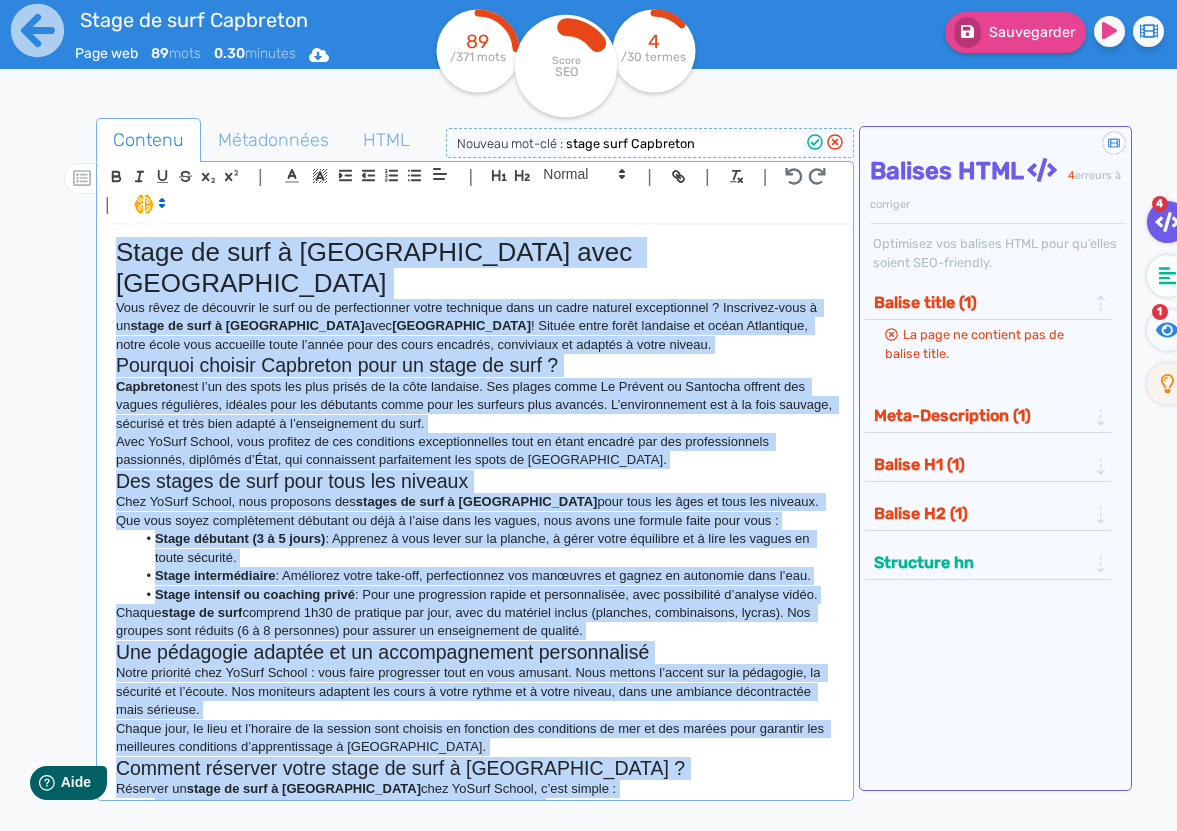 scroll, scrollTop: 0, scrollLeft: 0, axis: both 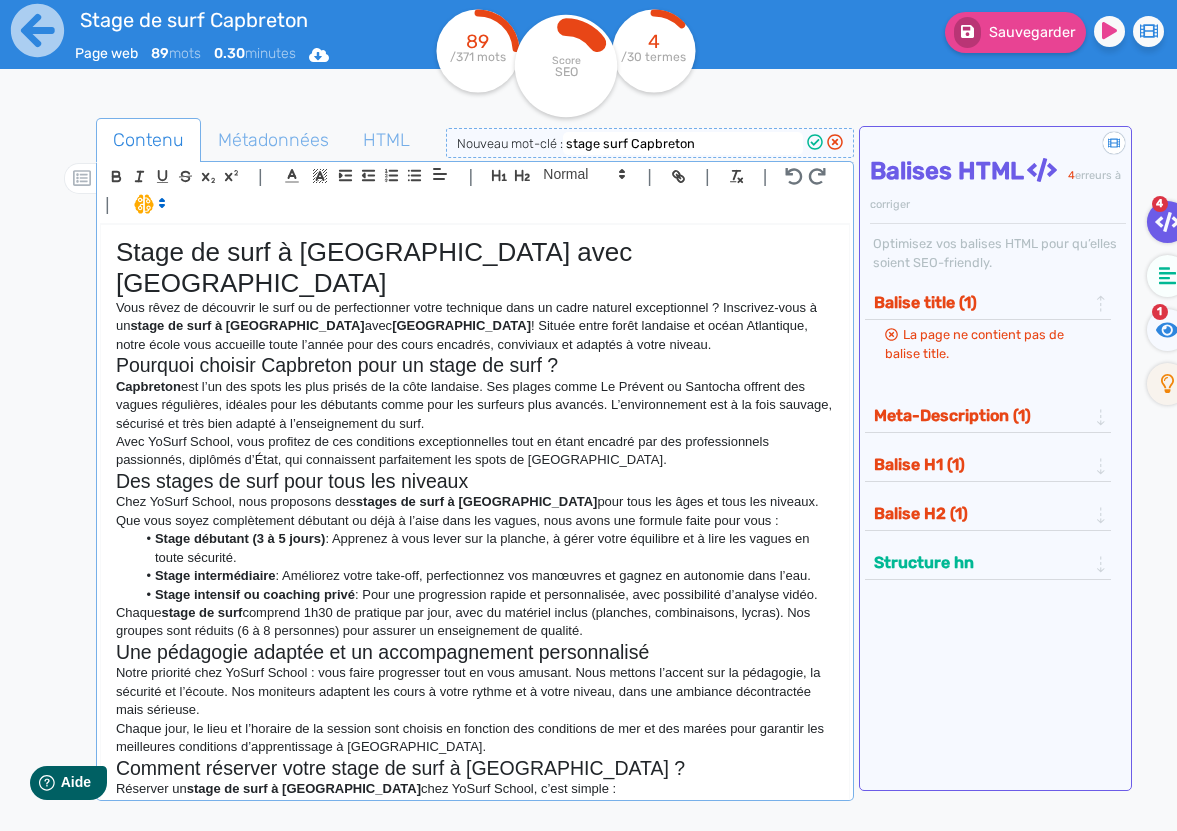 click on "Stage de surf à [GEOGRAPHIC_DATA] avec [GEOGRAPHIC_DATA]" 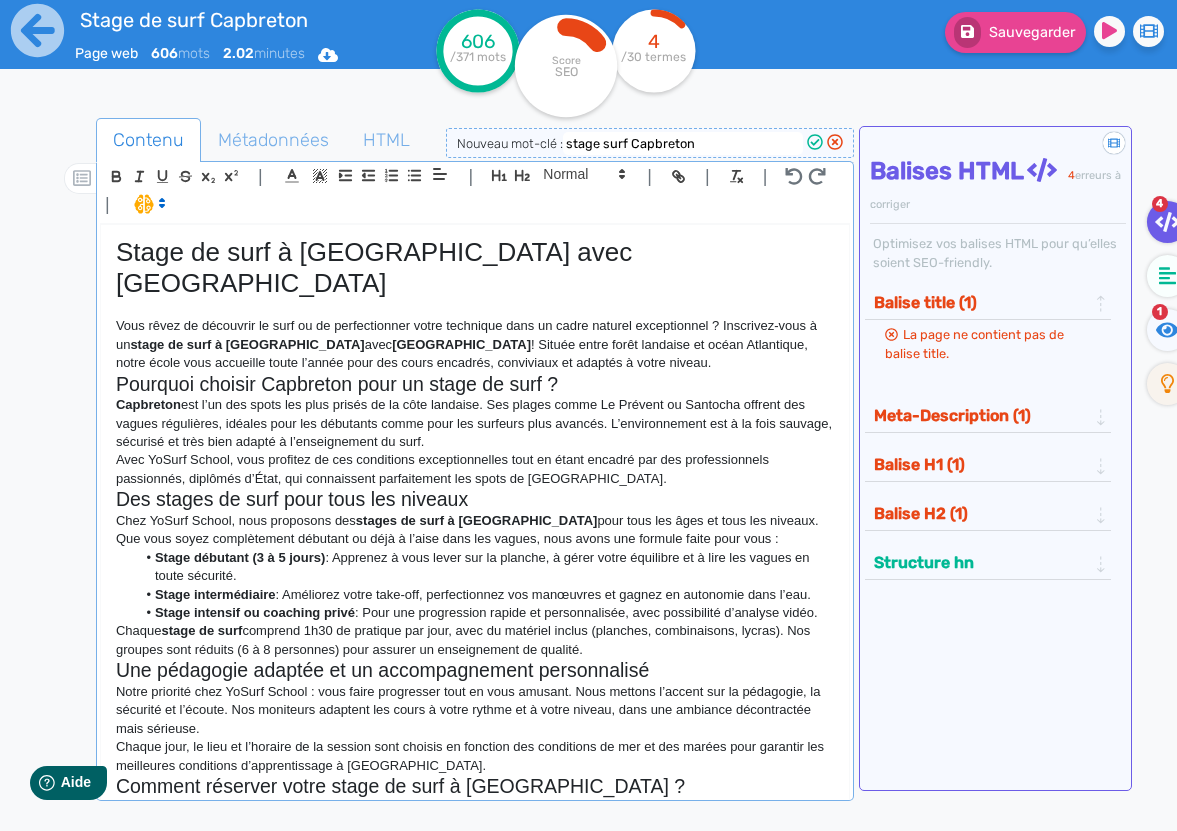 click on "Stage de surf à [GEOGRAPHIC_DATA] avec [GEOGRAPHIC_DATA]" 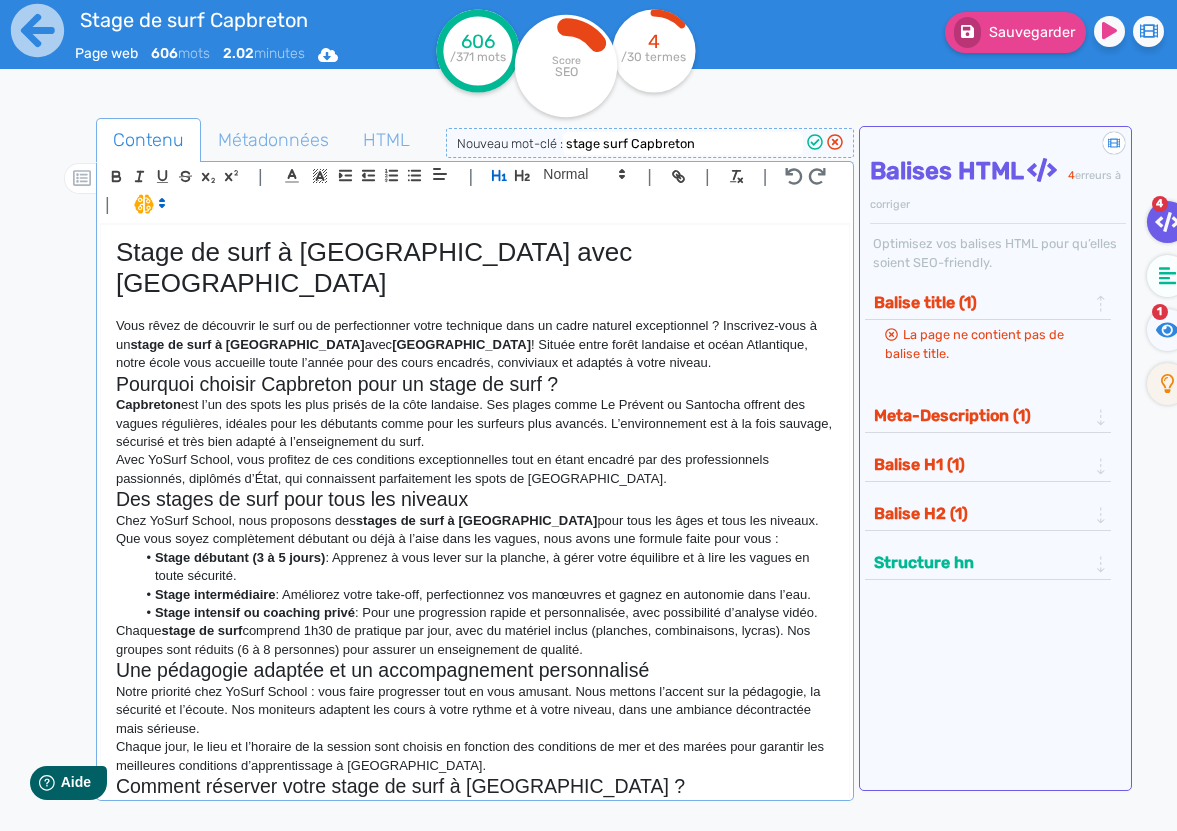 click on "Pourquoi choisir Capbreton pour un stage de surf ?" 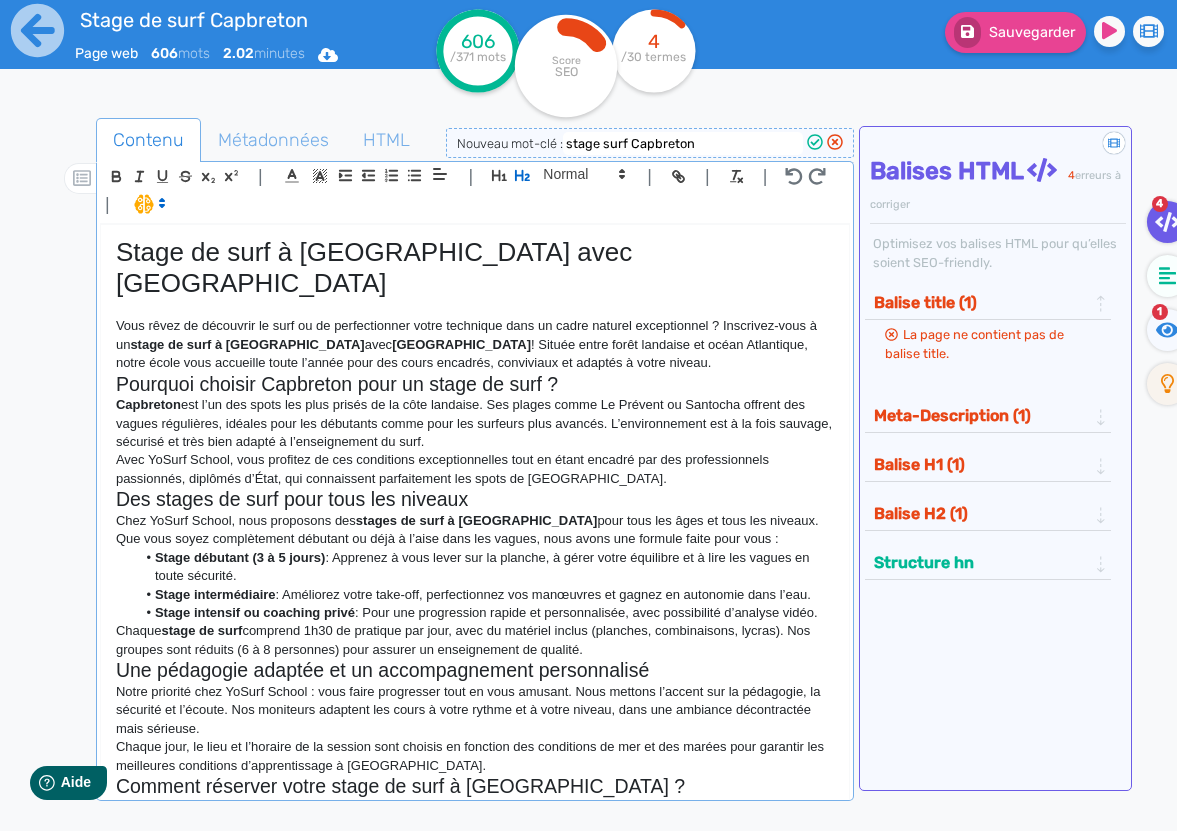 click on "Vous rêvez de découvrir le surf ou de perfectionner votre technique dans un cadre naturel exceptionnel ? Inscrivez-vous à un  stage de surf à [GEOGRAPHIC_DATA]  avec  YoSurf School  ! Située entre forêt landaise et océan Atlantique, notre école vous accueille toute l’année pour des cours encadrés, conviviaux et adaptés à votre niveau." 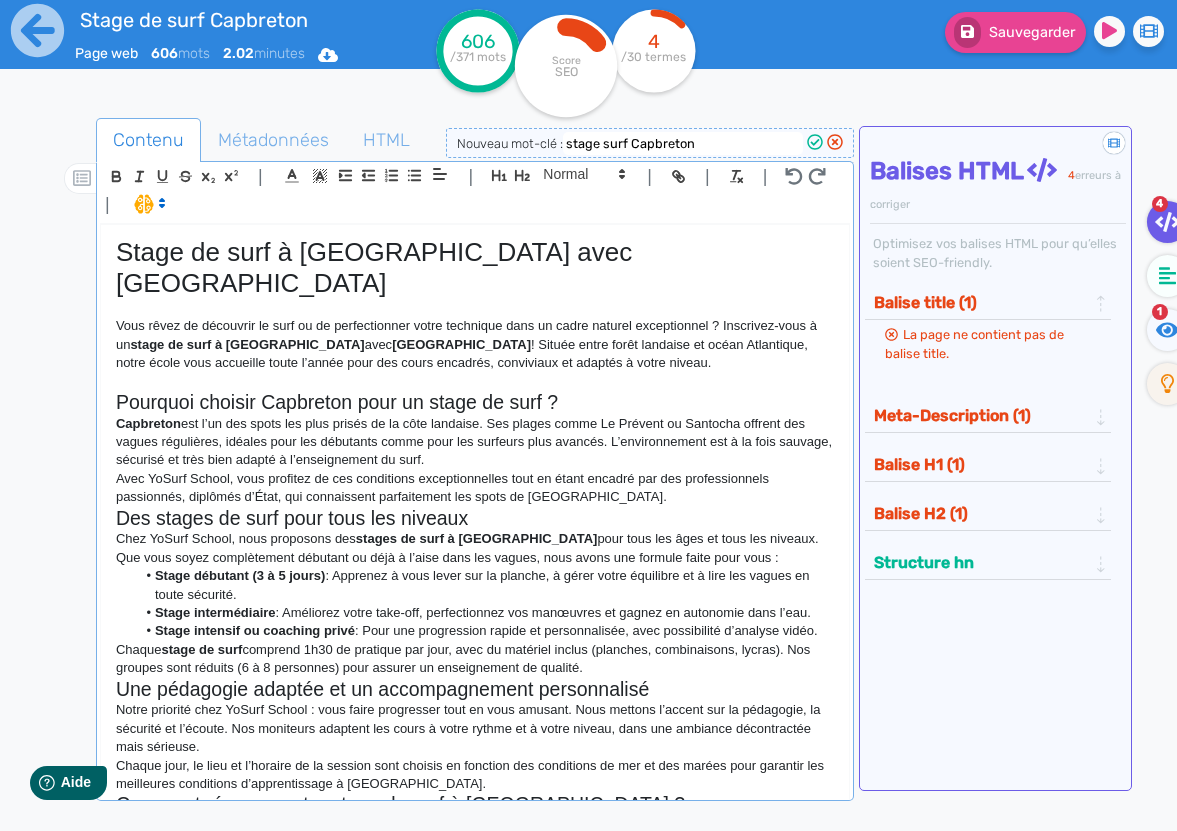 click on "Capbreton  est l’un des spots les plus prisés de la côte landaise. Ses plages comme Le Prévent ou Santocha offrent des vagues régulières, idéales pour les débutants comme pour les surfeurs plus avancés. L’environnement est à la fois sauvage, sécurisé et très bien adapté à l’enseignement du surf." 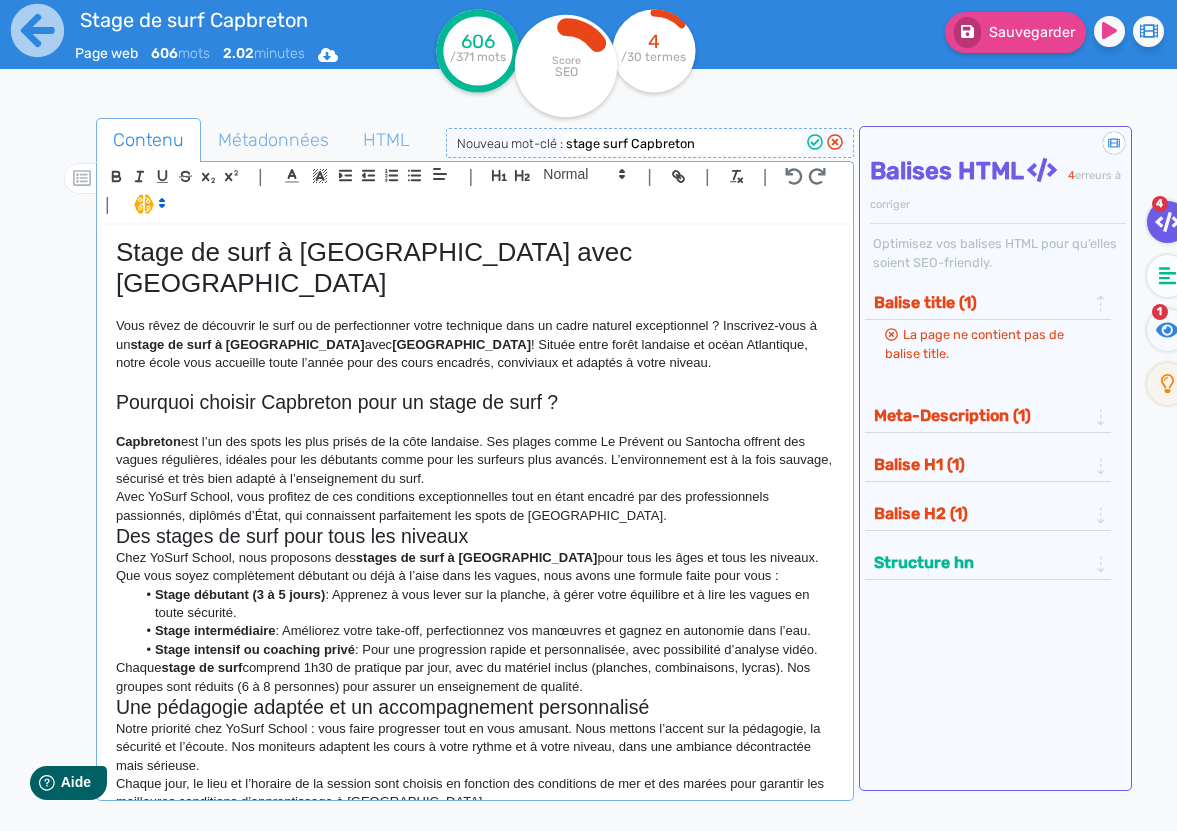 click on "Des stages de surf pour tous les niveaux" 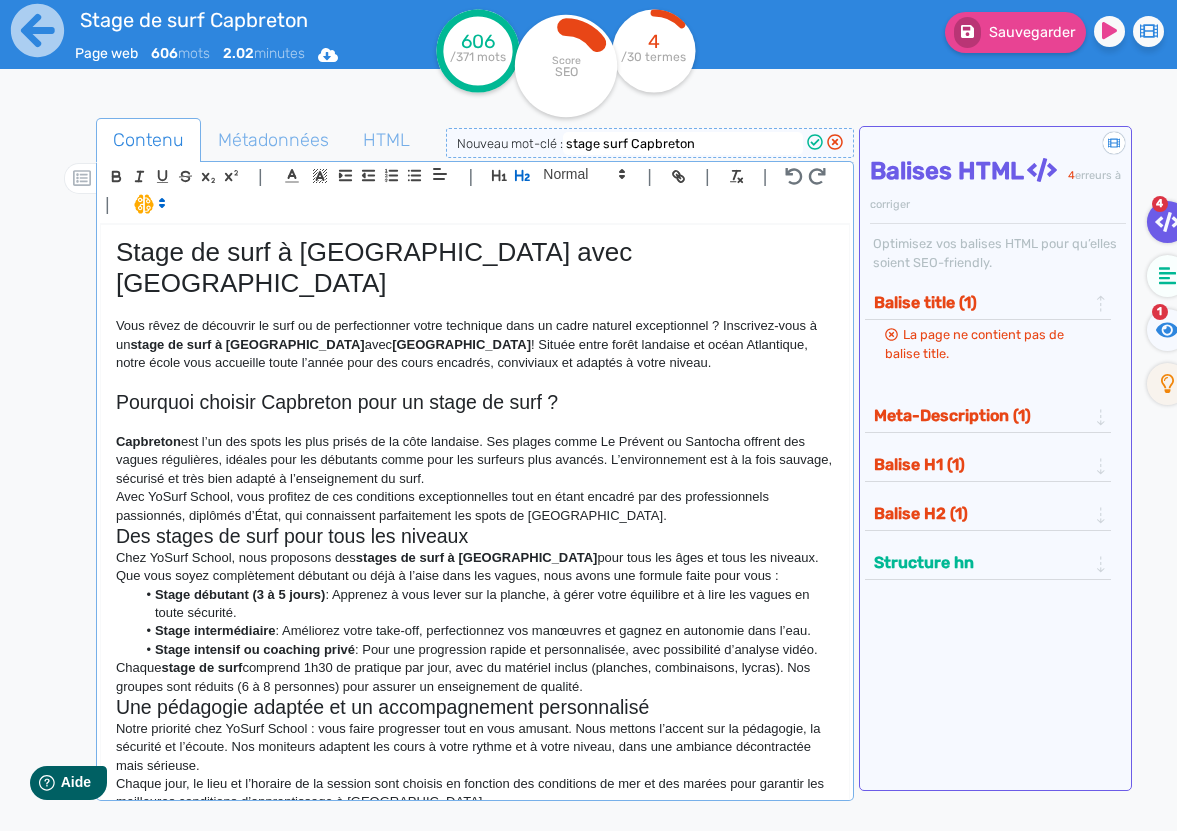 click on "Des stages de surf pour tous les niveaux" 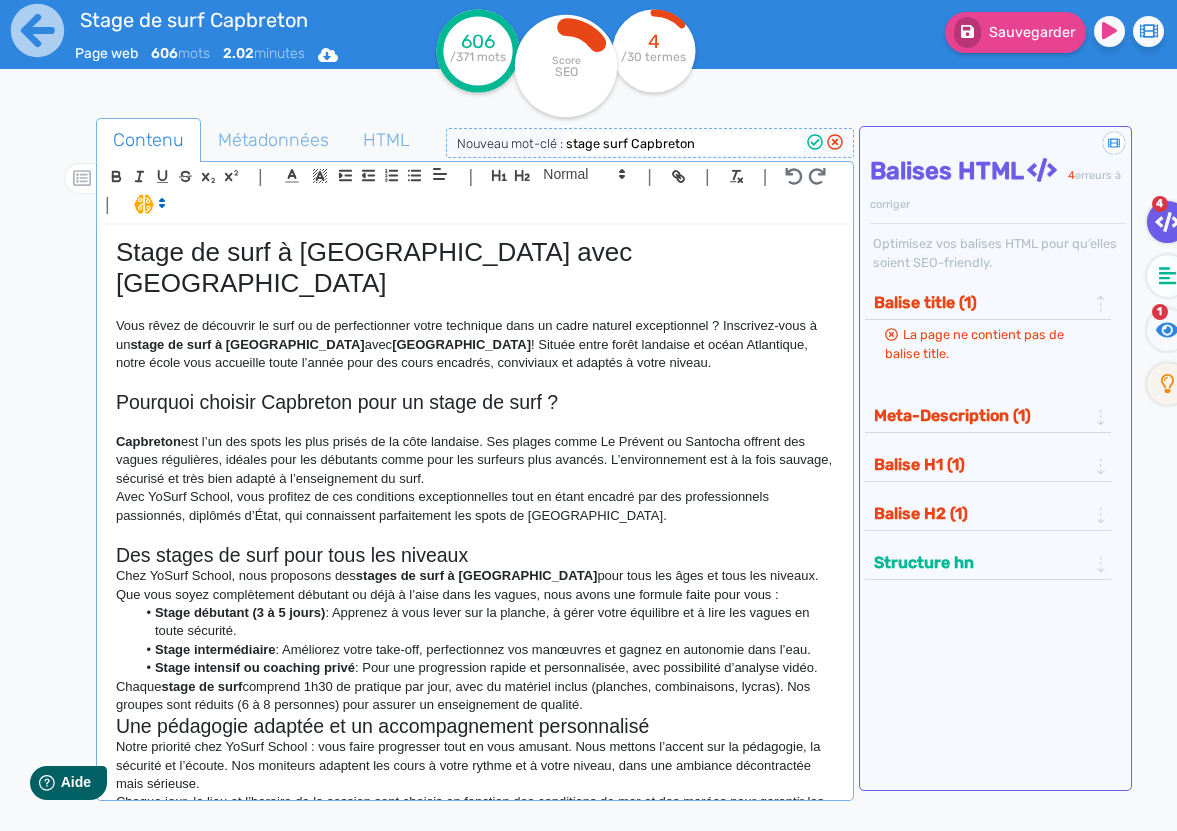 click on "Des stages de surf pour tous les niveaux" 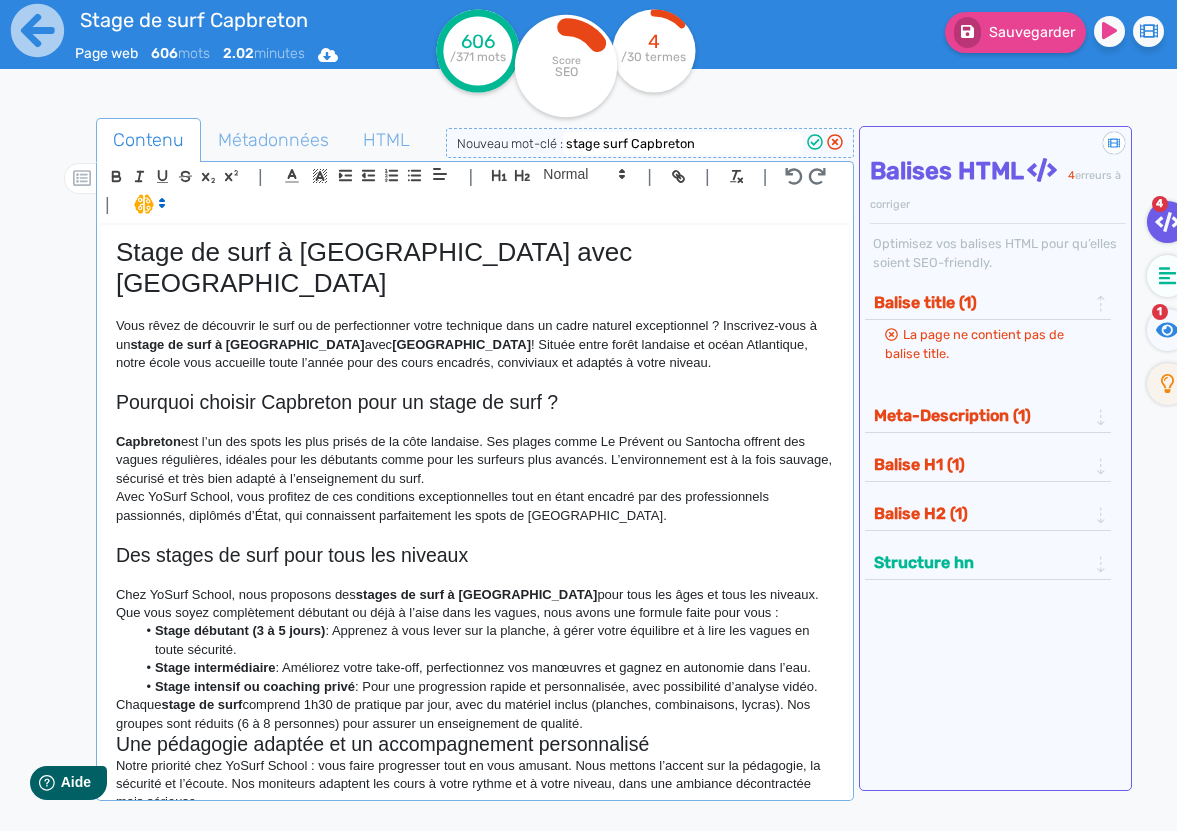click on "Balise H1 (1)" 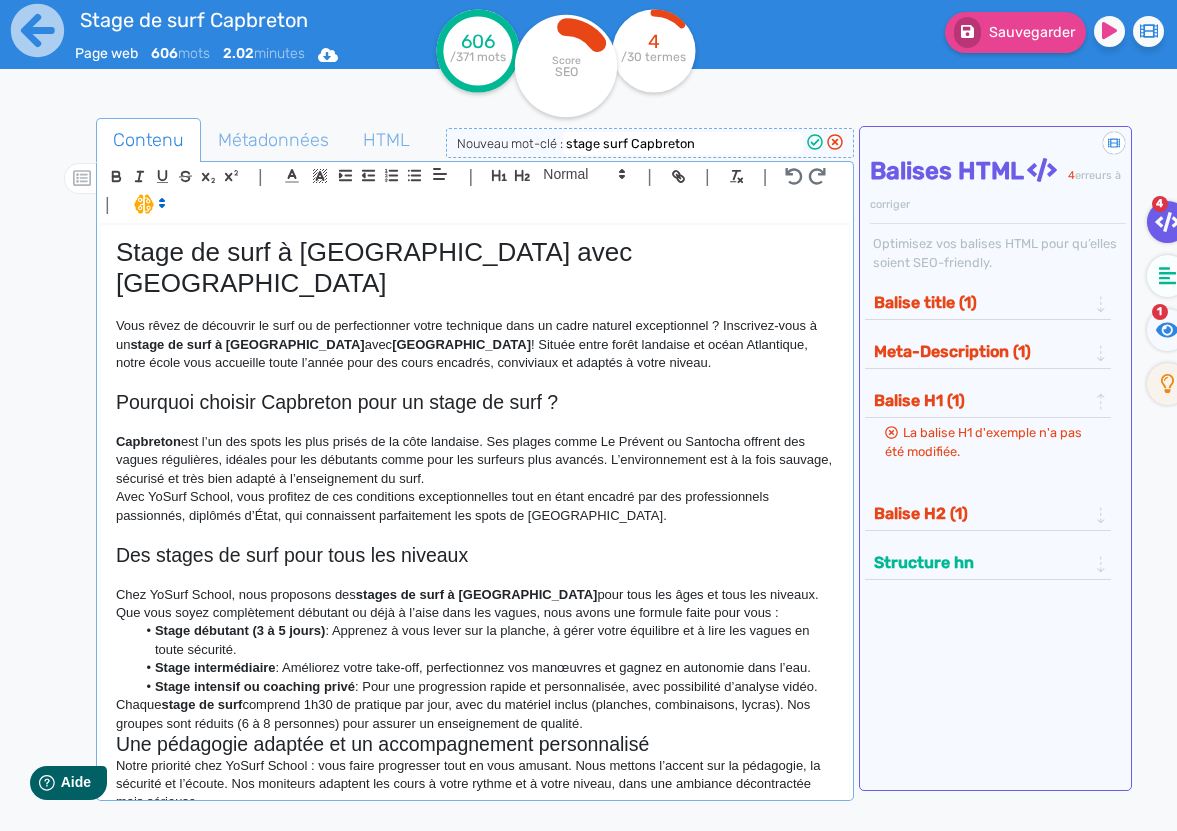 click on "Balise H1 (1)" 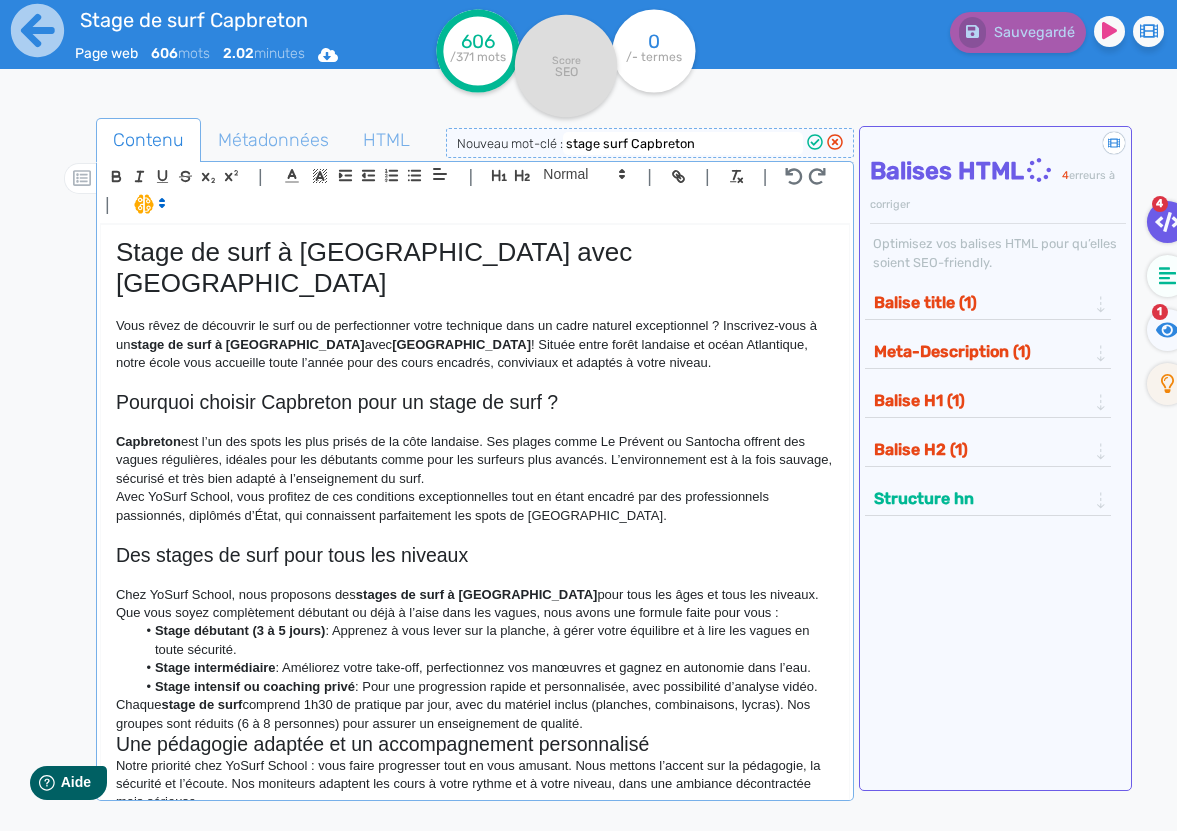 click on "Stage de surf à [GEOGRAPHIC_DATA] avec [GEOGRAPHIC_DATA]" 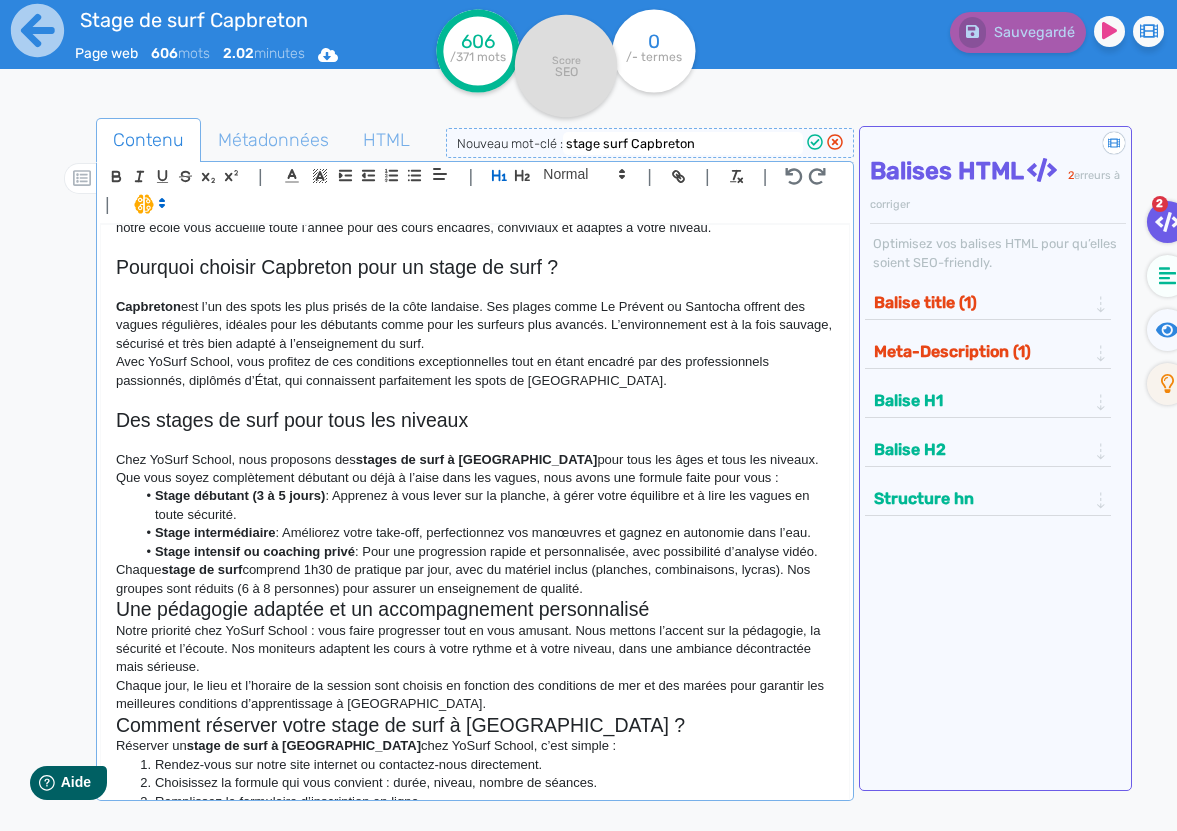 scroll, scrollTop: 137, scrollLeft: 0, axis: vertical 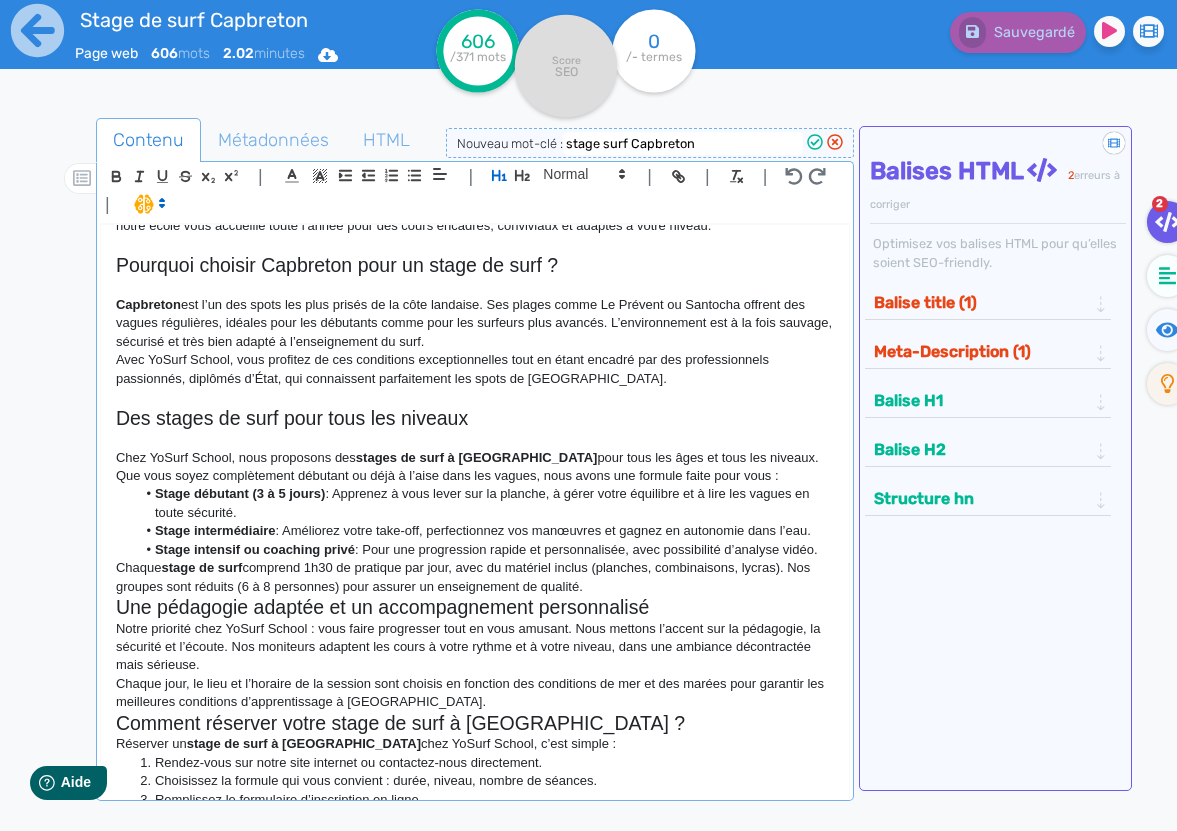 click on "Chaque  stage de surf  comprend 1h30 de pratique par jour, avec du matériel inclus (planches, combinaisons, lycras). Nos groupes sont réduits (6 à 8 personnes) pour assurer un enseignement de qualité." 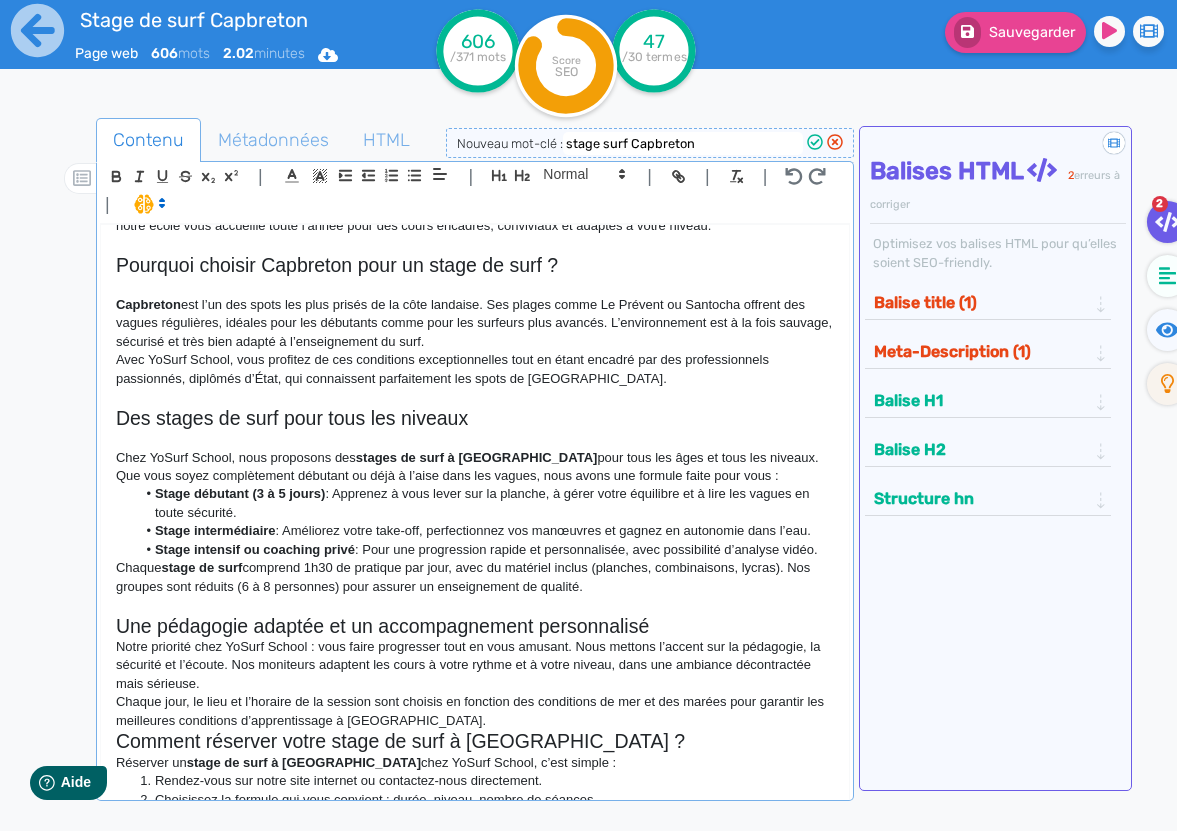 click on "Une pédagogie adaptée et un accompagnement personnalisé" 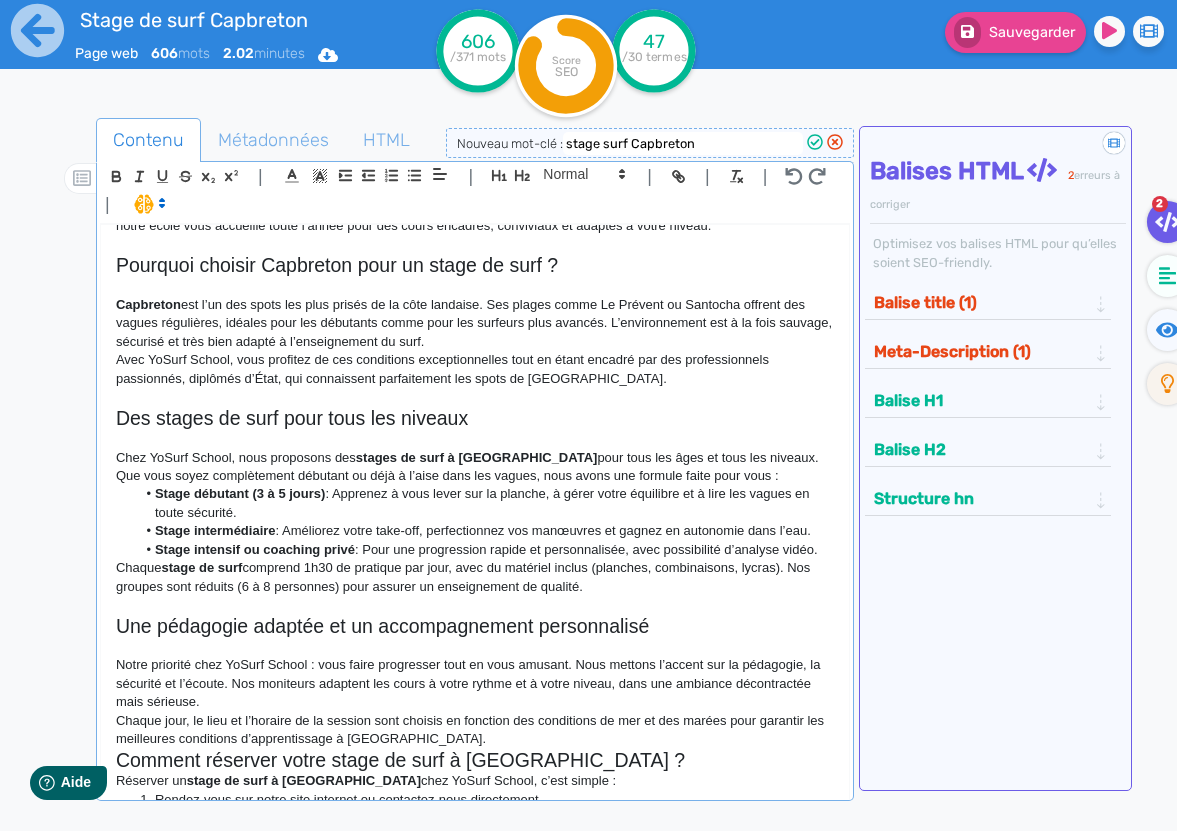 click on "Chaque jour, le lieu et l’horaire de la session sont choisis en fonction des conditions de mer et des marées pour garantir les meilleures conditions d’apprentissage à [GEOGRAPHIC_DATA]." 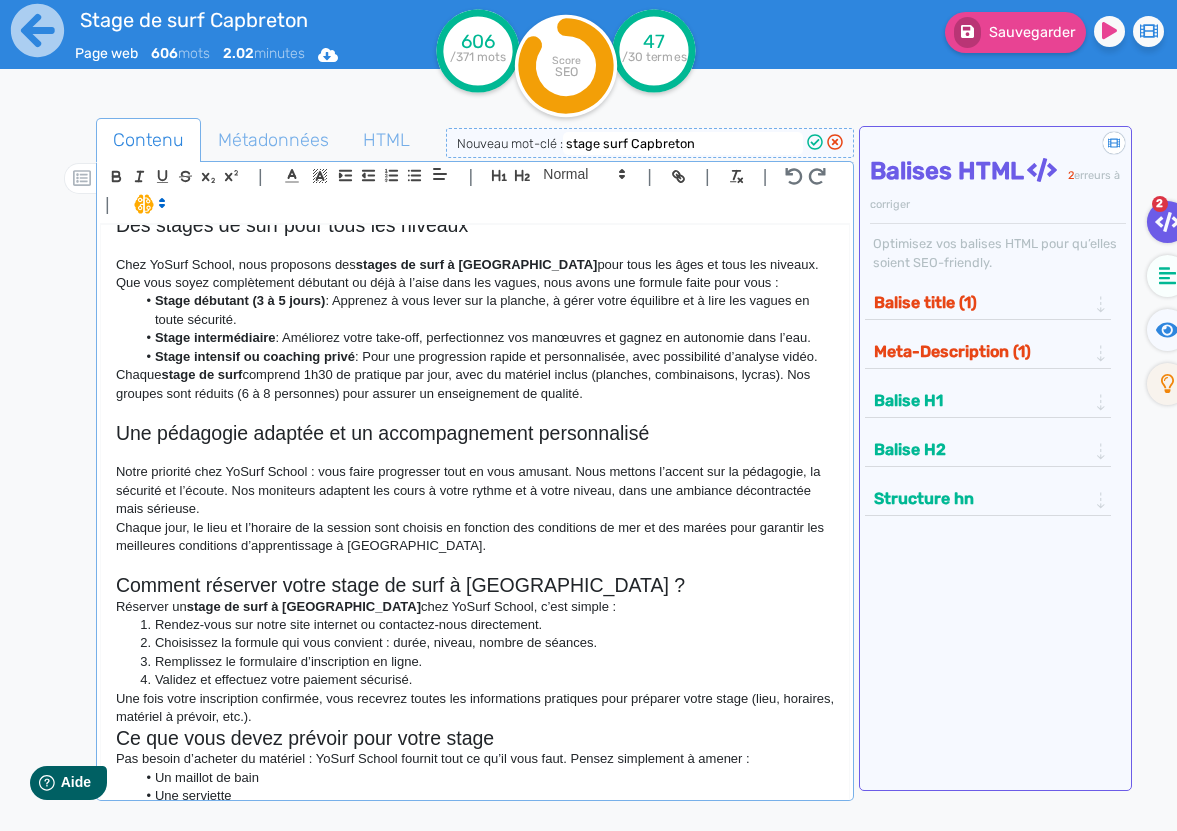scroll, scrollTop: 359, scrollLeft: 0, axis: vertical 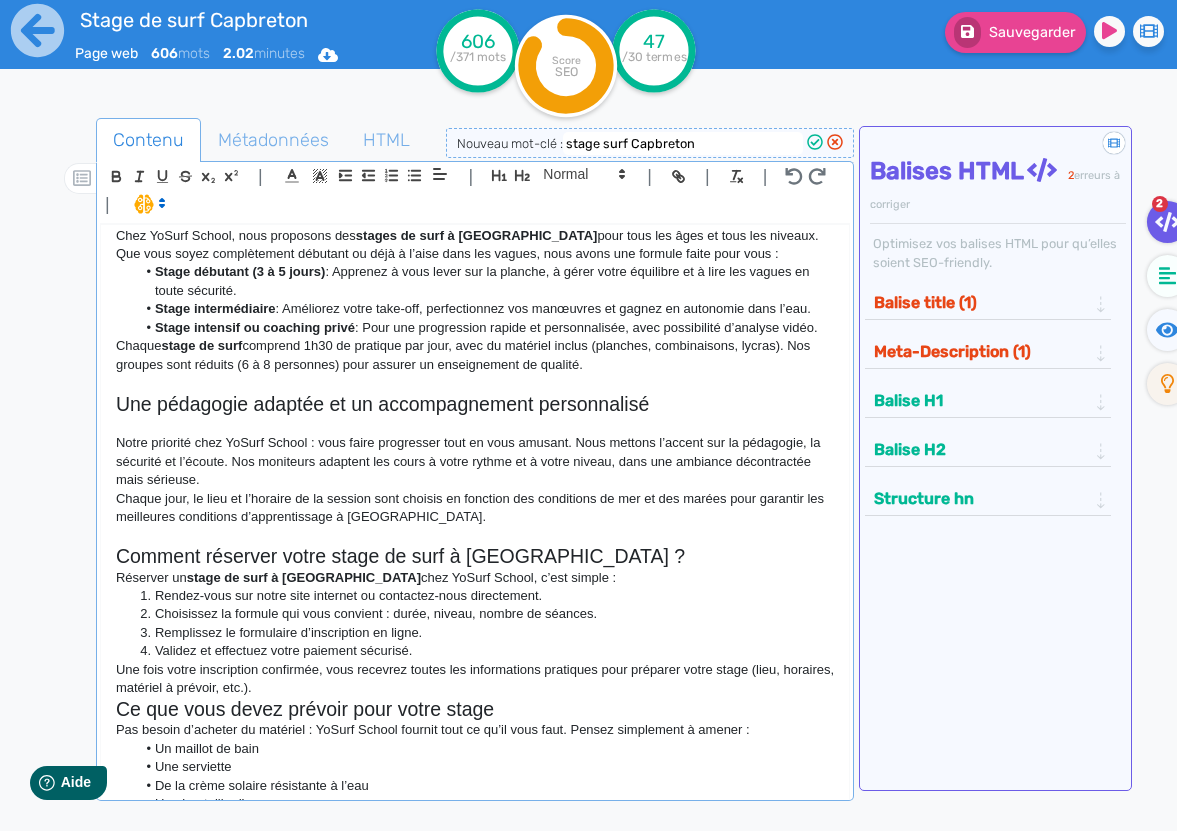 click on "Comment réserver votre stage de surf à [GEOGRAPHIC_DATA] ?" 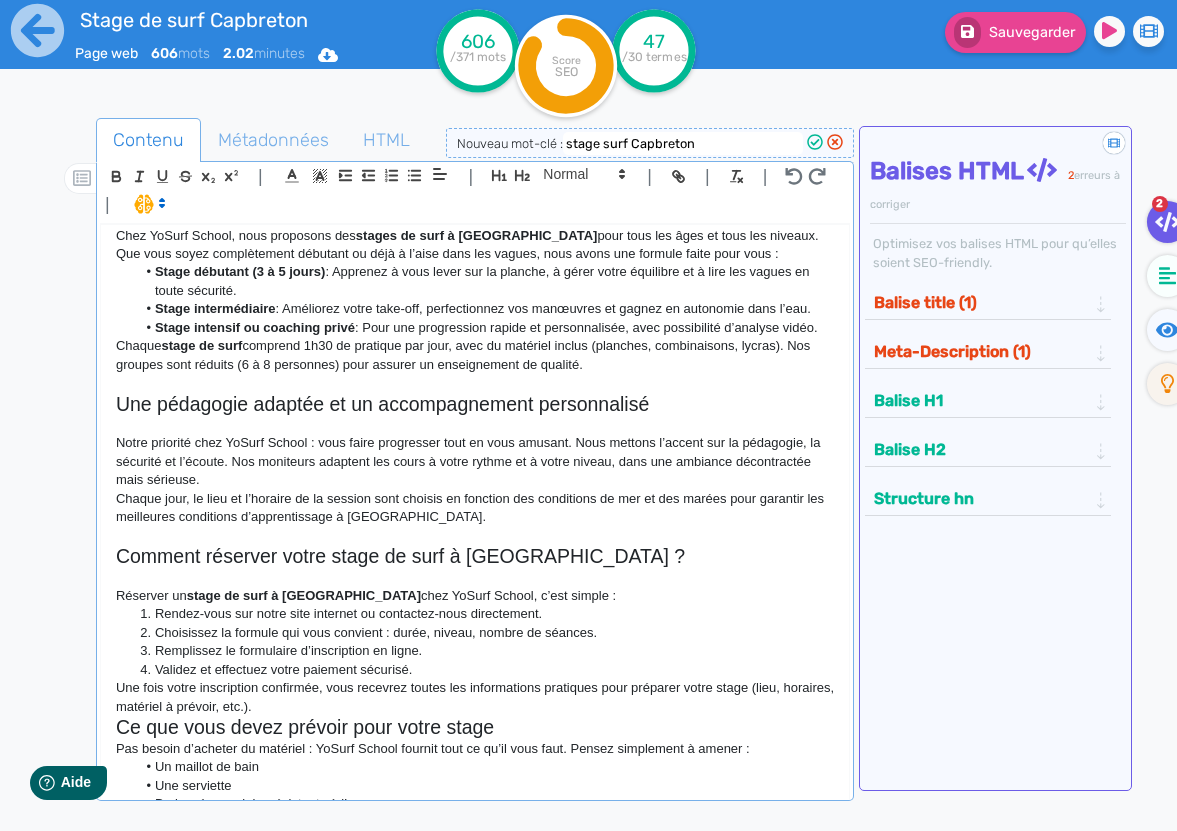click on "Ce que vous devez prévoir pour votre stage" 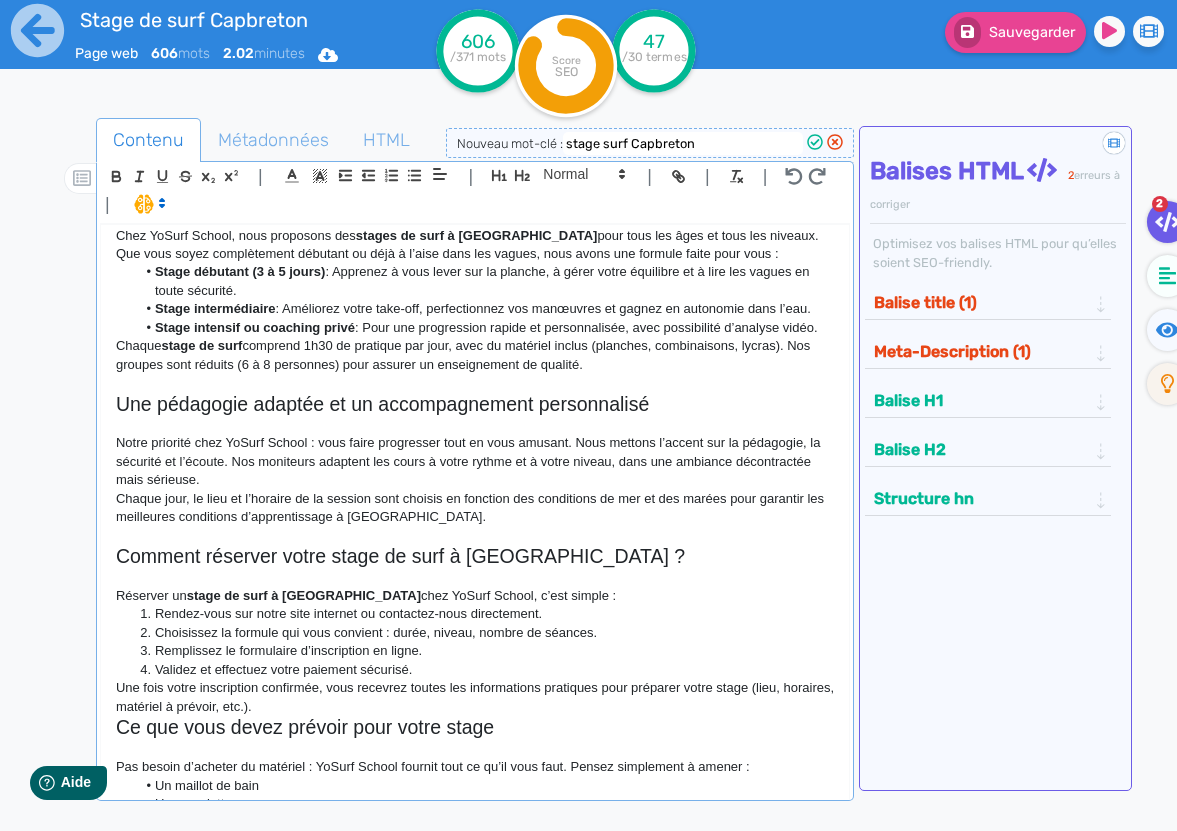 scroll, scrollTop: 707, scrollLeft: 0, axis: vertical 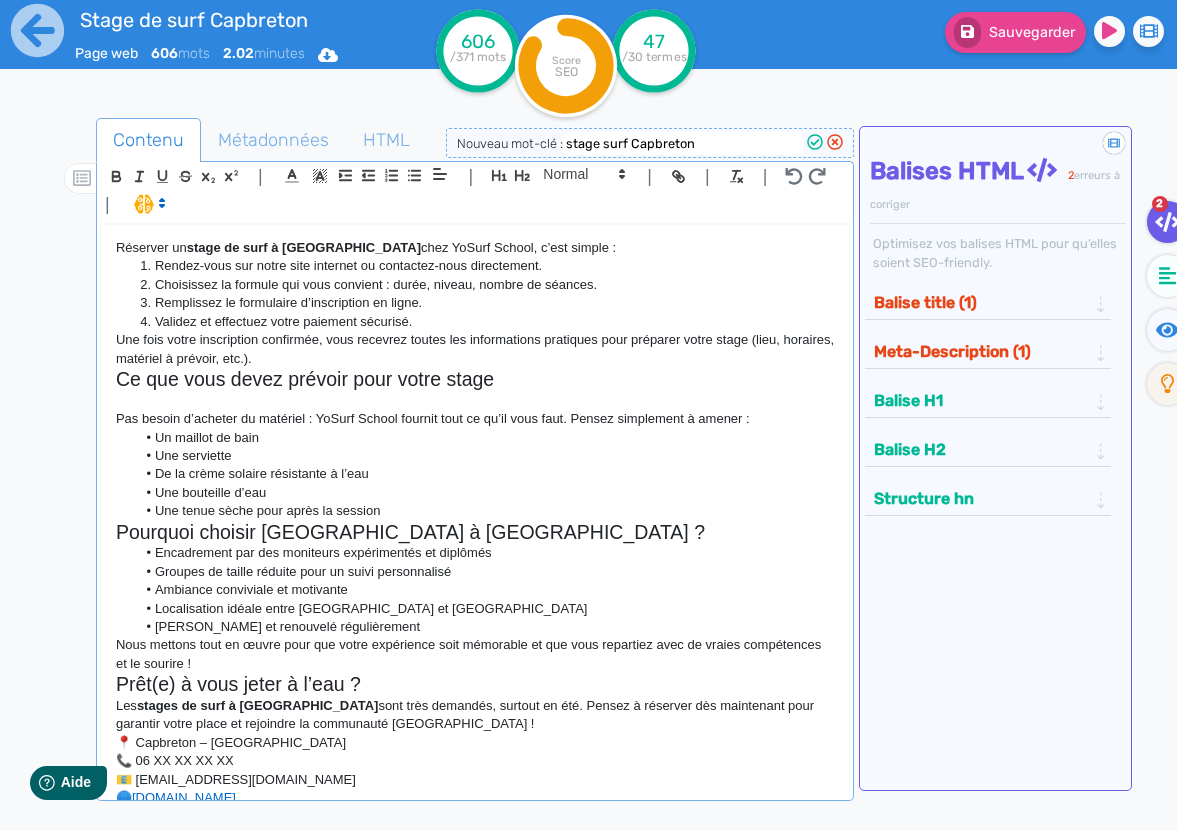 click on "Une tenue sèche pour après la session" 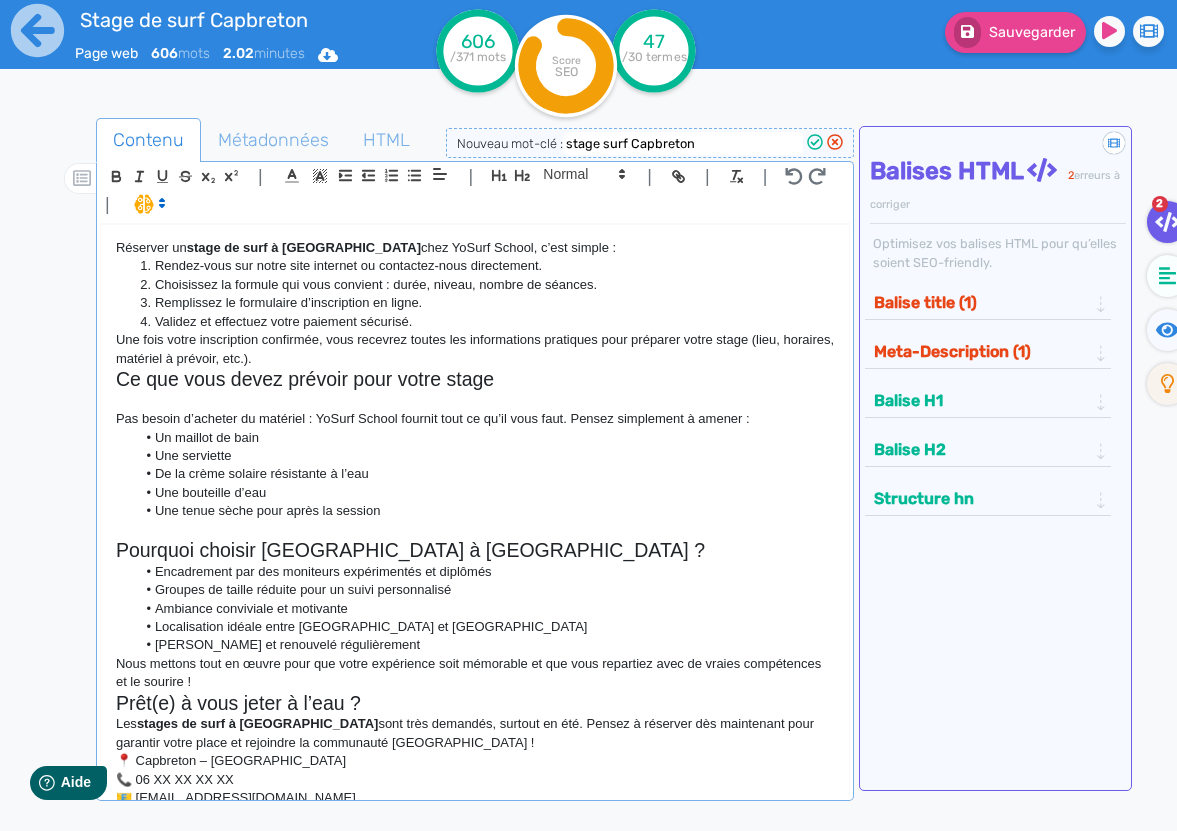 click on "Pourquoi choisir [GEOGRAPHIC_DATA] à [GEOGRAPHIC_DATA] ?" 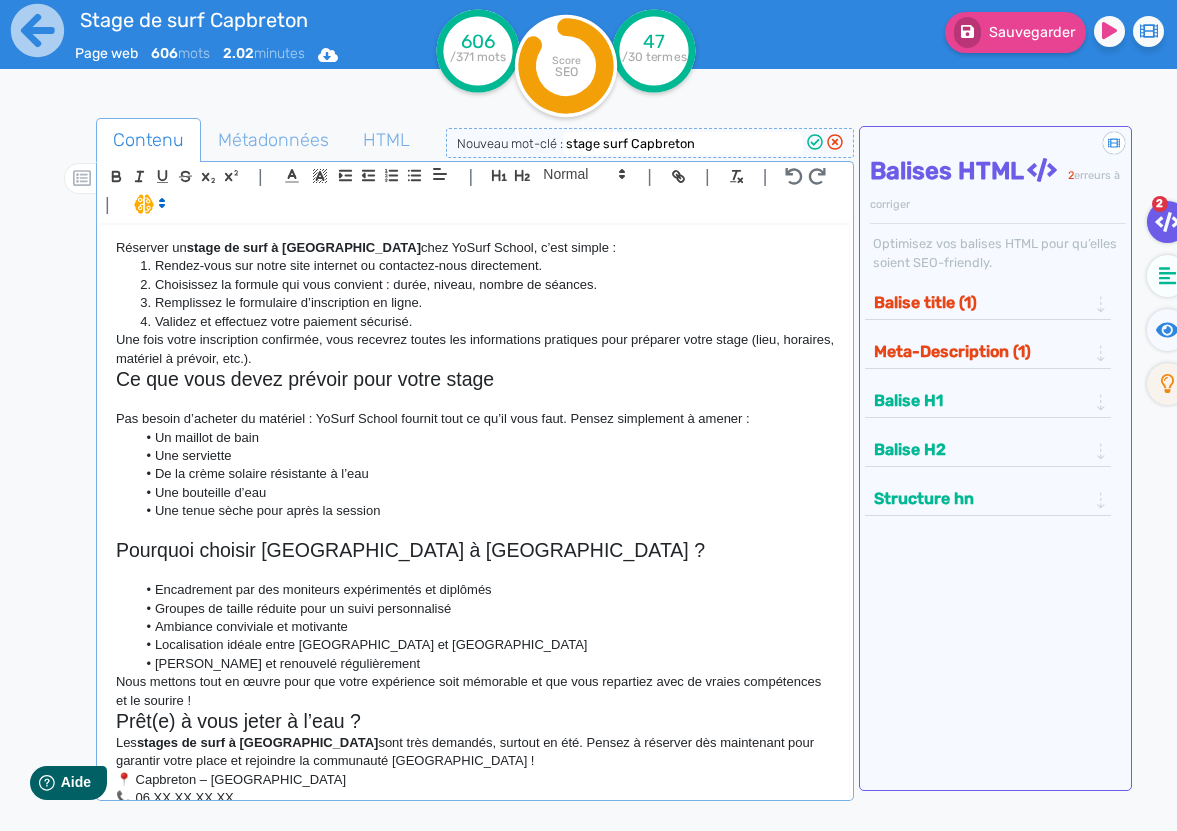 scroll, scrollTop: 744, scrollLeft: 0, axis: vertical 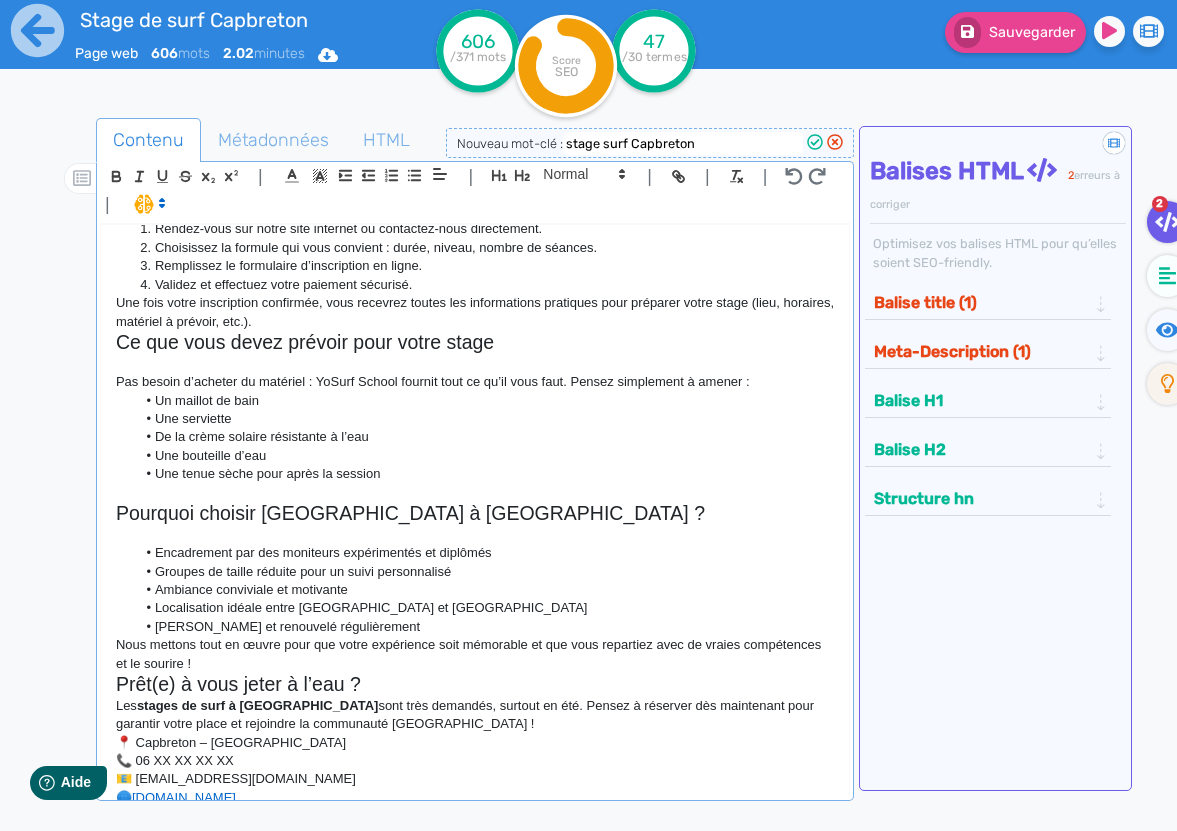 click on "Nous mettons tout en œuvre pour que votre expérience soit mémorable et que vous repartiez avec de vraies compétences et le sourire !" 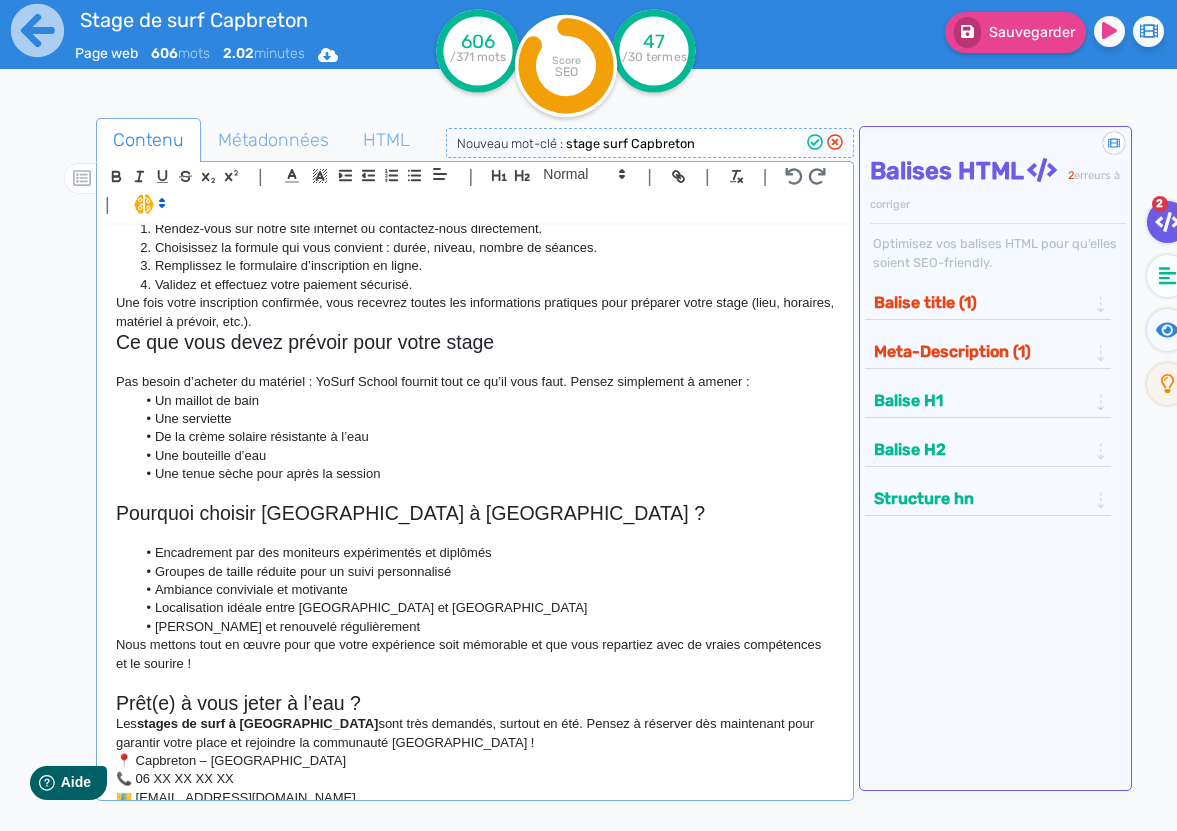 click on "Prêt(e) à vous jeter à l’eau ?" 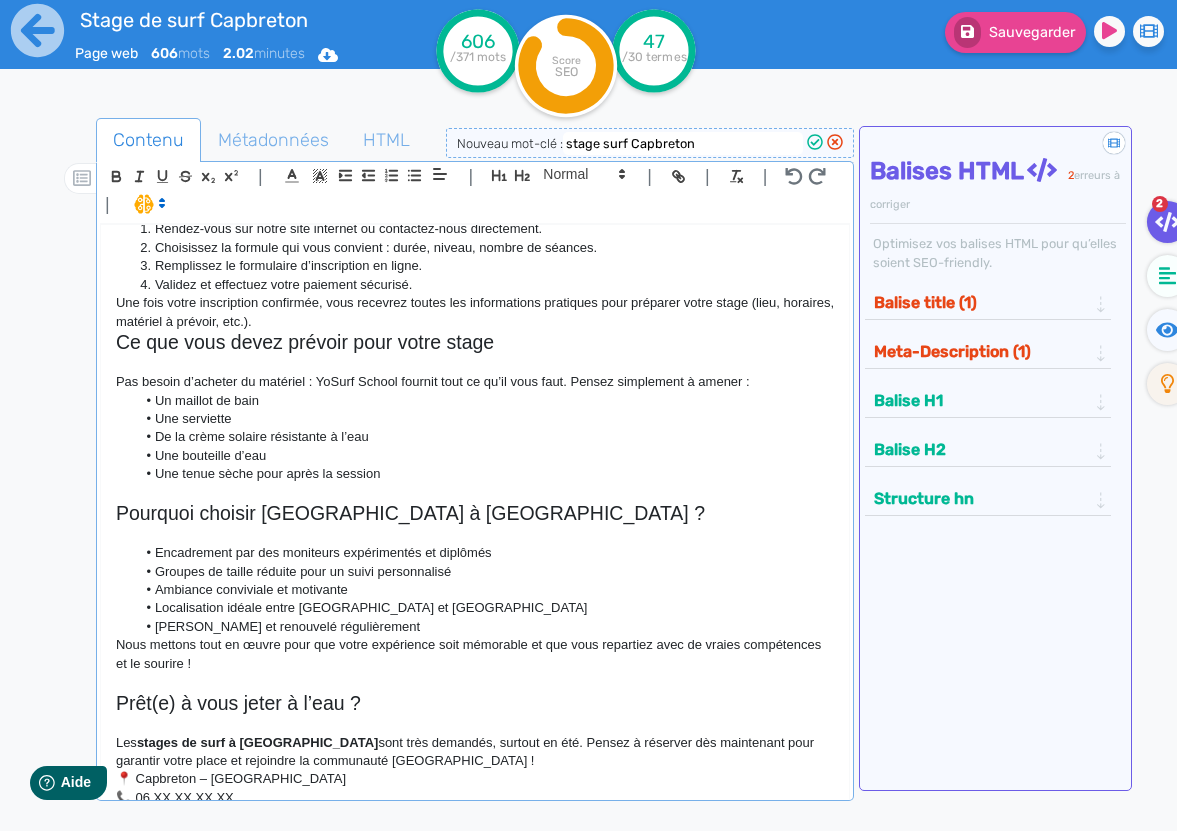 scroll, scrollTop: 781, scrollLeft: 0, axis: vertical 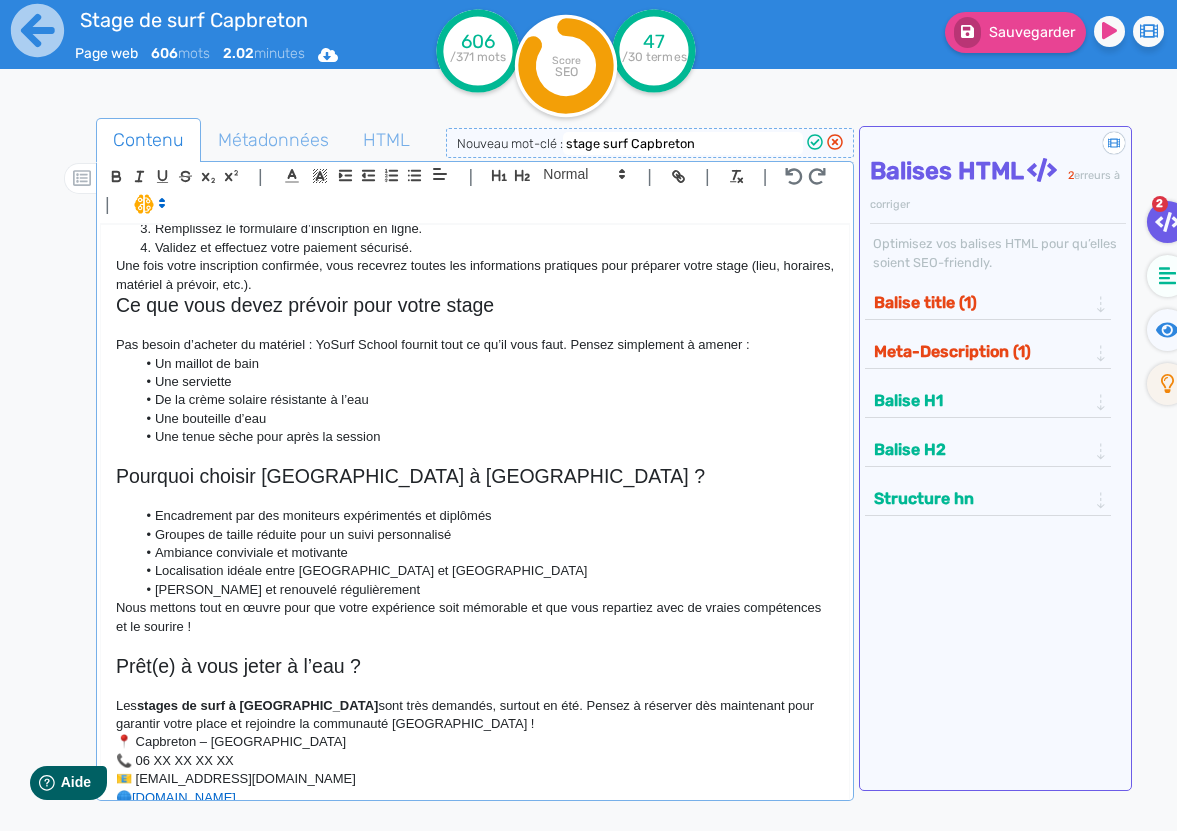 click on "📧 [EMAIL_ADDRESS][DOMAIN_NAME]" 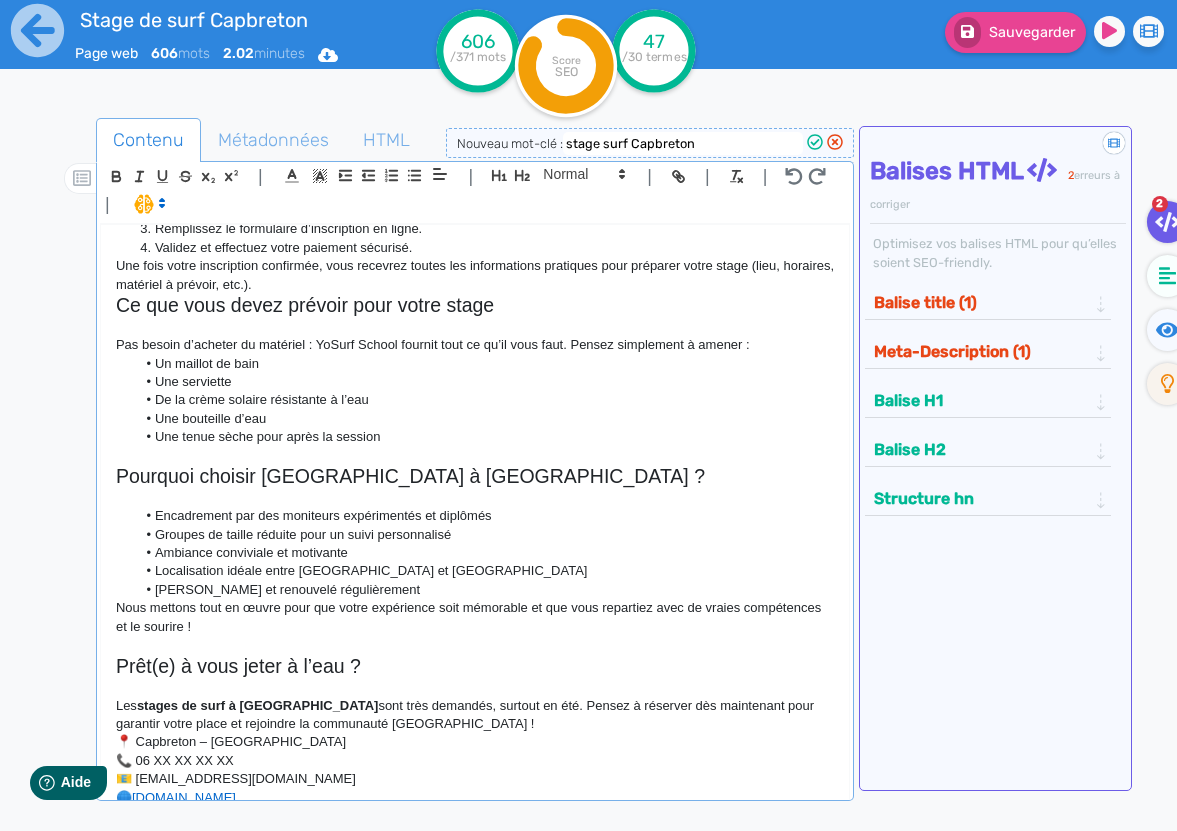click on "🌐  [DOMAIN_NAME]" 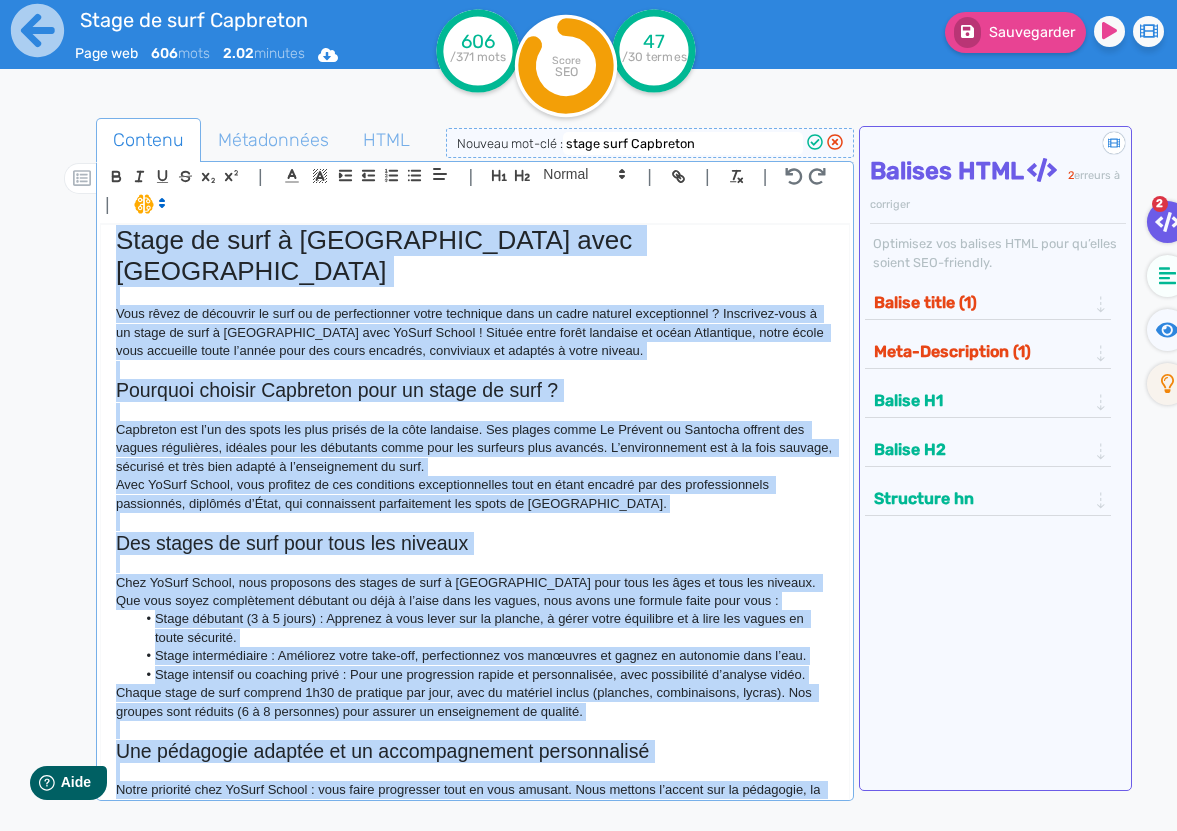 scroll, scrollTop: 786, scrollLeft: 0, axis: vertical 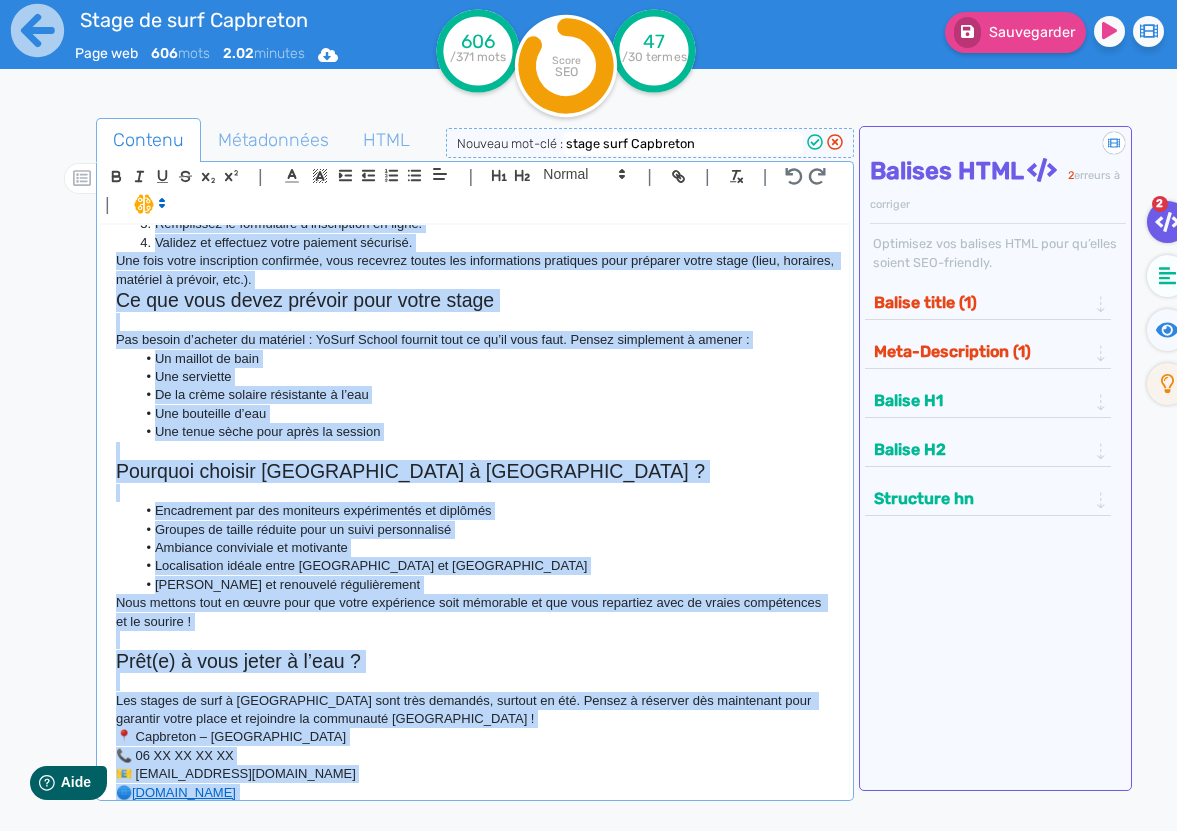 click on "Nous mettons tout en œuvre pour que votre expérience soit mémorable et que vous repartiez avec de vraies compétences et le sourire !" 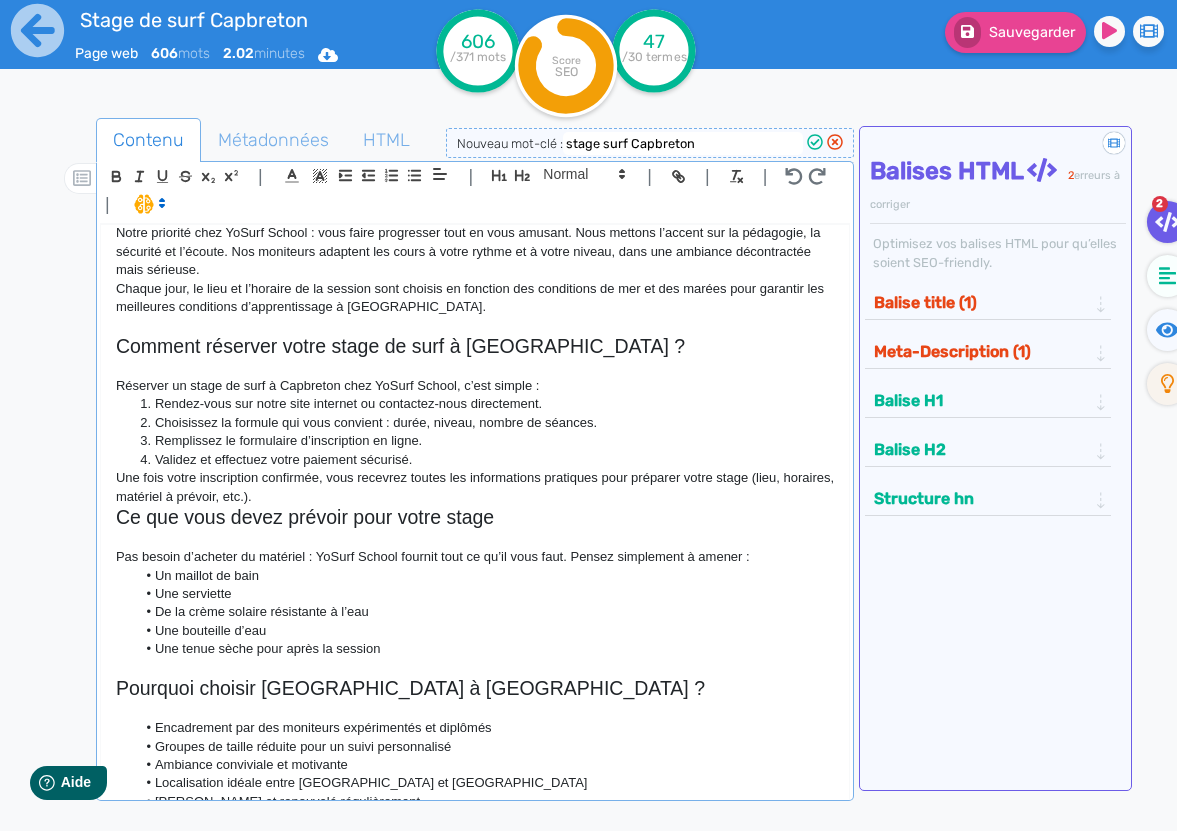 scroll, scrollTop: 610, scrollLeft: 0, axis: vertical 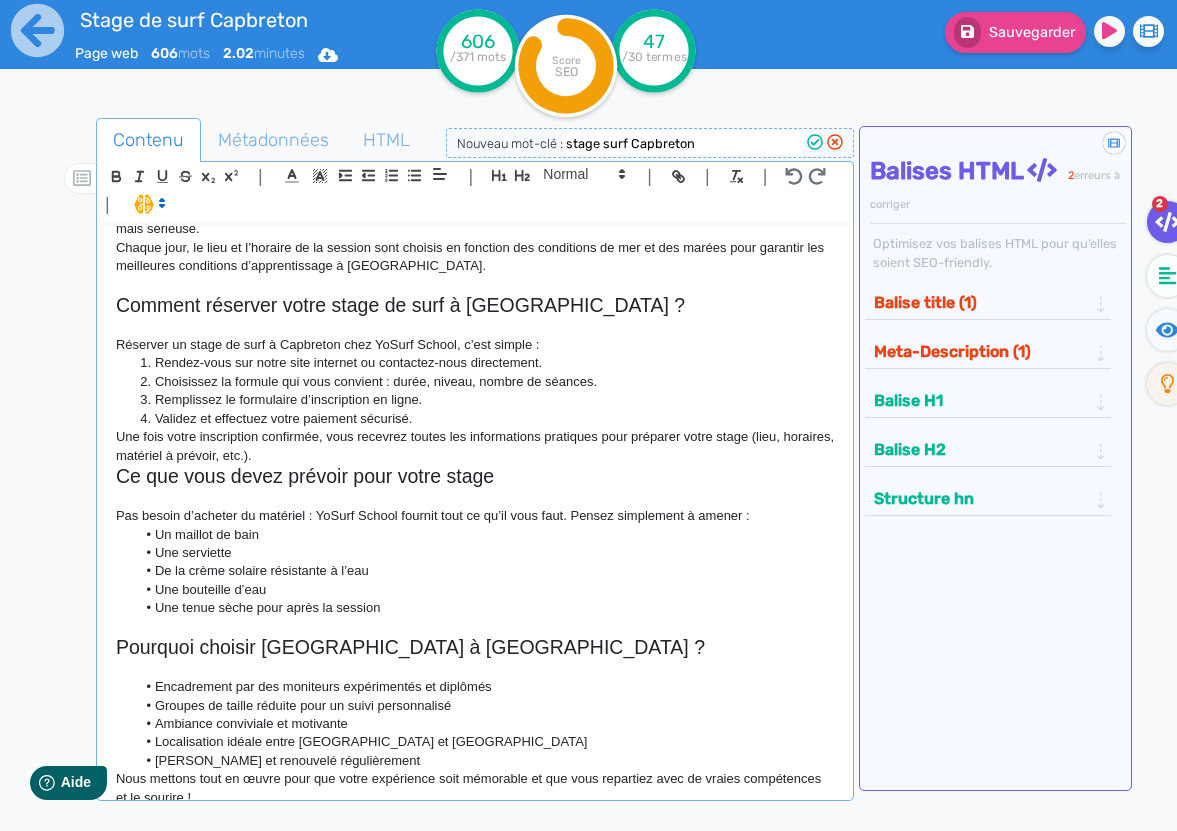 click on "Une fois votre inscription confirmée, vous recevrez toutes les informations pratiques pour préparer votre stage (lieu, horaires, matériel à prévoir, etc.)." 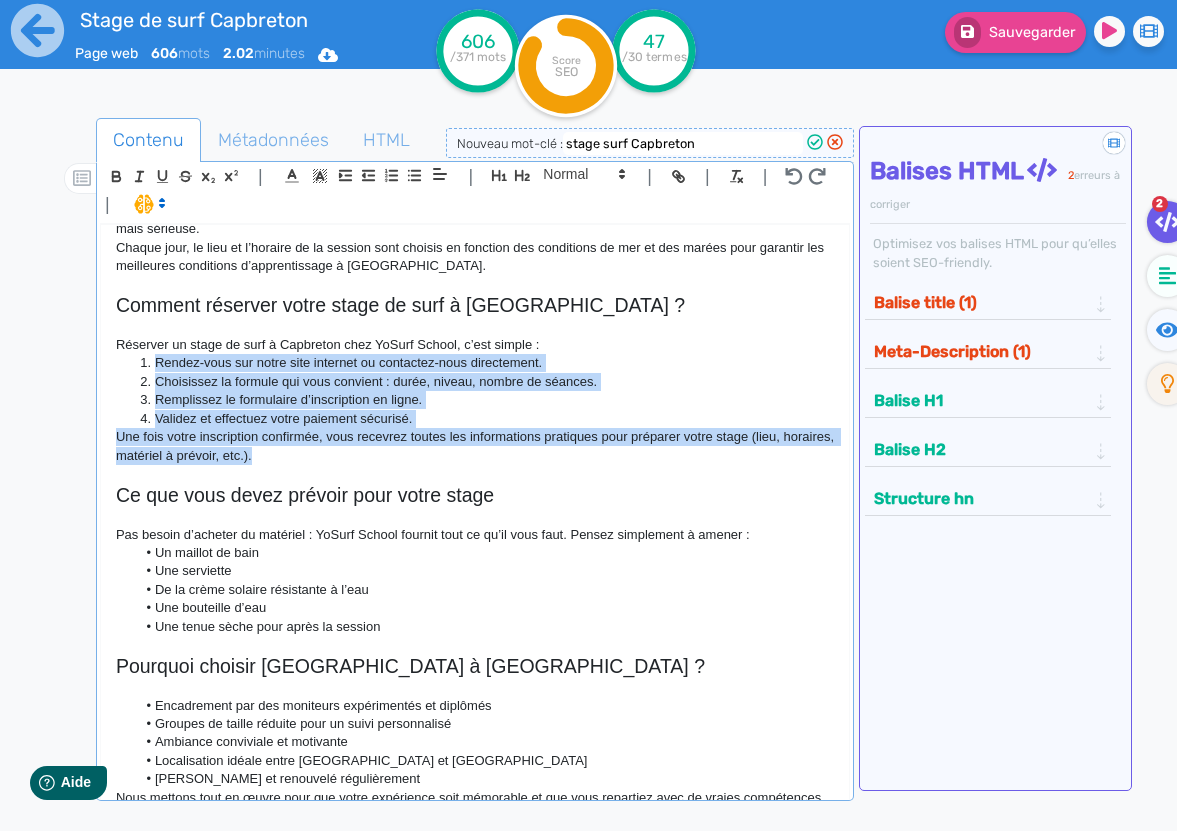 drag, startPoint x: 522, startPoint y: 431, endPoint x: 136, endPoint y: 339, distance: 396.8123 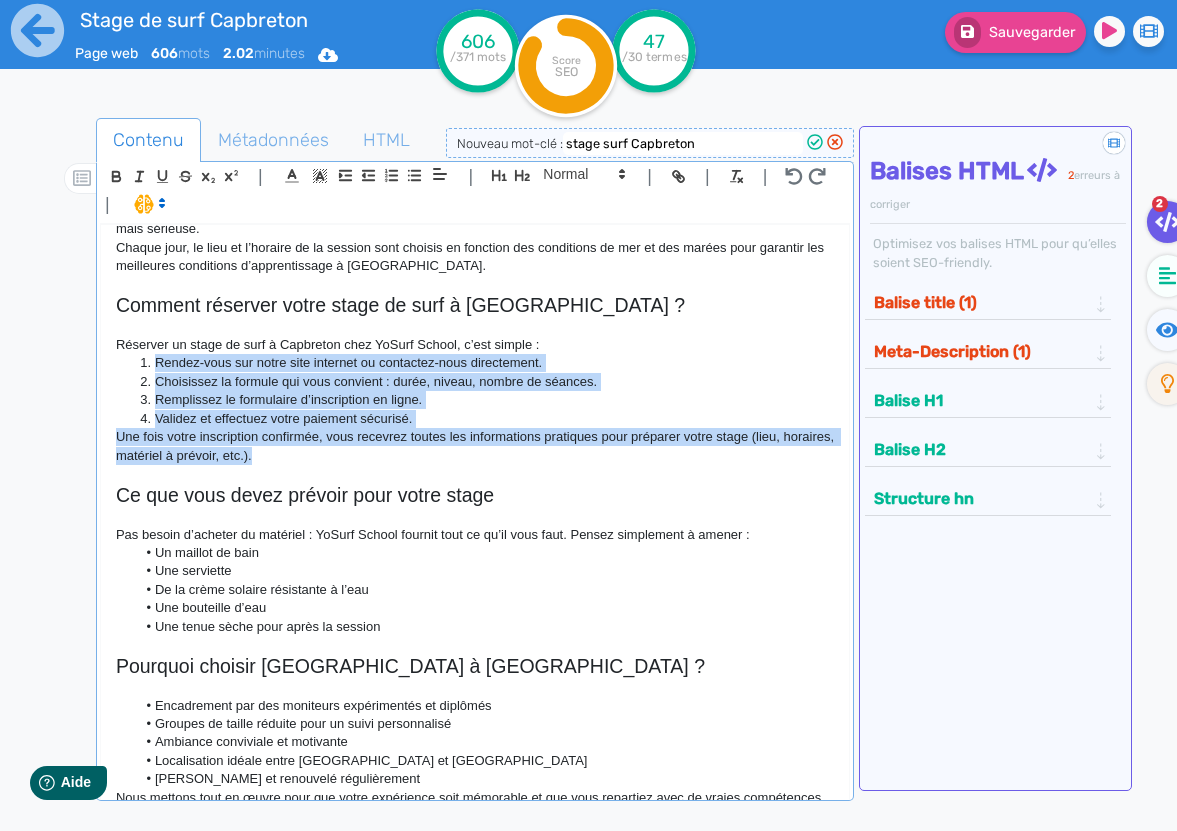 click on "Stage de surf à [GEOGRAPHIC_DATA] avec YoSurf School Vous rêvez de découvrir le surf ou de perfectionner votre technique dans un cadre naturel exceptionnel ? Inscrivez-vous à un stage de surf à [GEOGRAPHIC_DATA] avec YoSurf School ! Située entre forêt landaise et océan Atlantique, notre école vous accueille toute l’année pour des cours encadrés, conviviaux et adaptés à votre niveau. Pourquoi choisir [PERSON_NAME] pour un stage de surf ? [GEOGRAPHIC_DATA] est l’un des spots les plus prisés de la côte landaise. Ses plages comme Le Prévent ou Santocha offrent des vagues régulières, idéales pour les débutants comme pour les surfeurs plus avancés. L’environnement est à la fois sauvage, sécurisé et très bien adapté à l’enseignement du surf. Avec YoSurf School, vous profitez de ces conditions exceptionnelles tout en étant encadré par des professionnels passionnés, diplômés d’État, qui connaissent parfaitement les spots de [GEOGRAPHIC_DATA]. Des stages de surf pour tous les niveaux Un maillot de bain  🌐" 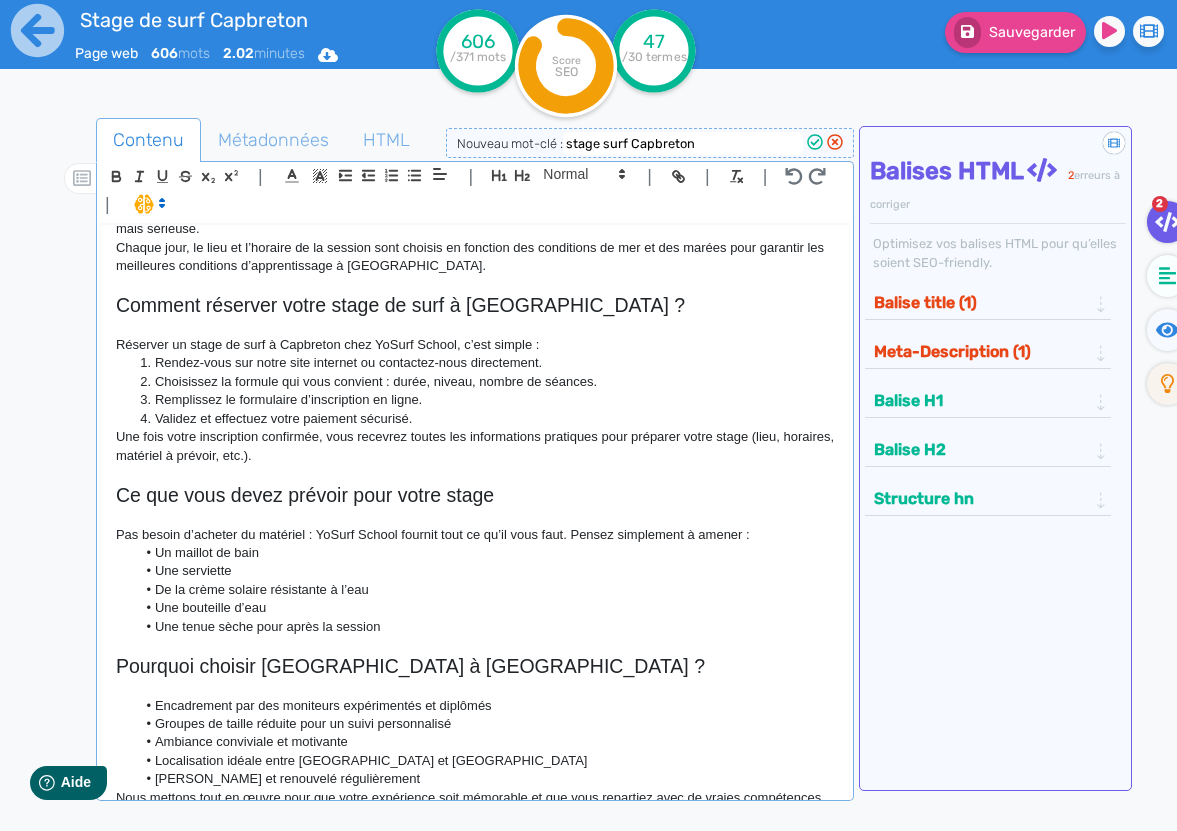 click on "Remplissez le formulaire d’inscription en ligne." 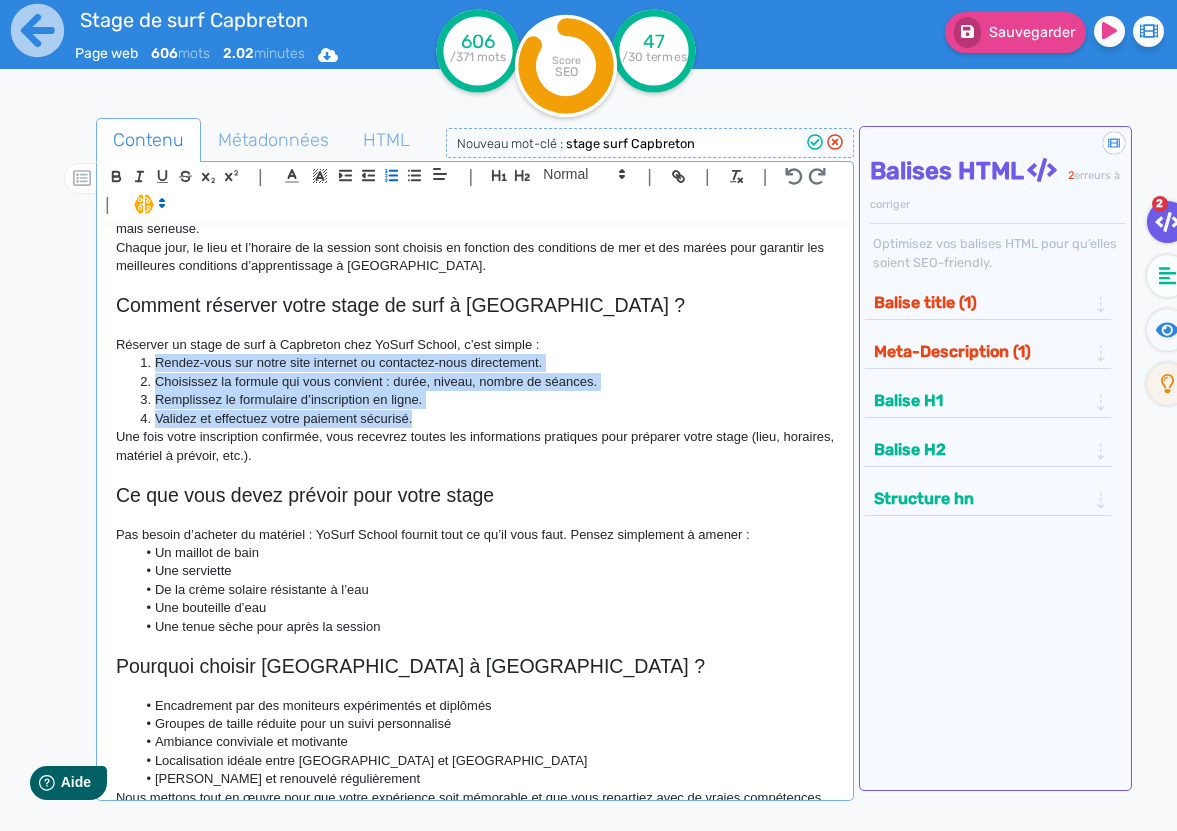 drag, startPoint x: 419, startPoint y: 388, endPoint x: 119, endPoint y: 333, distance: 305 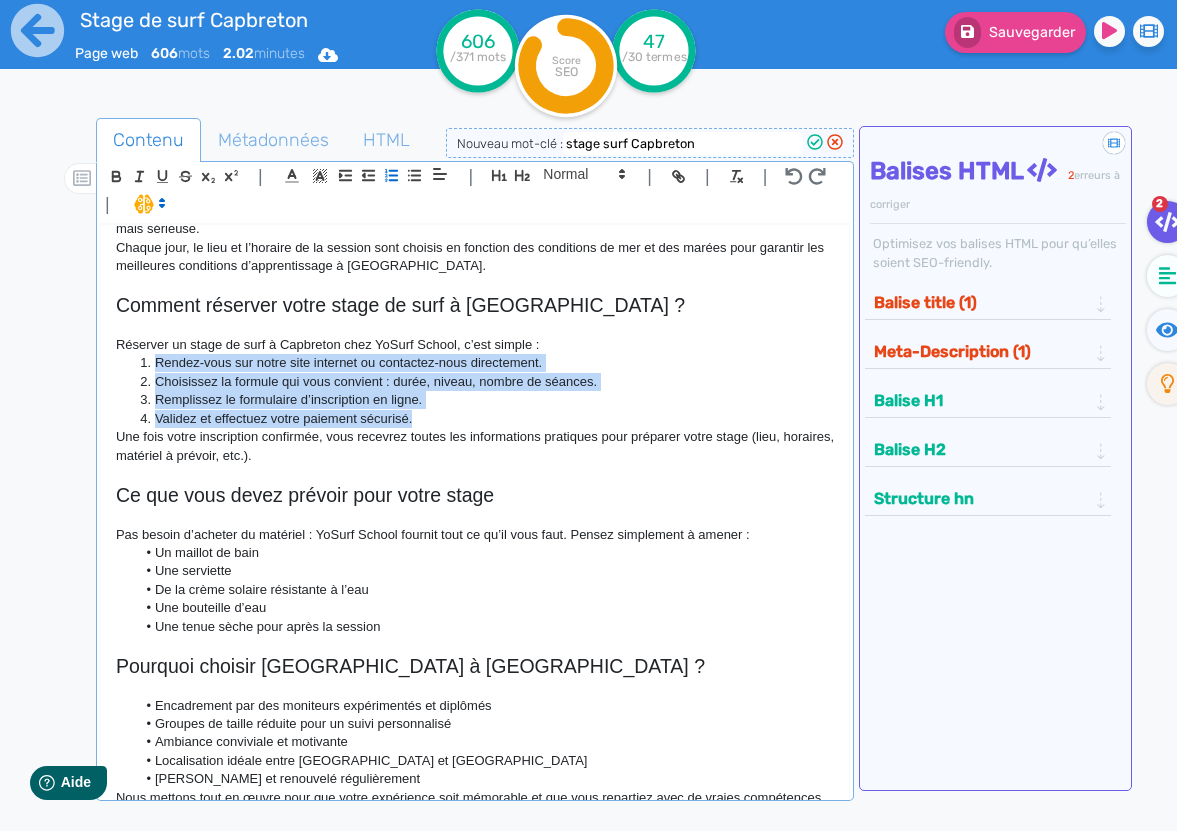 click on "Rendez-vous sur notre site internet ou contactez-nous directement. Choisissez la formule qui vous convient : durée, niveau, nombre de séances. Remplissez le formulaire d’inscription en ligne. Validez et effectuez votre paiement sécurisé." 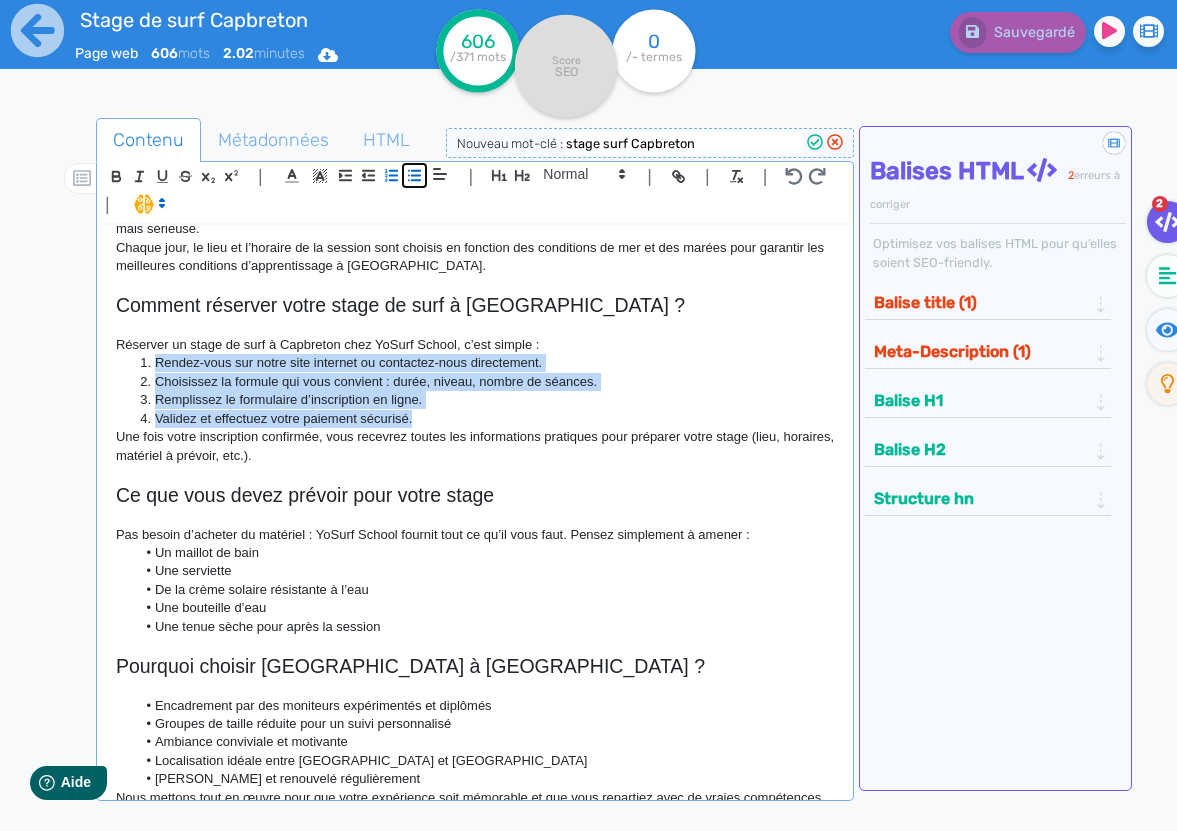 click 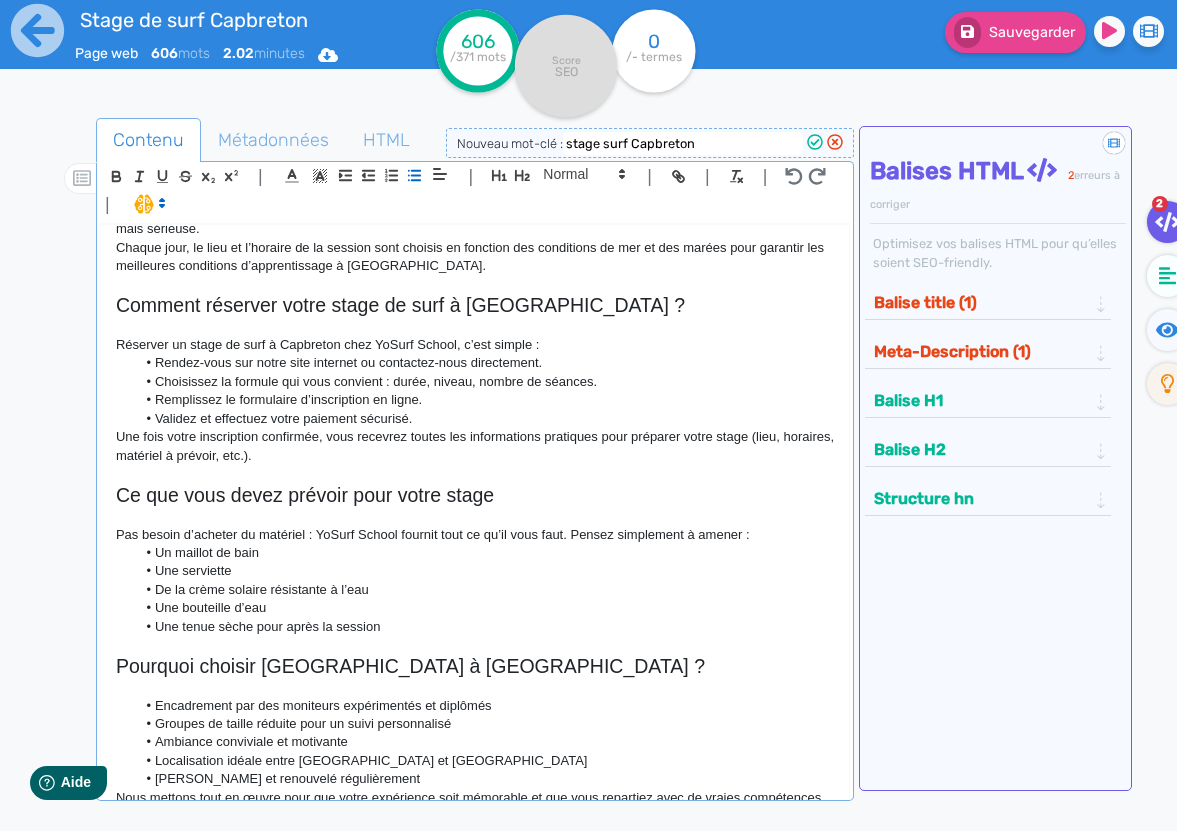 click on "Remplissez le formulaire d’inscription en ligne." 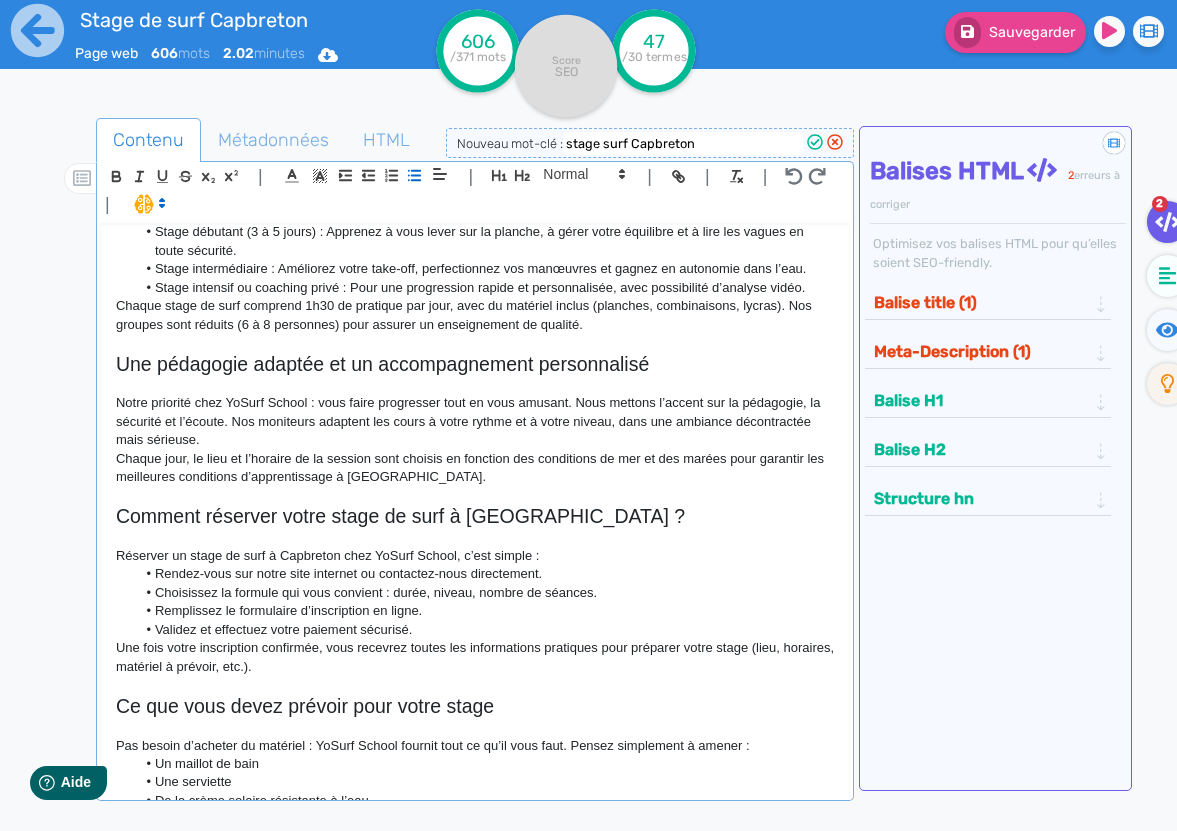 scroll, scrollTop: 0, scrollLeft: 0, axis: both 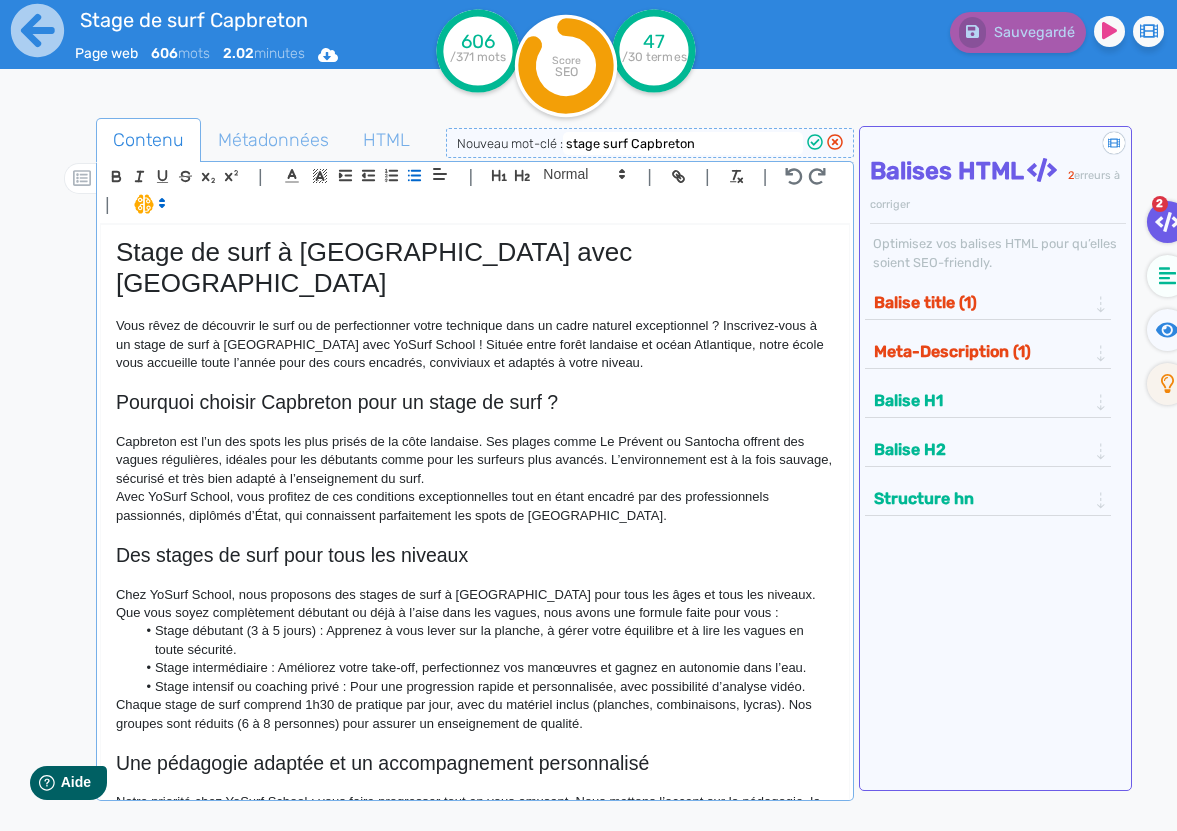 click on "Balise title (1)" 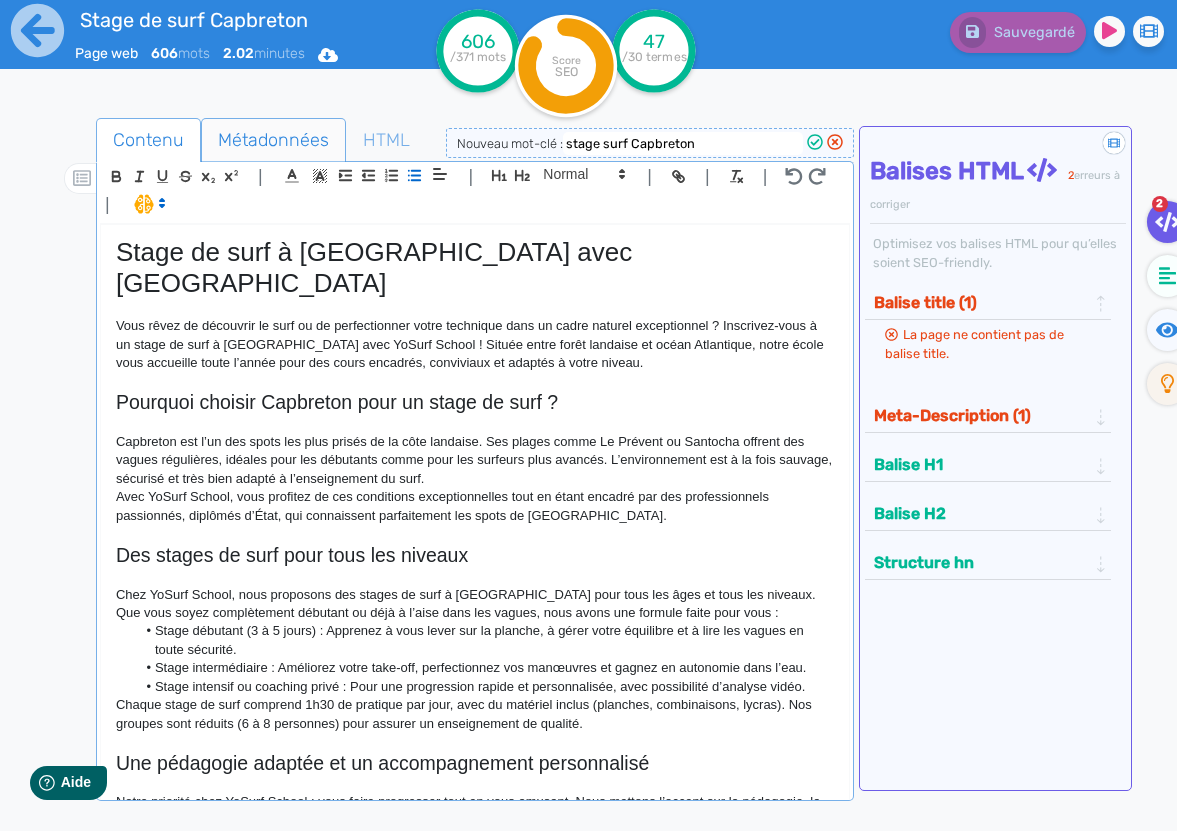 click on "Métadonnées" at bounding box center [273, 140] 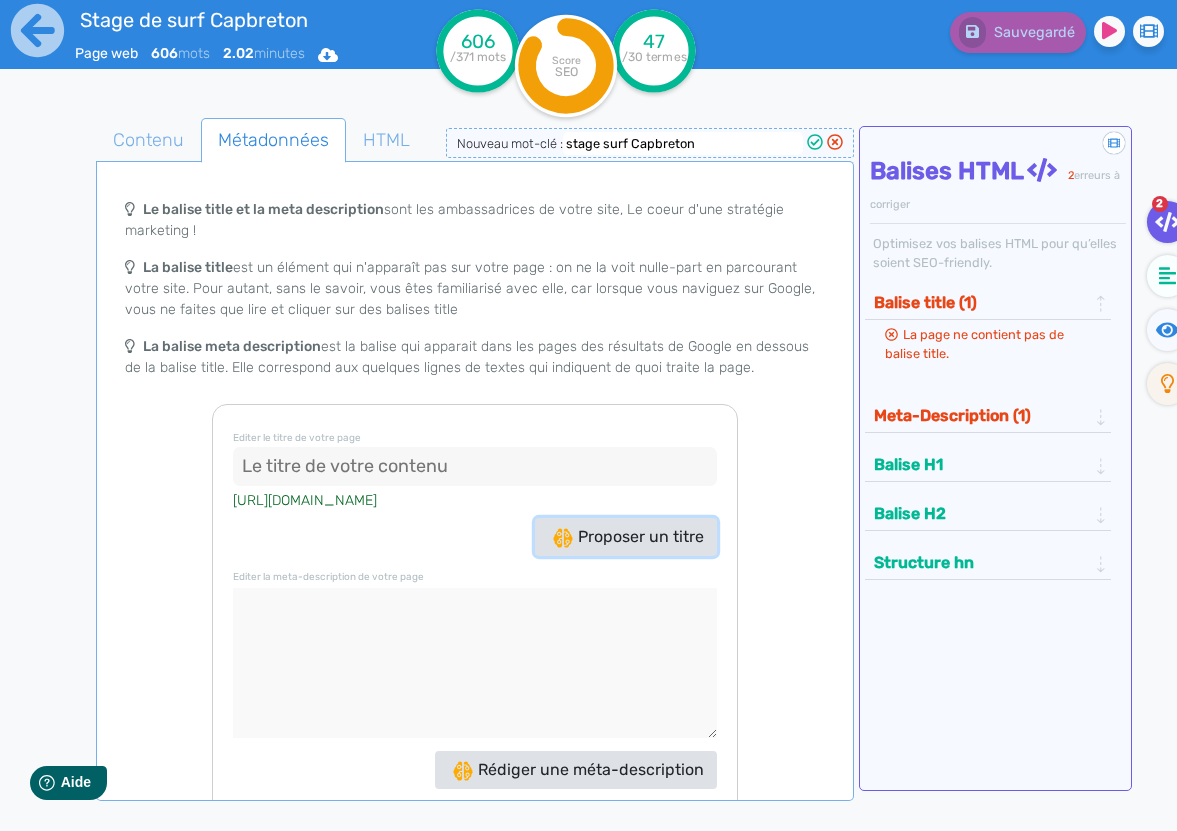 click on "Proposer un titre" 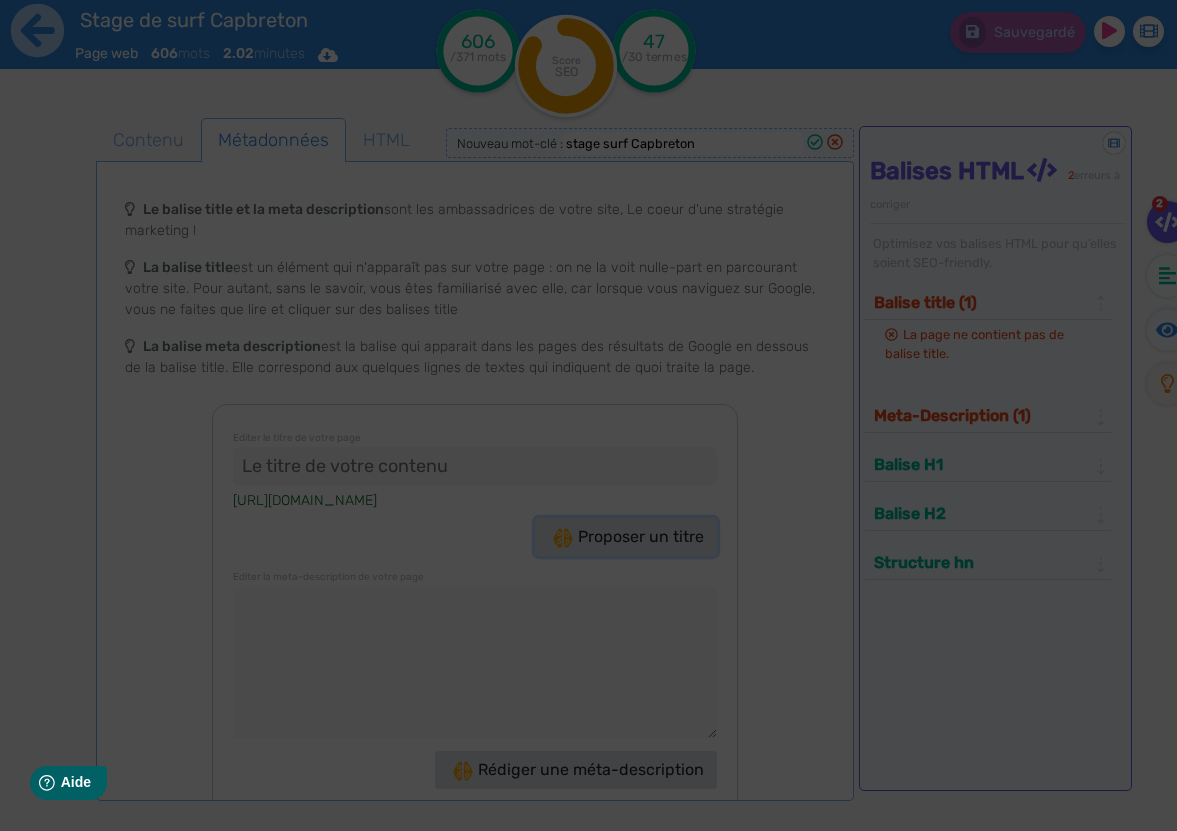 type on ""Stage Surf Capbreton : Apprenez avec YoSurf School !"" 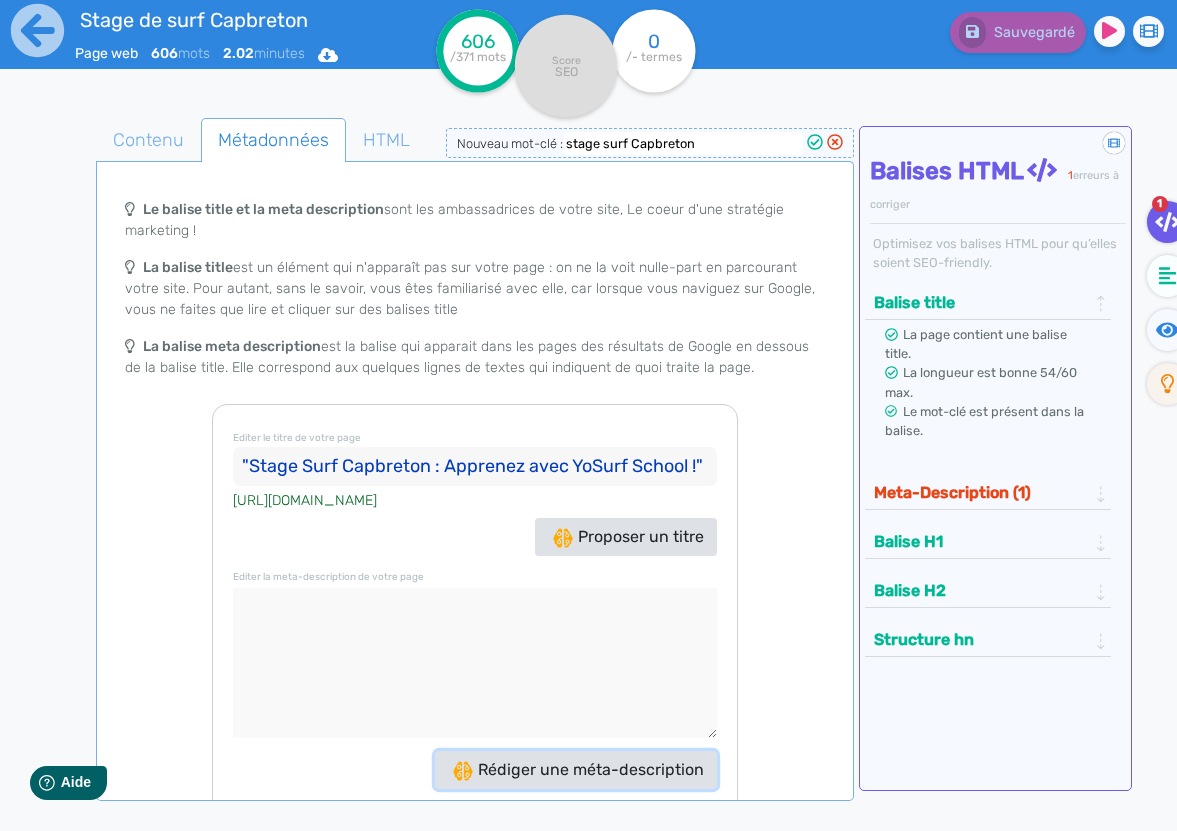 click on "Rédiger une méta-description" 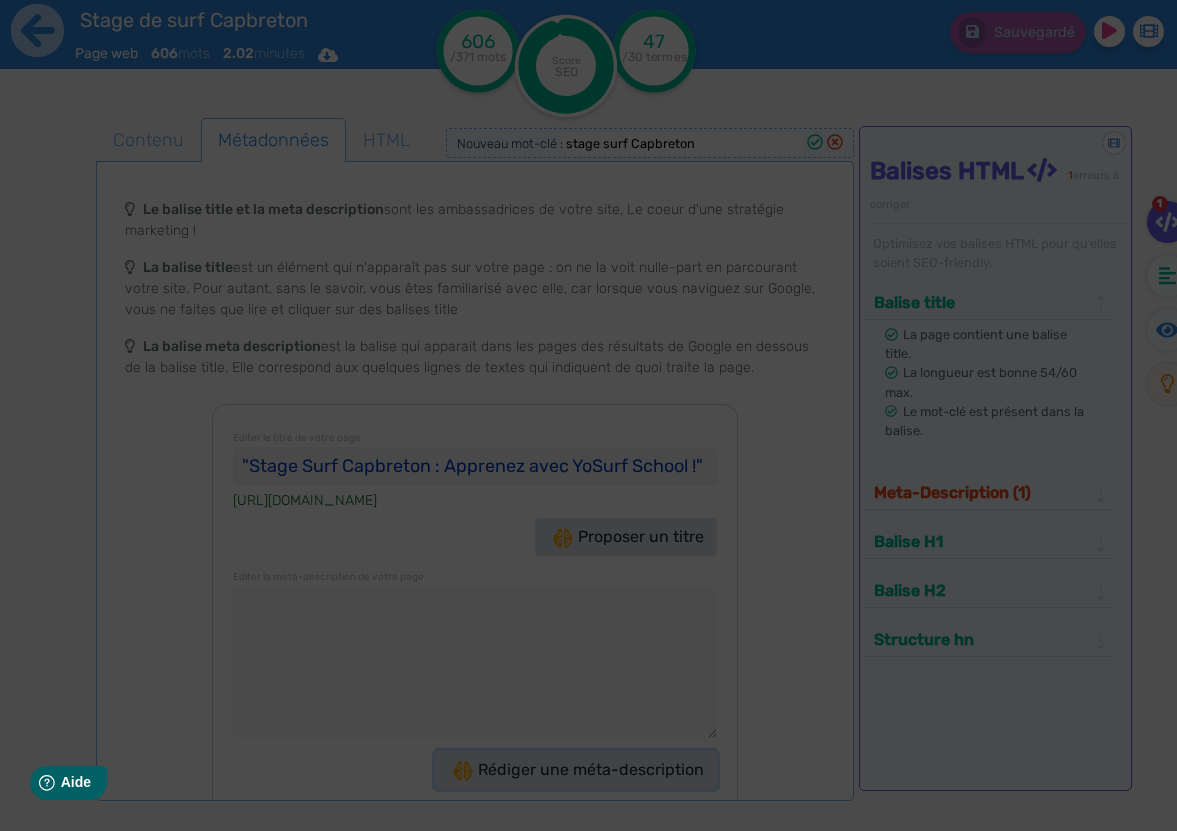 type on "Découvrez le stage de surf à [GEOGRAPHIC_DATA] avec YoSurf School ! Apprenez à surfer dans un cadre exceptionnel et progressez avec des pros ! 🌊" 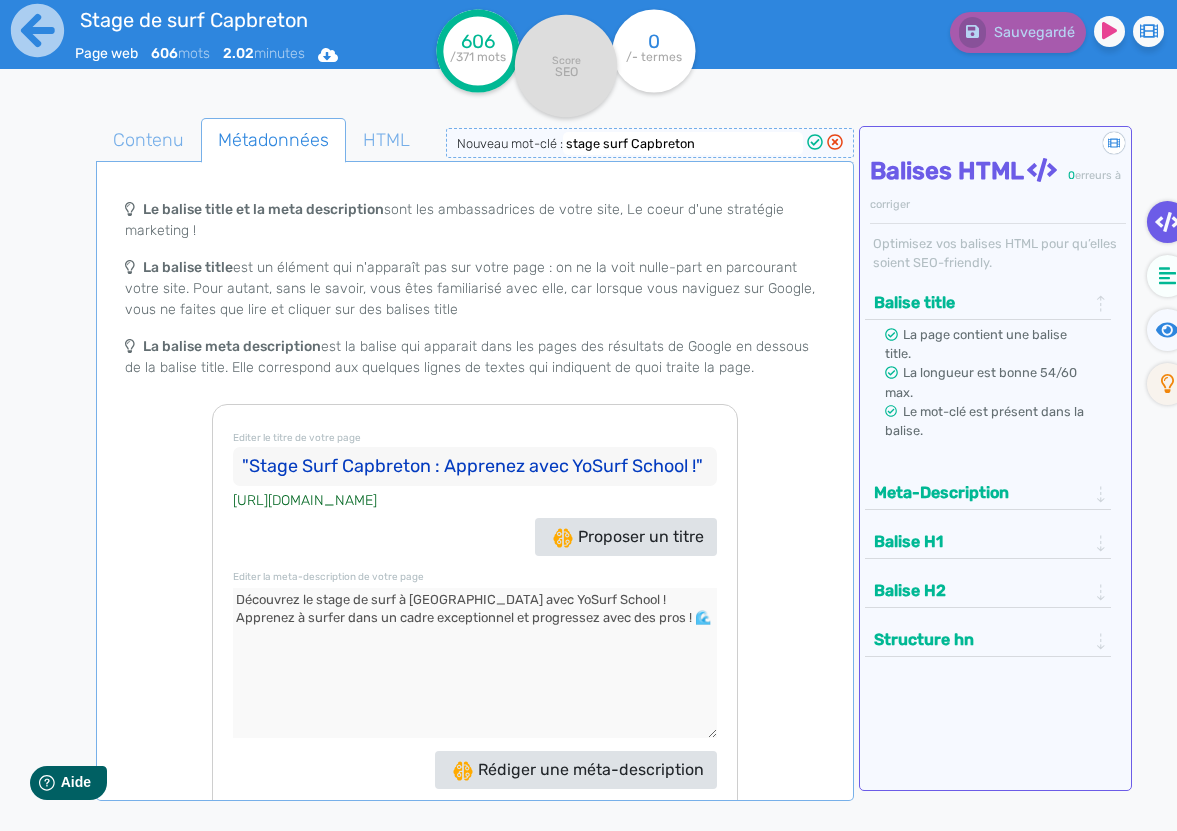 click on ""Stage Surf Capbreton : Apprenez avec YoSurf School !"" 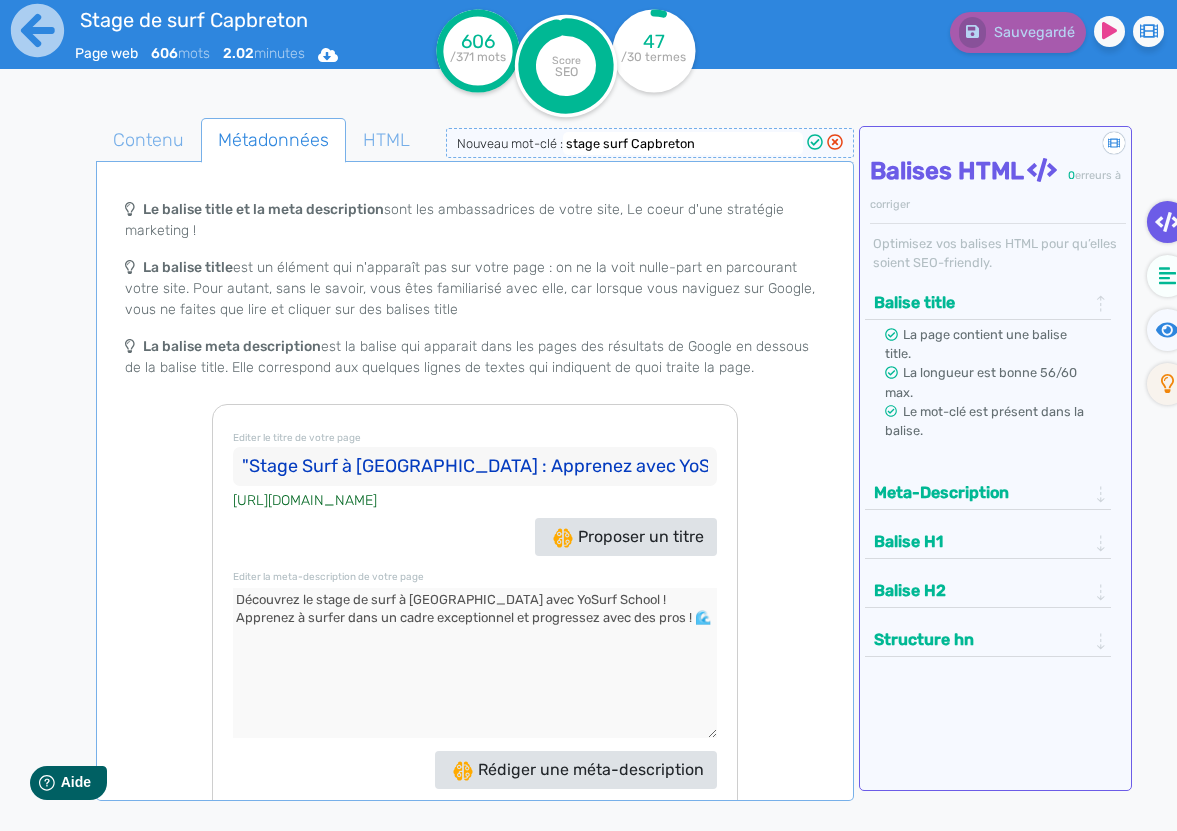 type on ""Stage Surf à [GEOGRAPHIC_DATA] : Apprenez avec YoSurf School !"" 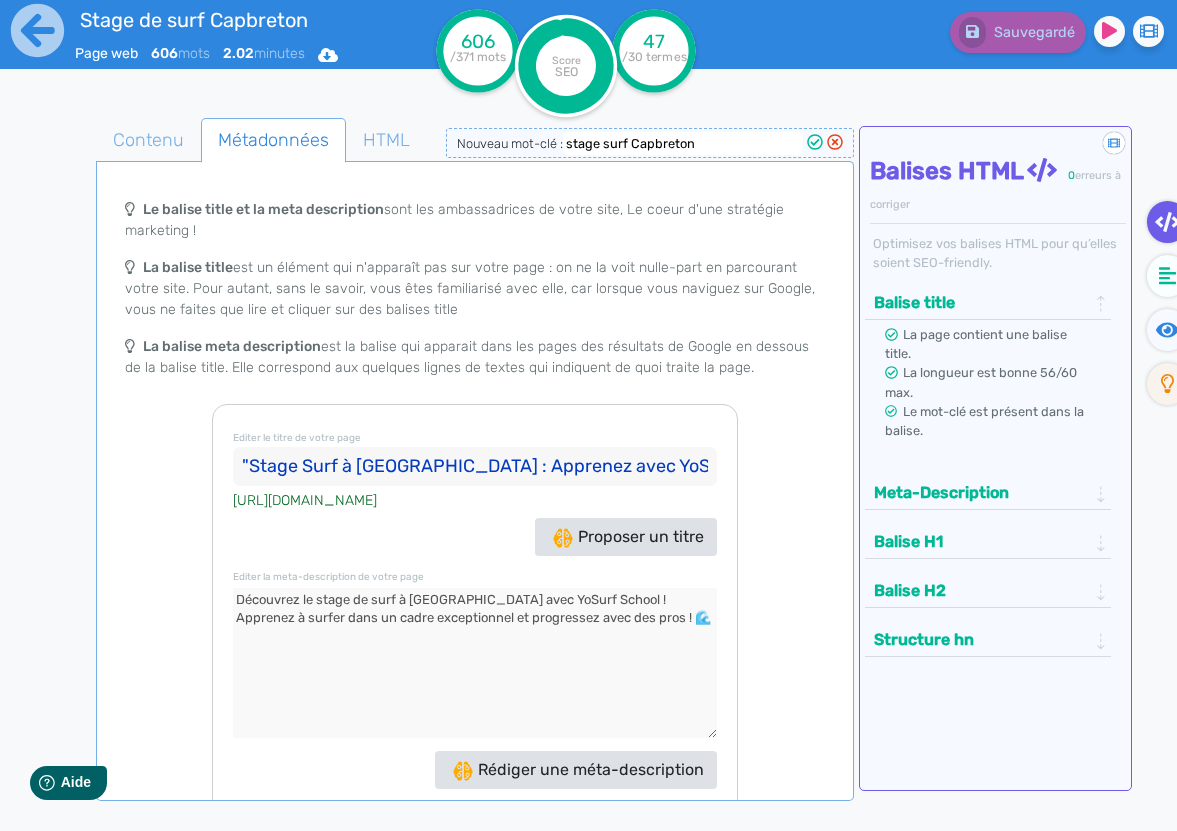 click on "Le balise title et la meta description  sont les ambassadrices de votre site, Le coeur d'une stratégie marketing !  La balise title  est un élément qui n'apparaît pas sur votre page : on ne la voit nulle-part en parcourant votre site. Pour autant, sans le savoir, vous êtes familiarisé avec elle, car lorsque vous naviguez sur Google, vous ne faites que lire et cliquer sur des balises title  La balise meta description  est la balise qui apparait dans les pages des résultats de Google en dessous de la balise title. Elle correspond aux quelques lignes de textes qui indiquent de quoi traite la page.  Editer le titre de votre page "Stage Surf à [GEOGRAPHIC_DATA] : Apprenez avec YoSurf School !" [URL][DOMAIN_NAME] Proposer un titre Editer la meta-description de votre page      Rédiger une méta-description" 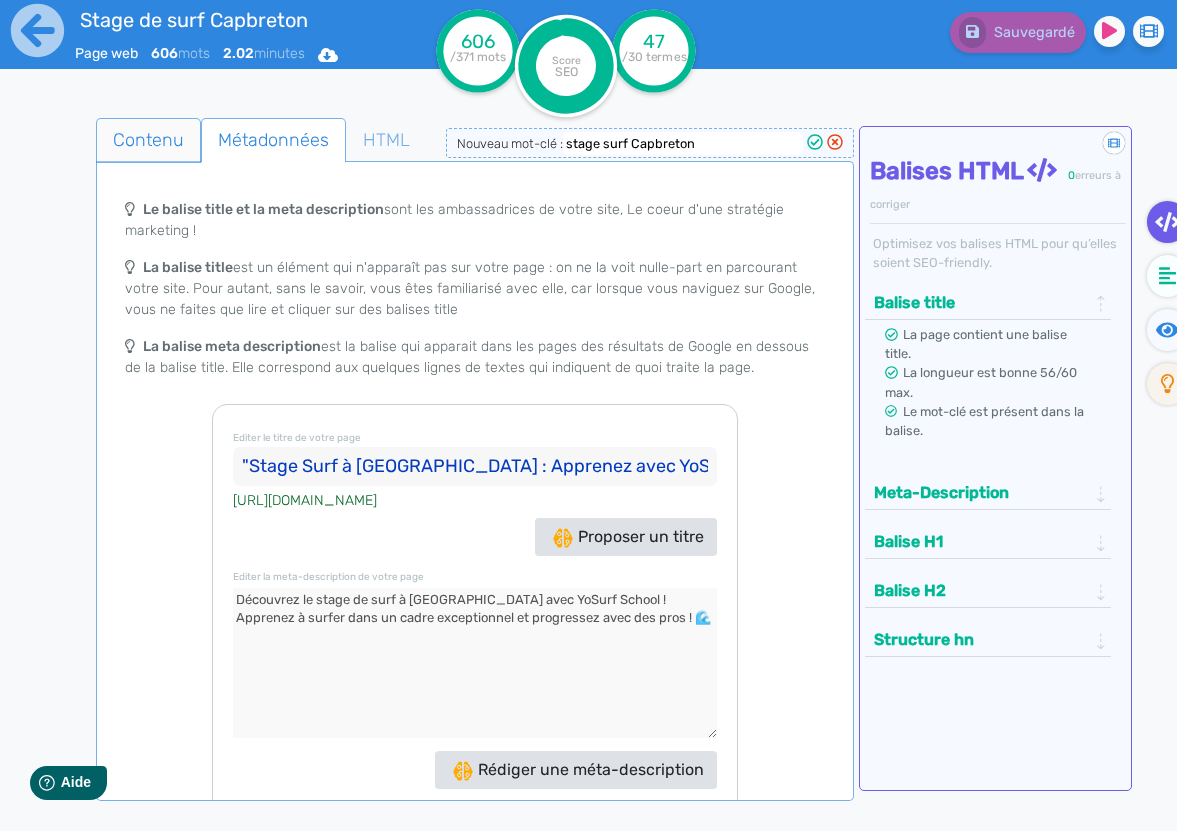 click on "Contenu" 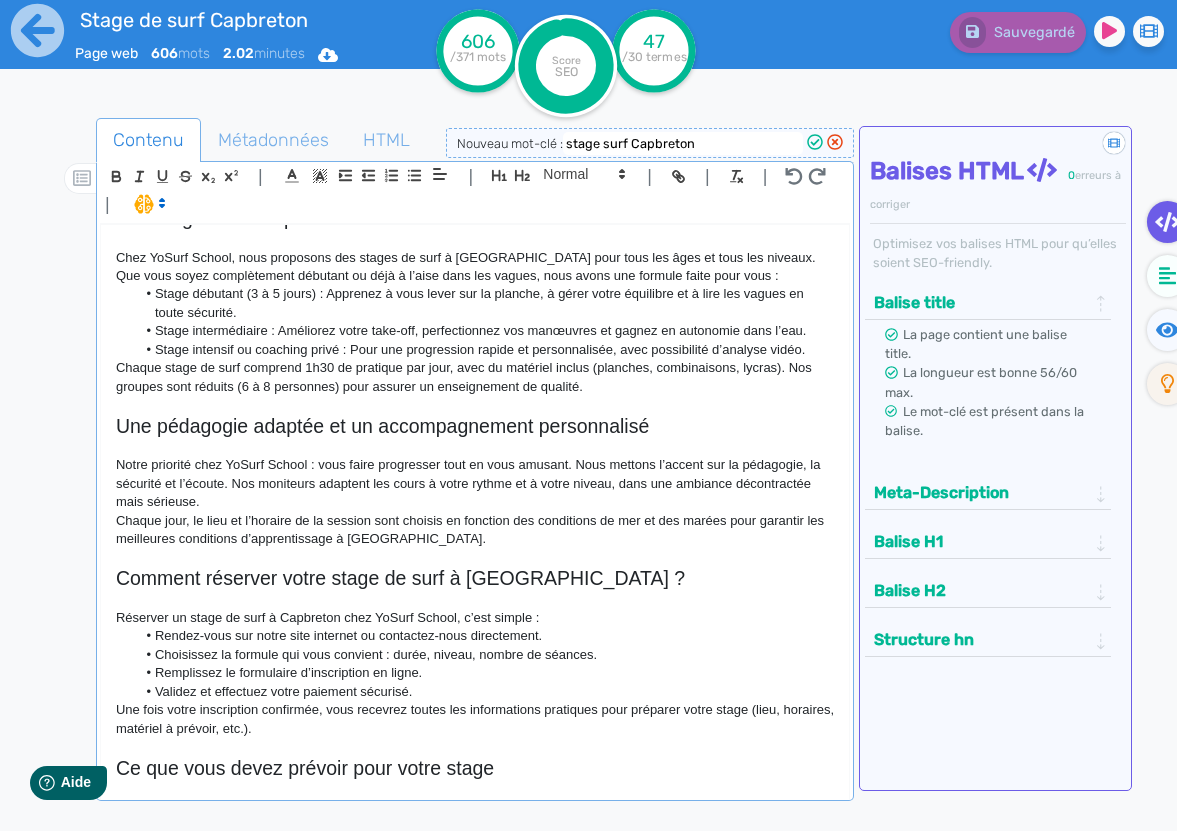 scroll, scrollTop: 818, scrollLeft: 0, axis: vertical 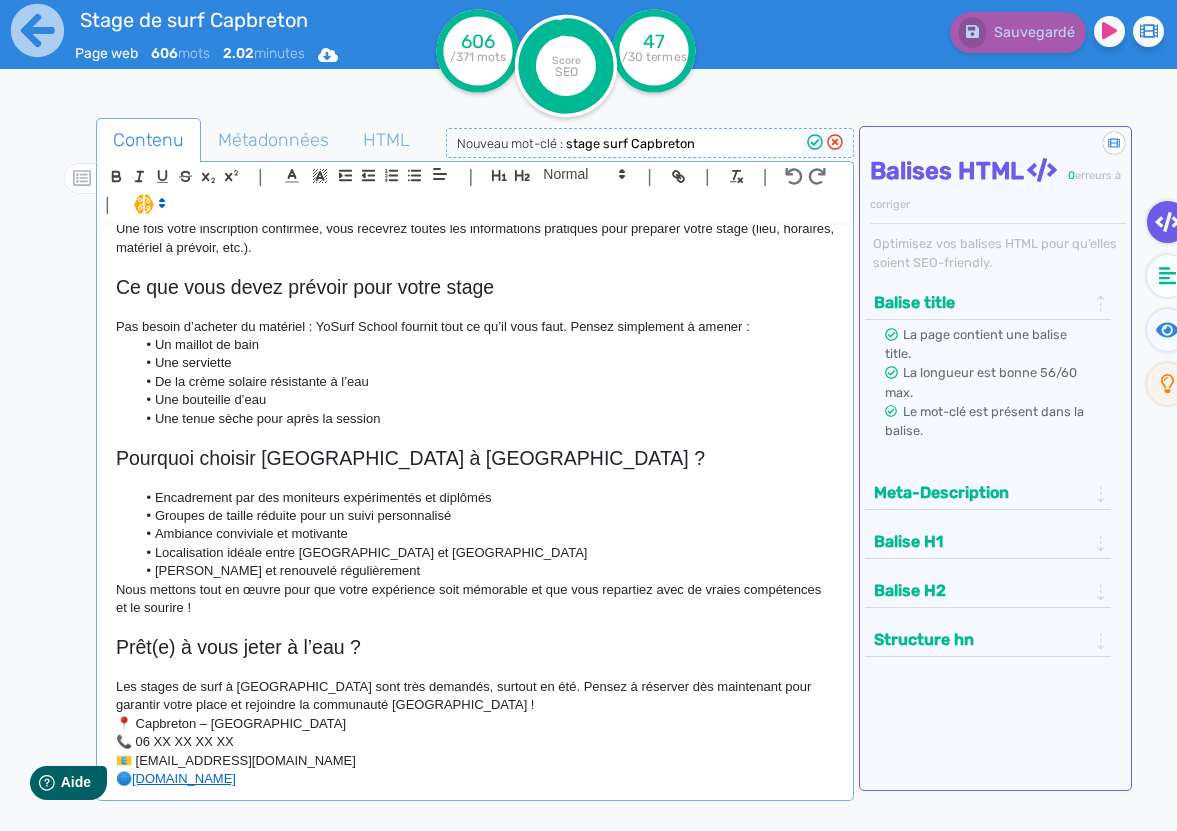 click on "📞 06 XX XX XX XX" 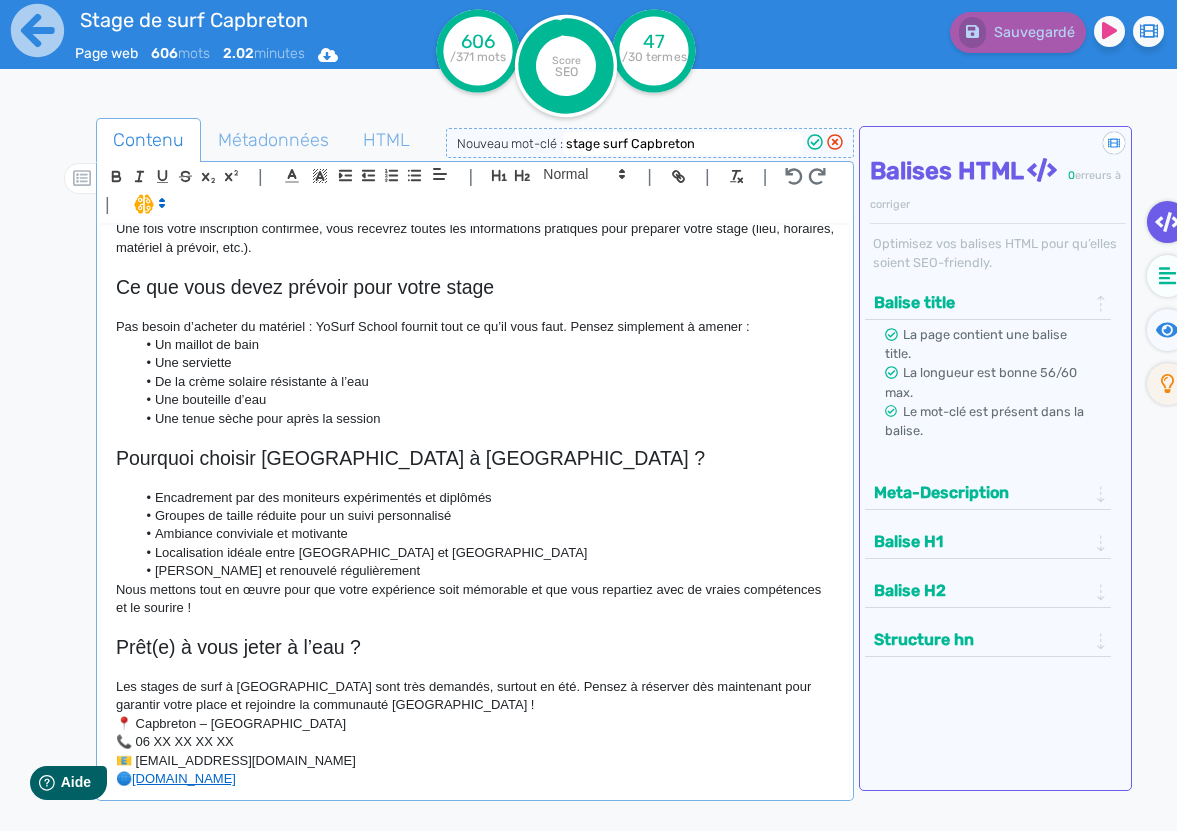 drag, startPoint x: 229, startPoint y: 717, endPoint x: 154, endPoint y: 717, distance: 75 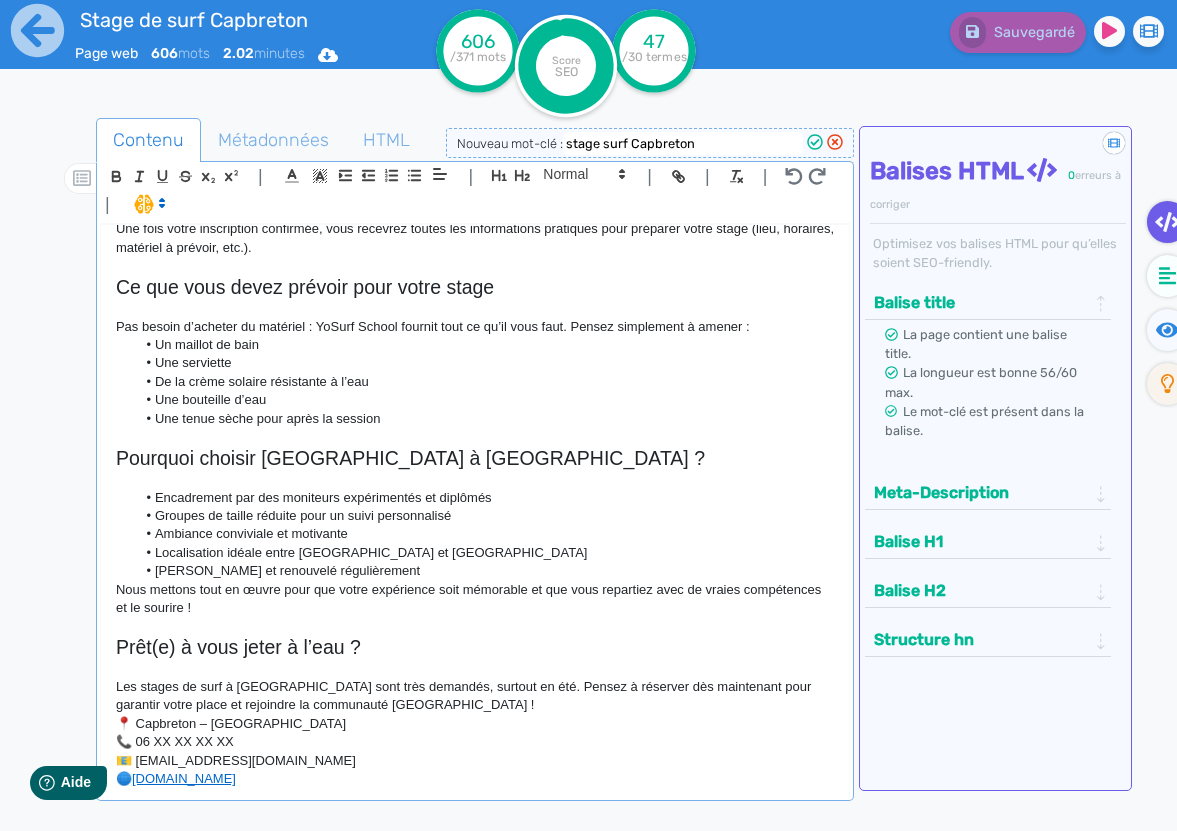 click on "📞 06 XX XX XX XX" 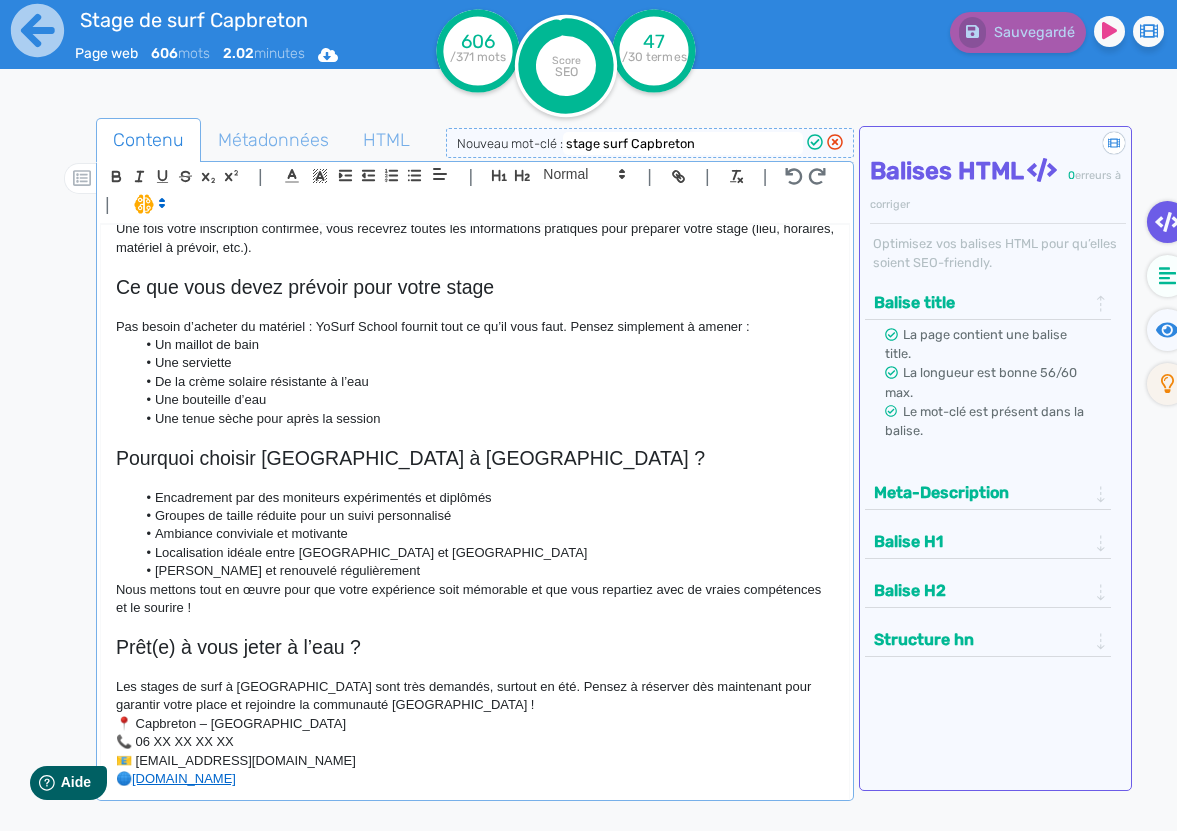 type 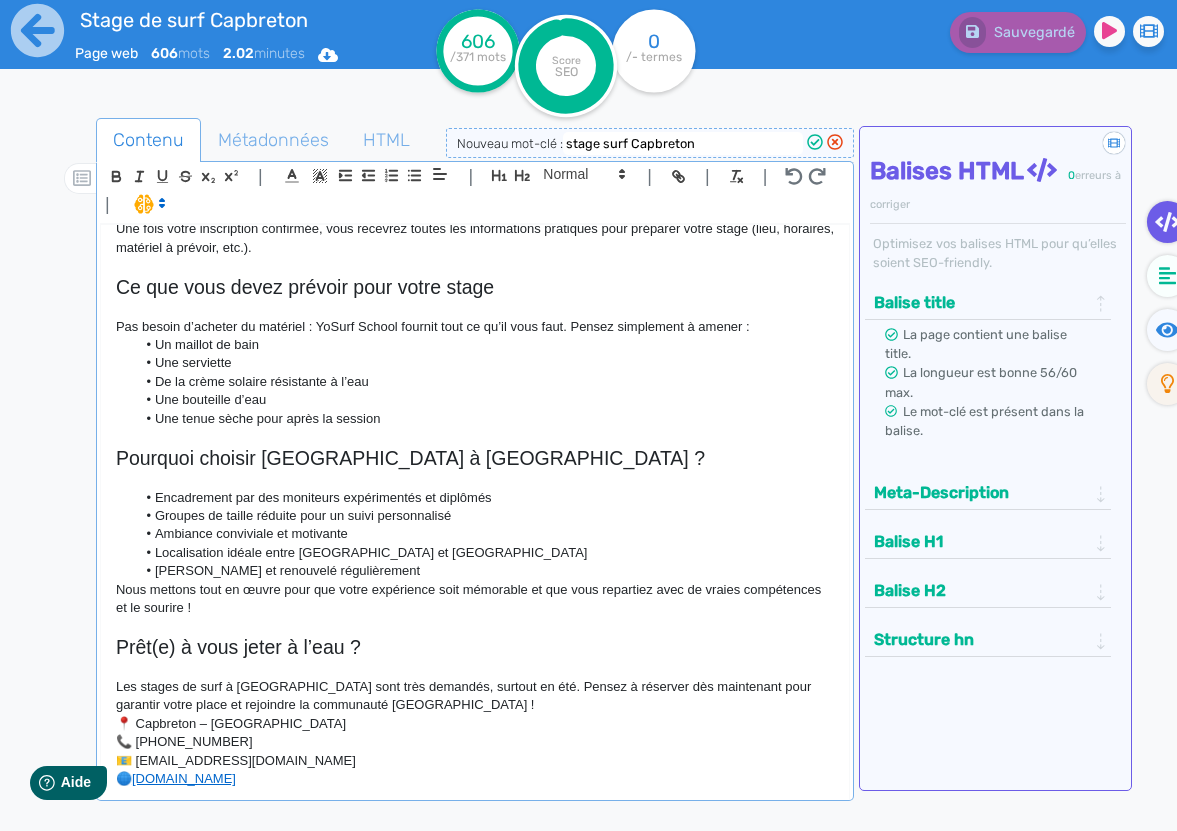 click on "YoSurf School – Capbreton : votre école de surf pour apprendre, progresser et vivre l’océan à fond. 🌊" 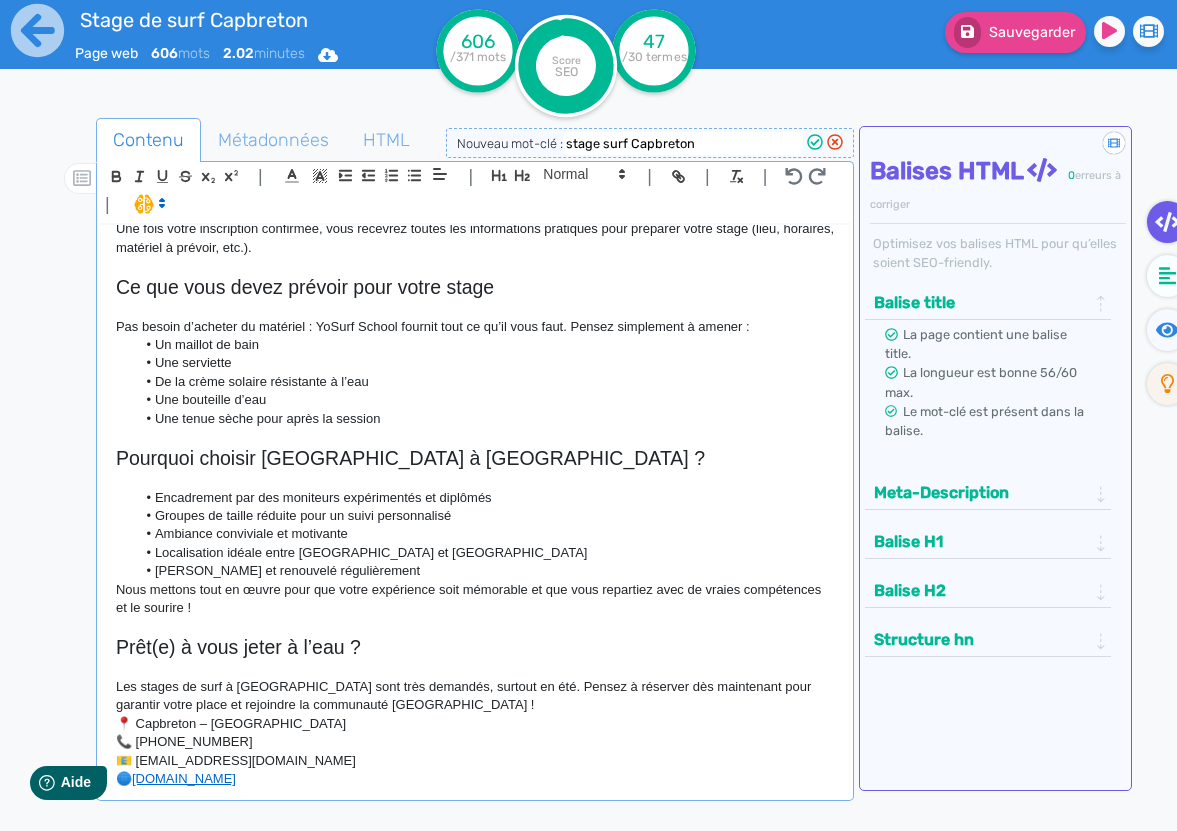 click on "Les stages de surf à [GEOGRAPHIC_DATA] sont très demandés, surtout en été. Pensez à réserver dès maintenant pour garantir votre place et rejoindre la communauté [GEOGRAPHIC_DATA] !" 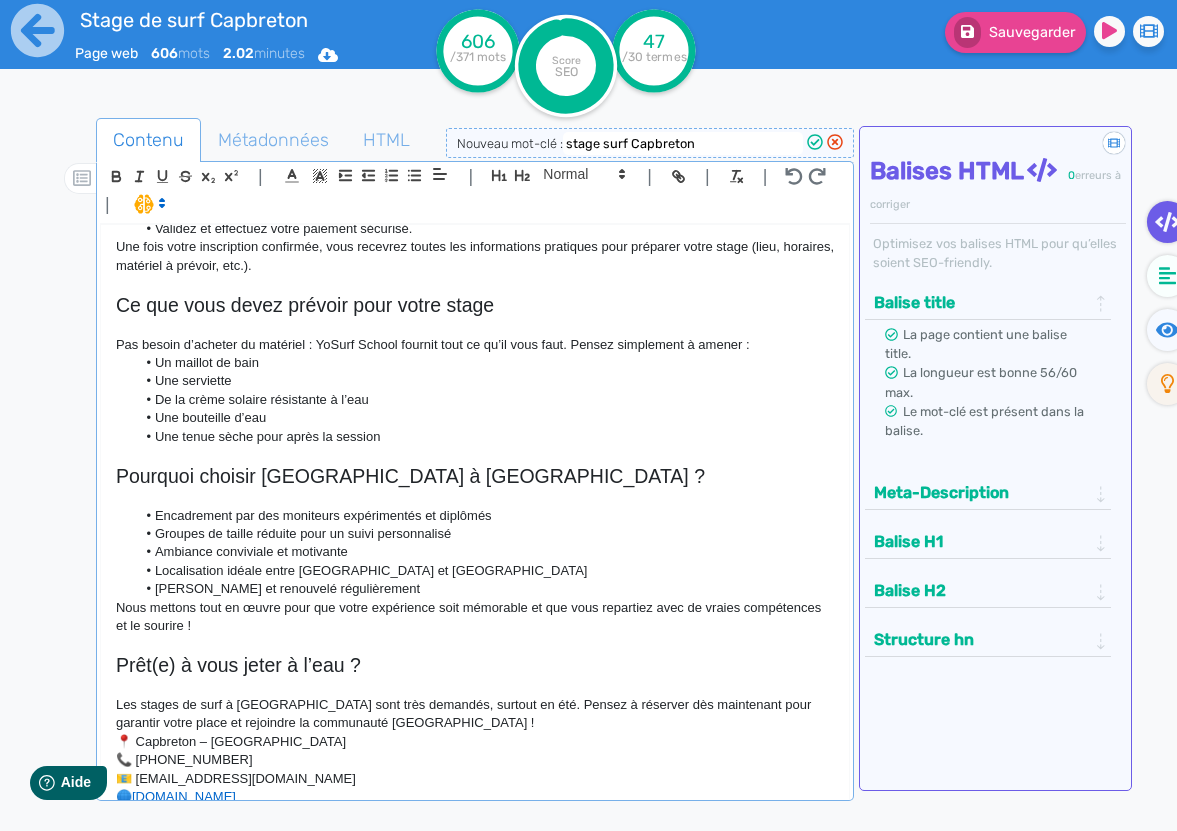 scroll, scrollTop: 798, scrollLeft: 0, axis: vertical 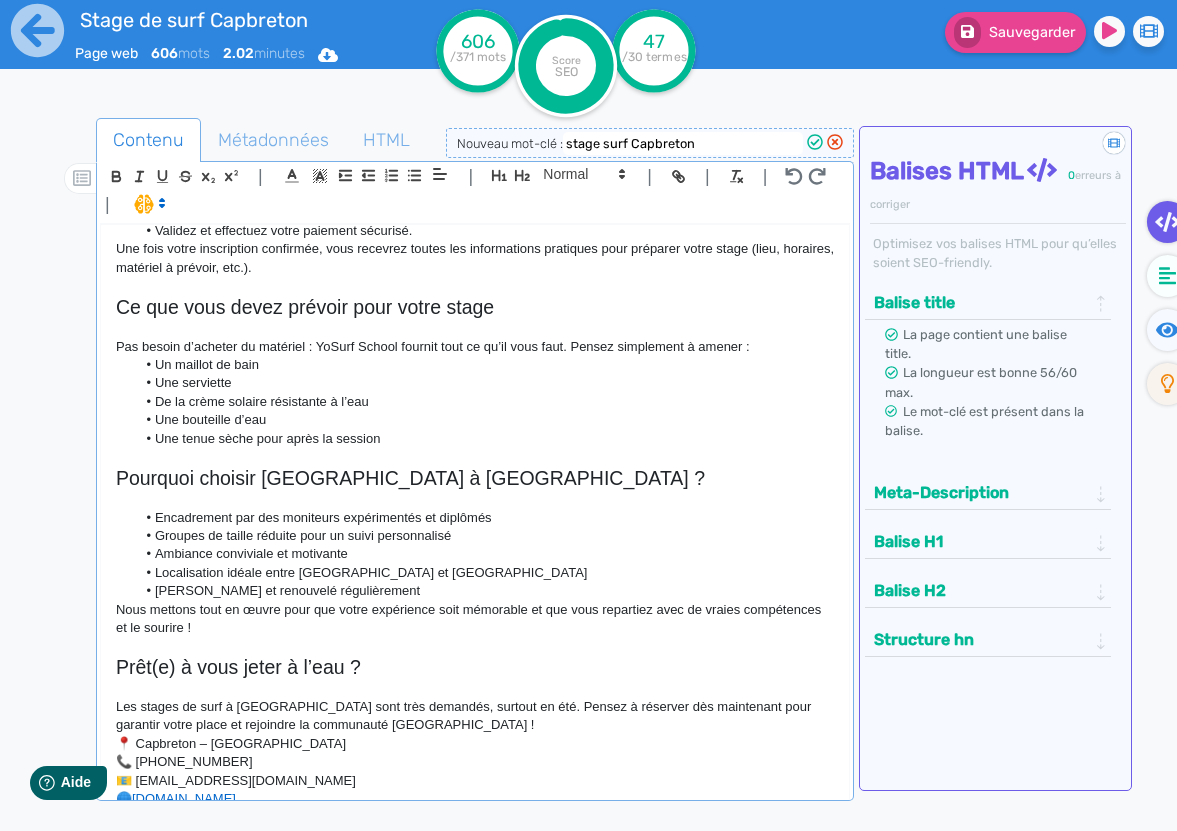 click on "Pourquoi choisir [GEOGRAPHIC_DATA] à [GEOGRAPHIC_DATA] ?" 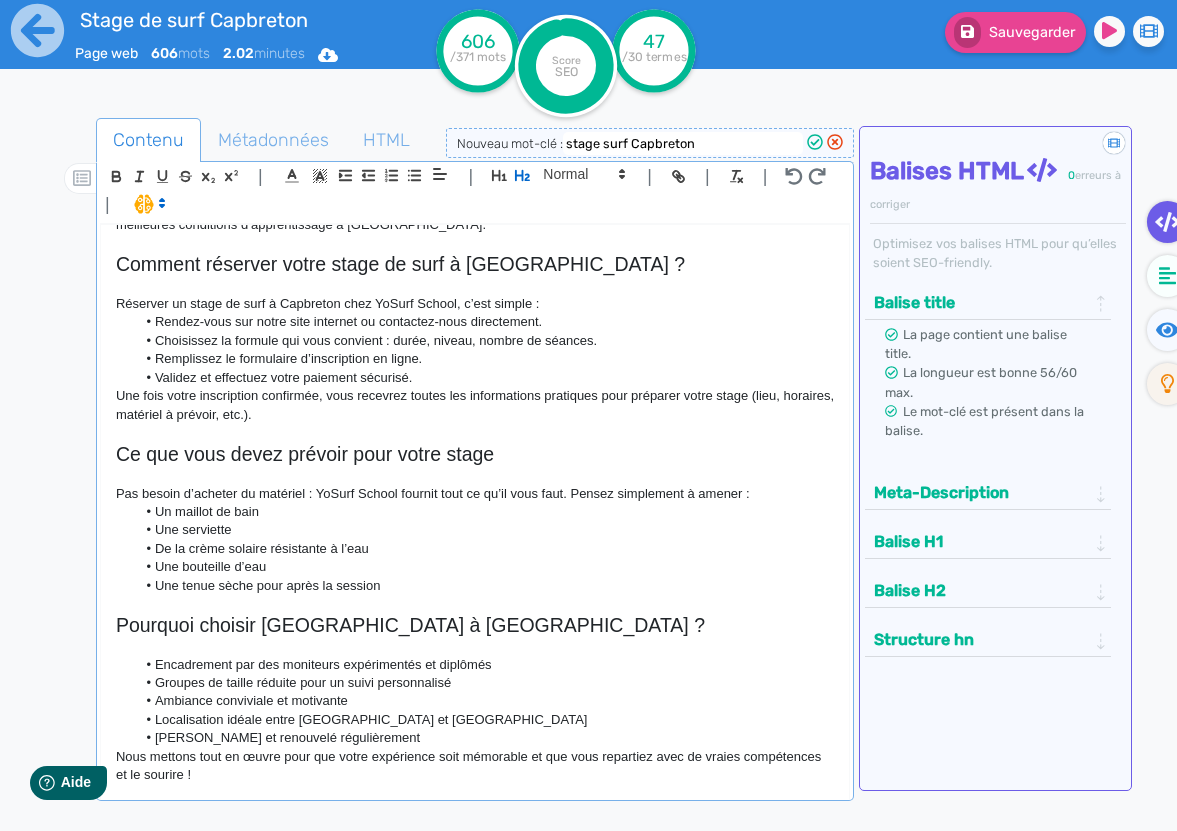 scroll, scrollTop: 611, scrollLeft: 0, axis: vertical 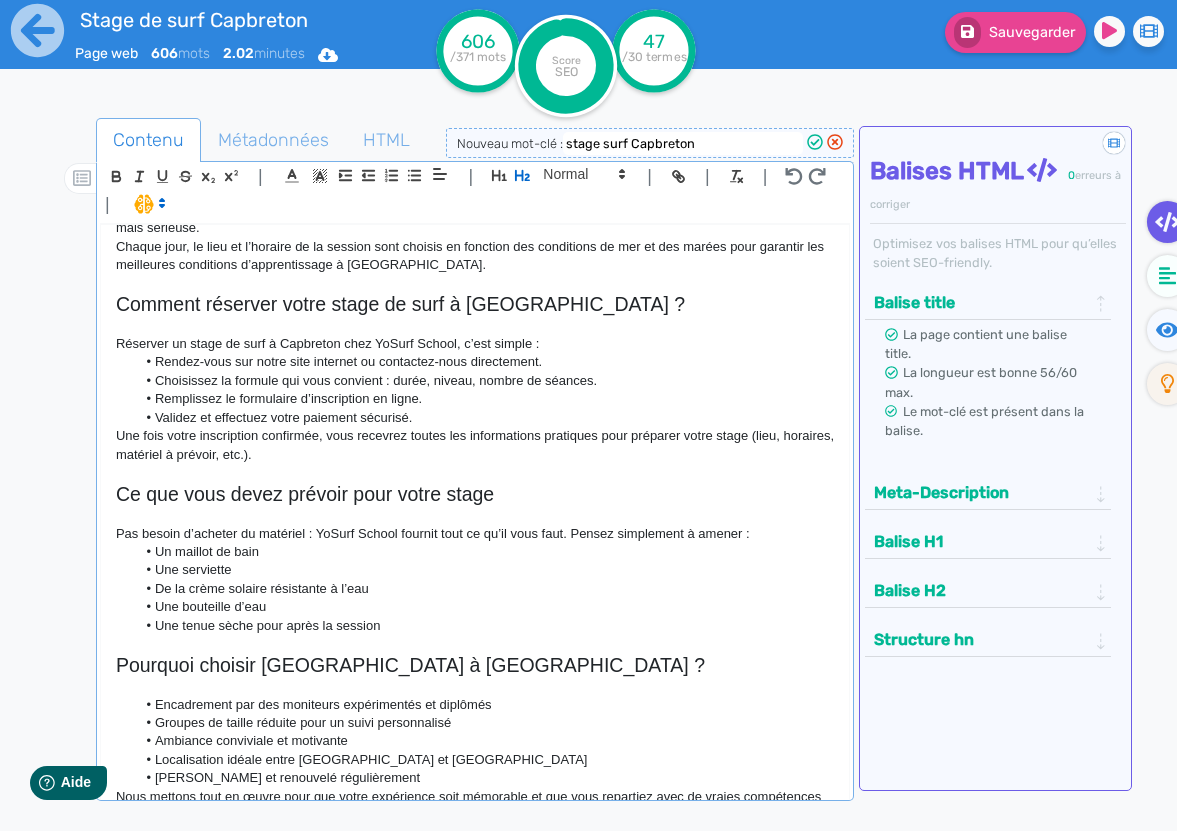 click on "Réserver un stage de surf à Capbreton chez YoSurf School, c’est simple :" 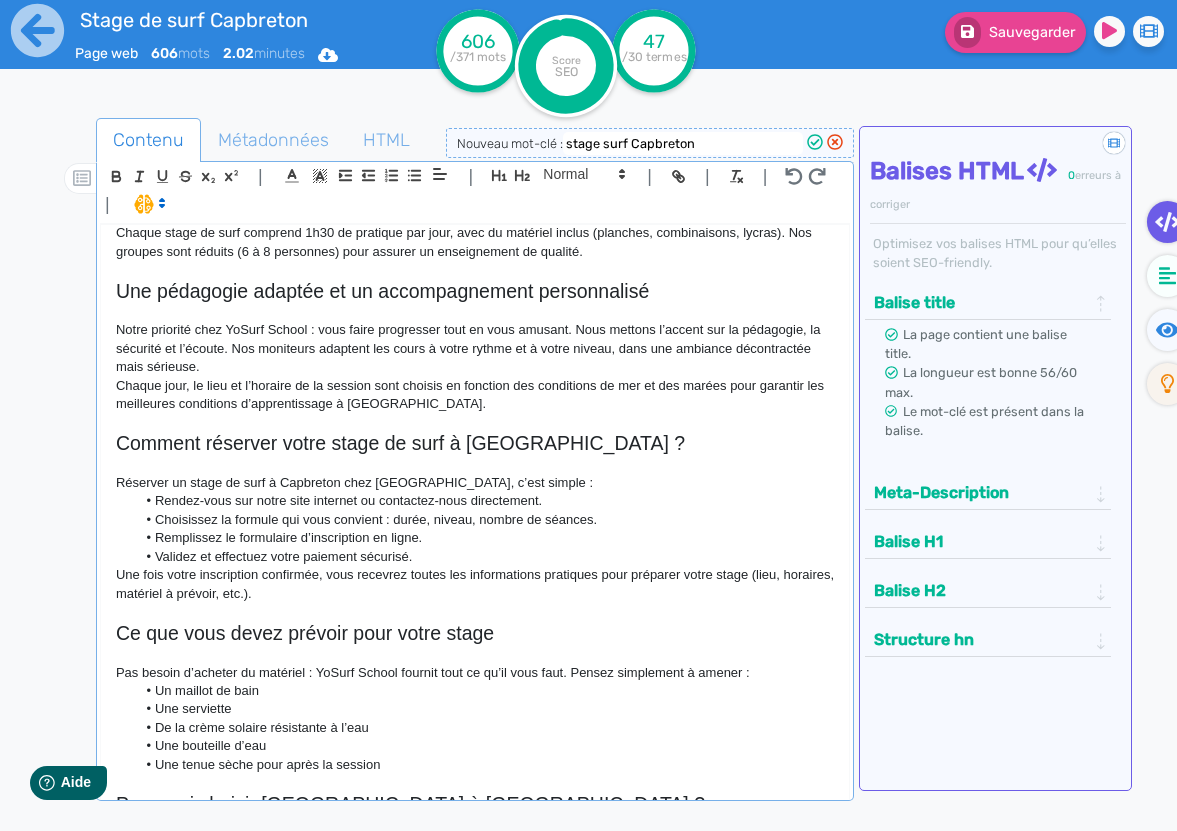 scroll, scrollTop: 446, scrollLeft: 0, axis: vertical 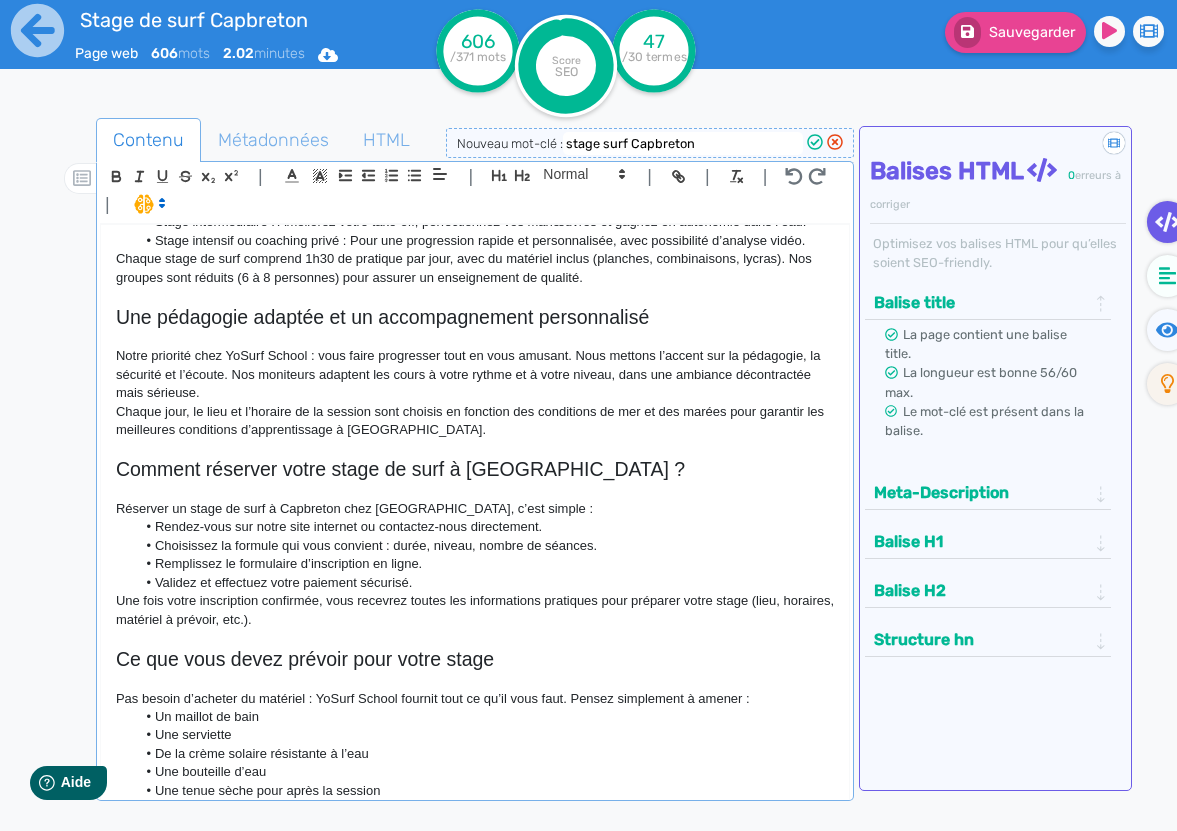 click on "Notre priorité chez YoSurf School : vous faire progresser tout en vous amusant. Nous mettons l’accent sur la pédagogie, la sécurité et l’écoute. Nos moniteurs adaptent les cours à votre rythme et à votre niveau, dans une ambiance décontractée mais sérieuse." 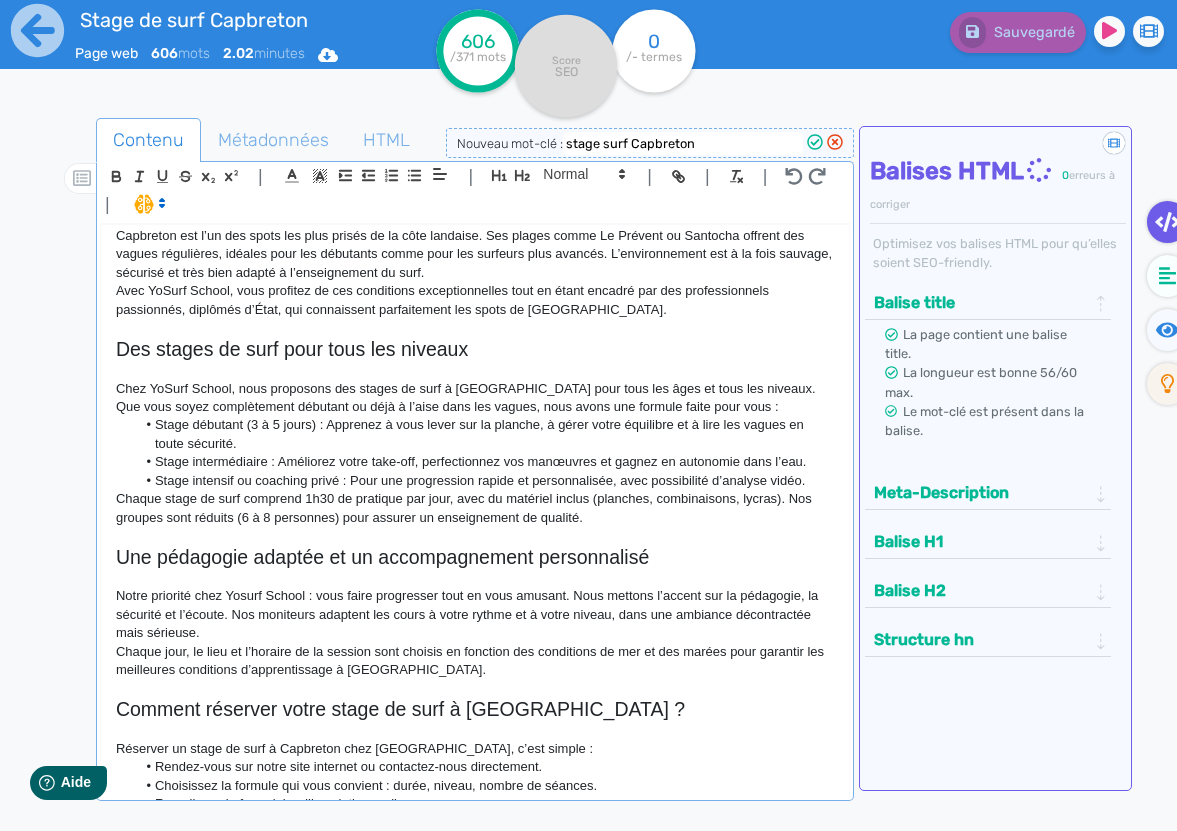 scroll, scrollTop: 188, scrollLeft: 0, axis: vertical 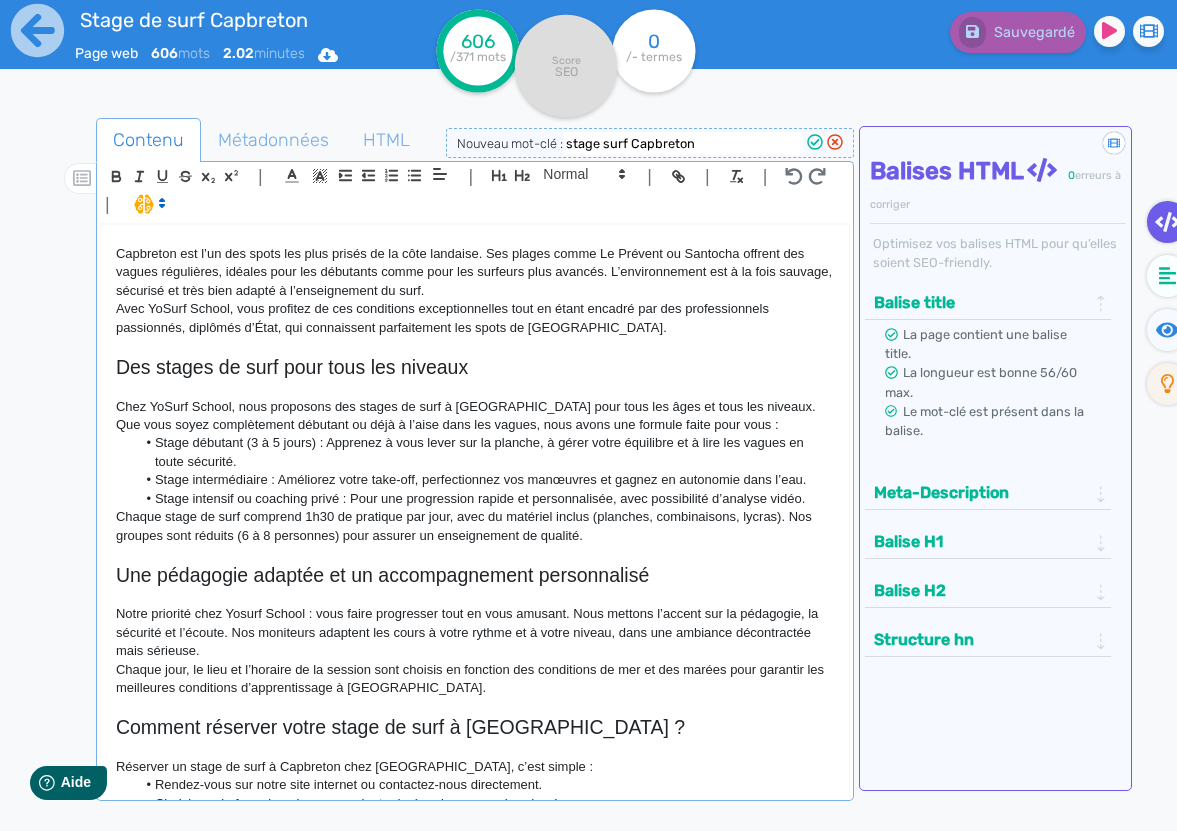 click on "Chez YoSurf School, nous proposons des stages de surf à [GEOGRAPHIC_DATA] pour tous les âges et tous les niveaux. Que vous soyez complètement débutant ou déjà à l’aise dans les vagues, nous avons une formule faite pour vous :" 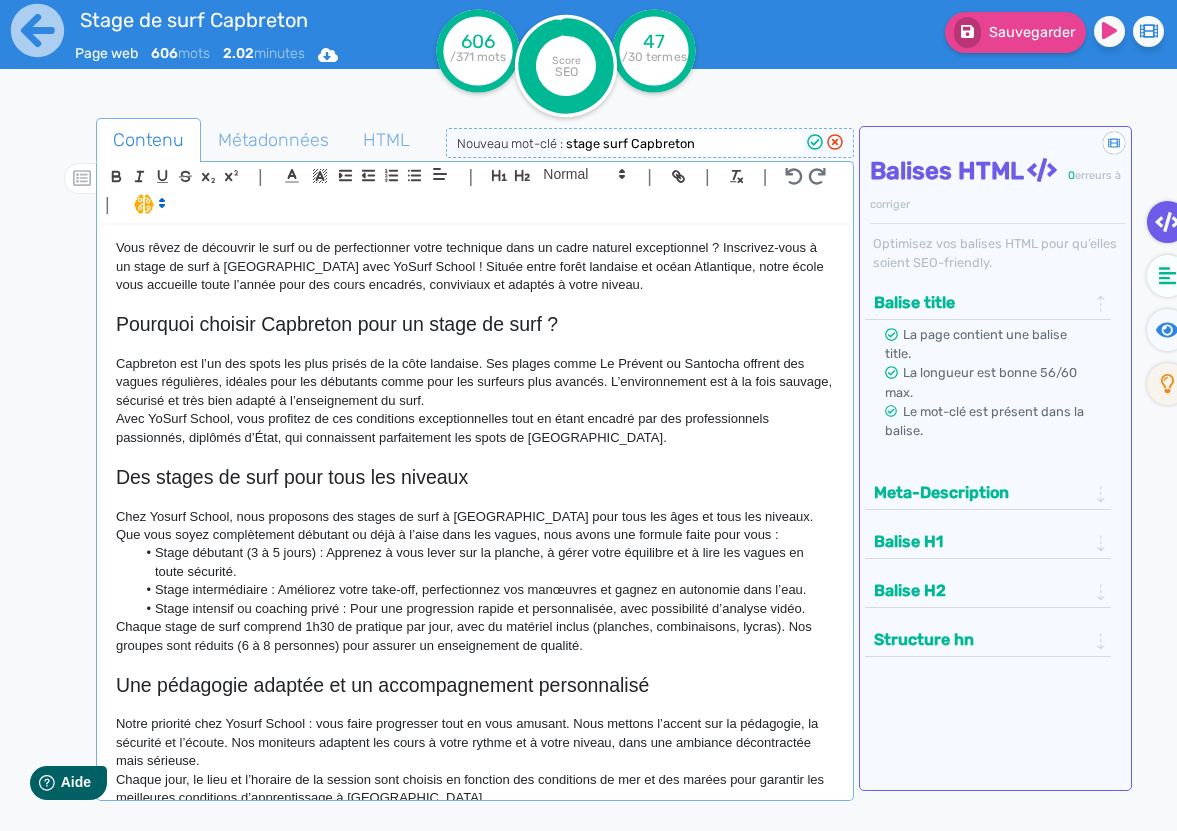 scroll, scrollTop: 76, scrollLeft: 0, axis: vertical 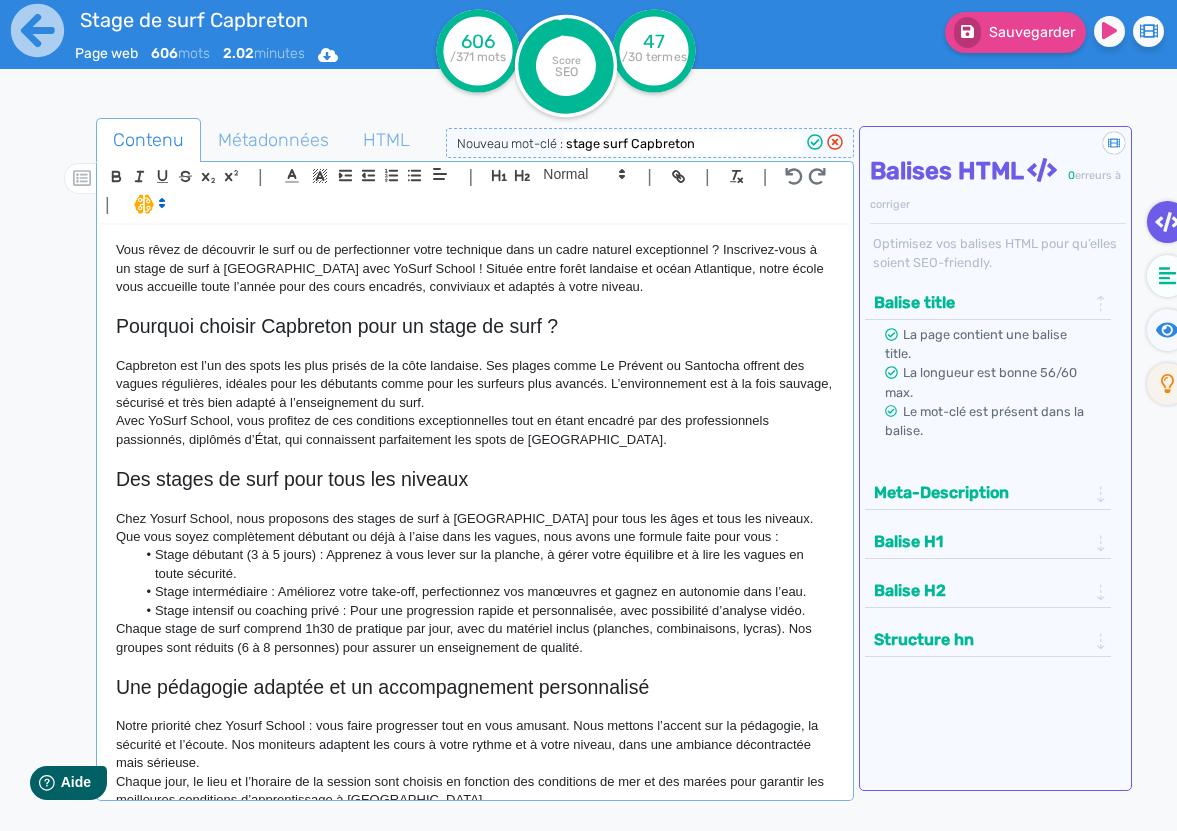 click on "Avec YoSurf School, vous profitez de ces conditions exceptionnelles tout en étant encadré par des professionnels passionnés, diplômés d’État, qui connaissent parfaitement les spots de [GEOGRAPHIC_DATA]." 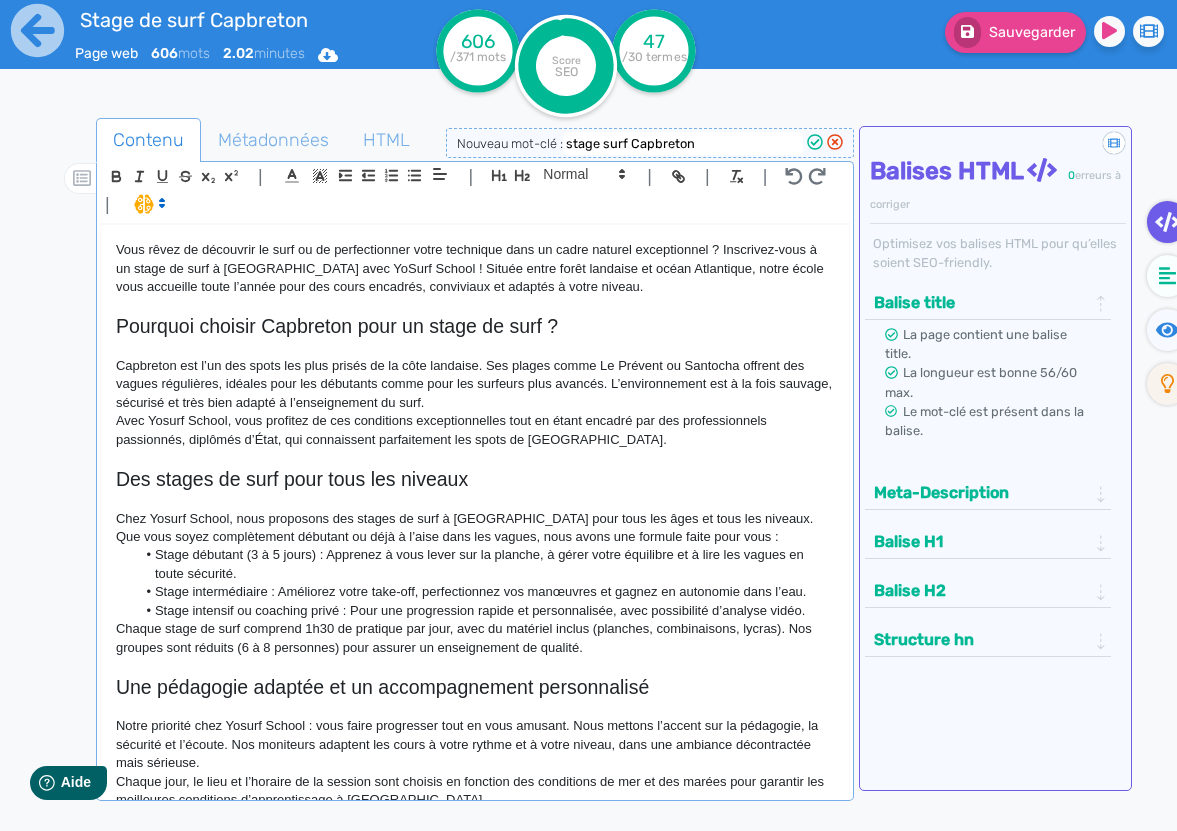 scroll, scrollTop: 0, scrollLeft: 0, axis: both 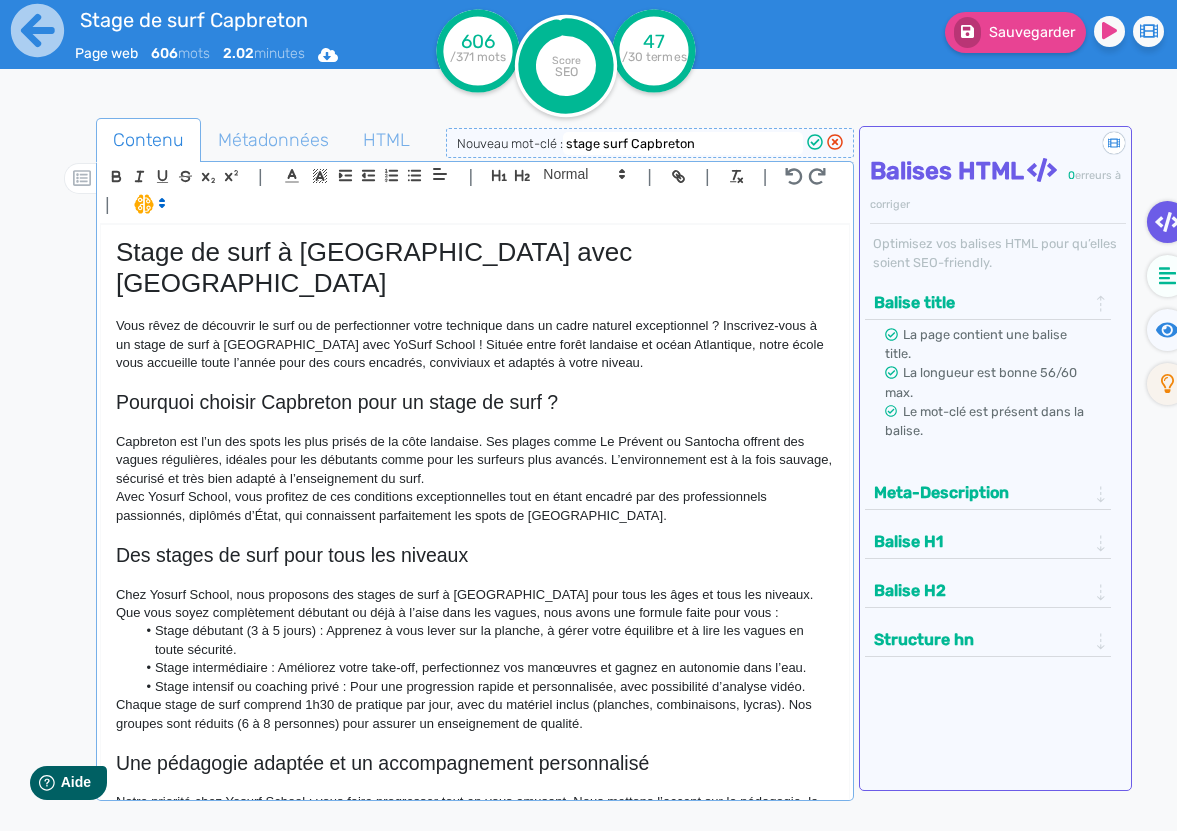 click on "Stage de surf à [GEOGRAPHIC_DATA] avec [GEOGRAPHIC_DATA]" 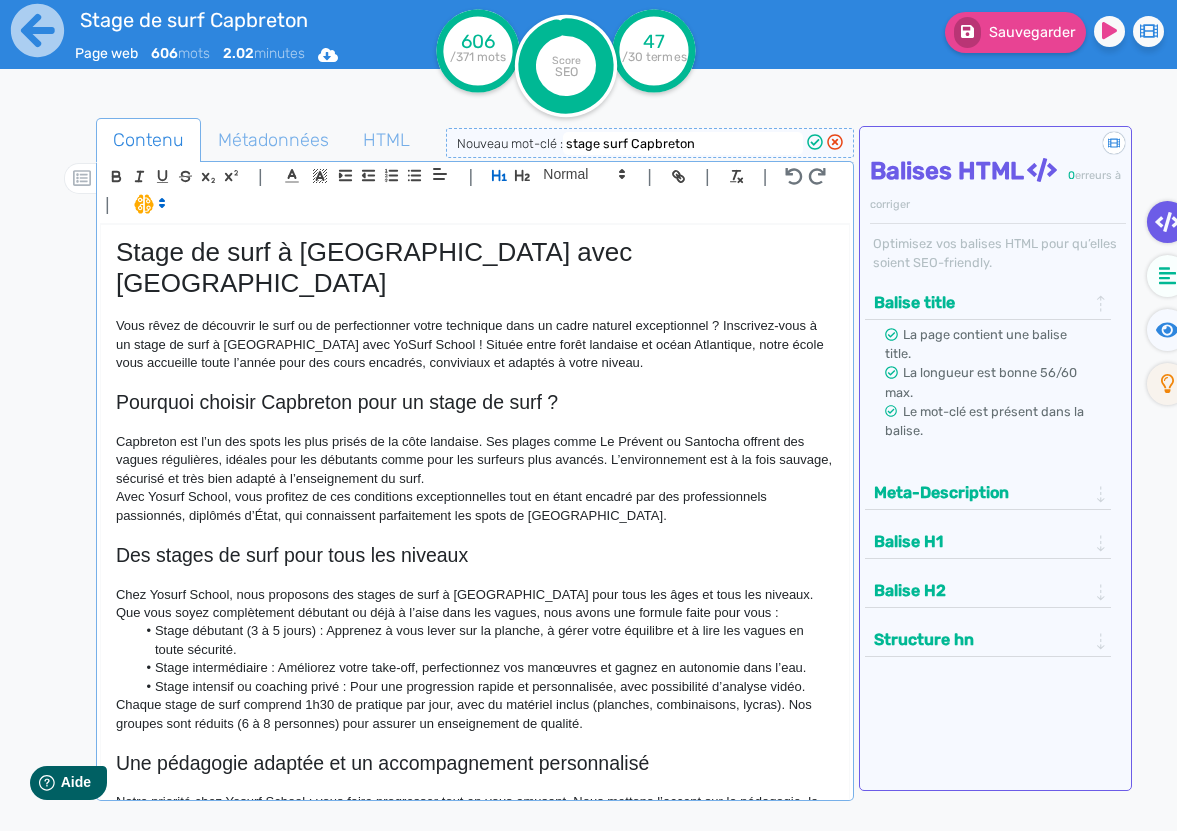 click on "Stage de surf à [GEOGRAPHIC_DATA] avec Yosurf School Vous rêvez de découvrir le surf ou de perfectionner votre technique dans un cadre naturel exceptionnel ? Inscrivez-vous à un stage de surf à [GEOGRAPHIC_DATA] avec YoSurf School ! Située entre forêt landaise et océan Atlantique, notre école vous accueille toute l’année pour des cours encadrés, conviviaux et adaptés à votre niveau. Pourquoi choisir [PERSON_NAME] pour un stage de surf ? [GEOGRAPHIC_DATA] est l’un des spots les plus prisés de la côte landaise. Ses plages comme Le Prévent ou Santocha offrent des vagues régulières, idéales pour les débutants comme pour les surfeurs plus avancés. L’environnement est à la fois sauvage, sécurisé et très bien adapté à l’enseignement du surf. Avec Yosurf School, vous profitez de ces conditions exceptionnelles tout en étant encadré par des professionnels passionnés, diplômés d’État, qui connaissent parfaitement les spots de [GEOGRAPHIC_DATA]. Des stages de surf pour tous les niveaux Un maillot de bain  🌐" 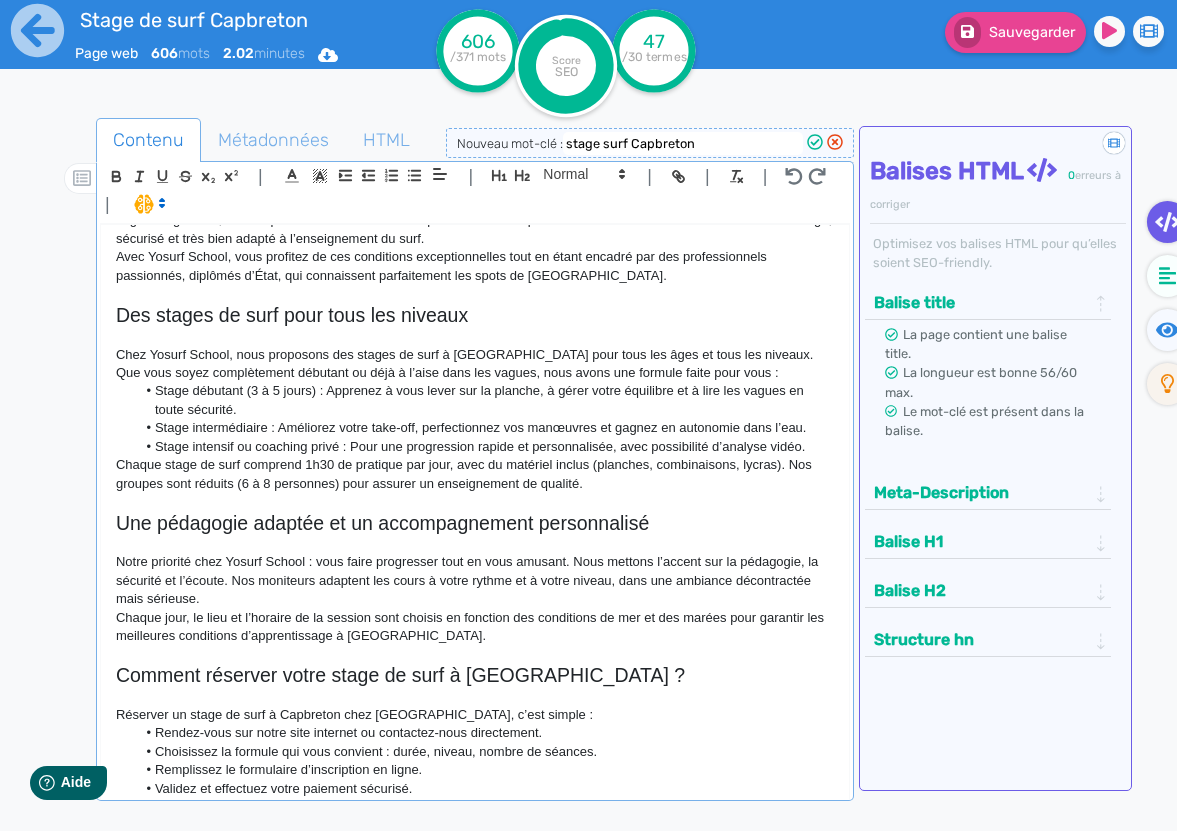 scroll, scrollTop: 0, scrollLeft: 0, axis: both 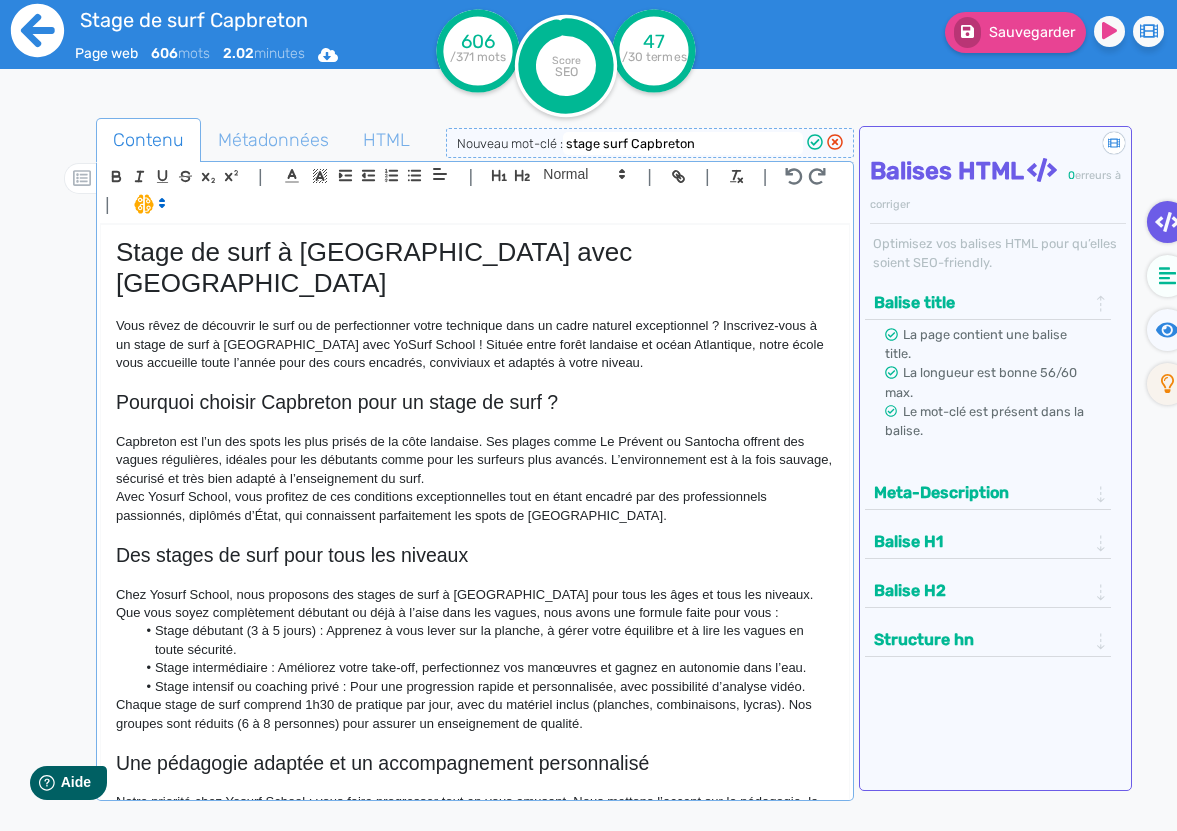 click 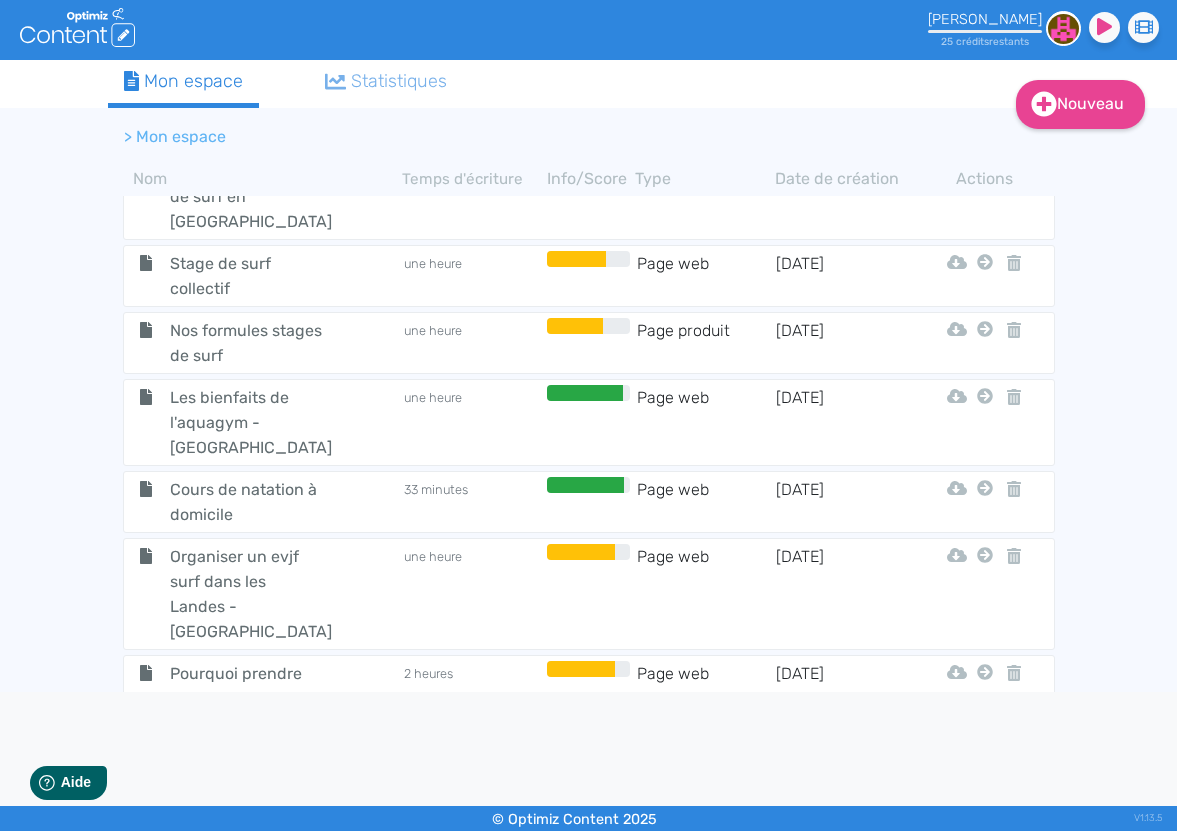 scroll, scrollTop: 5113, scrollLeft: 0, axis: vertical 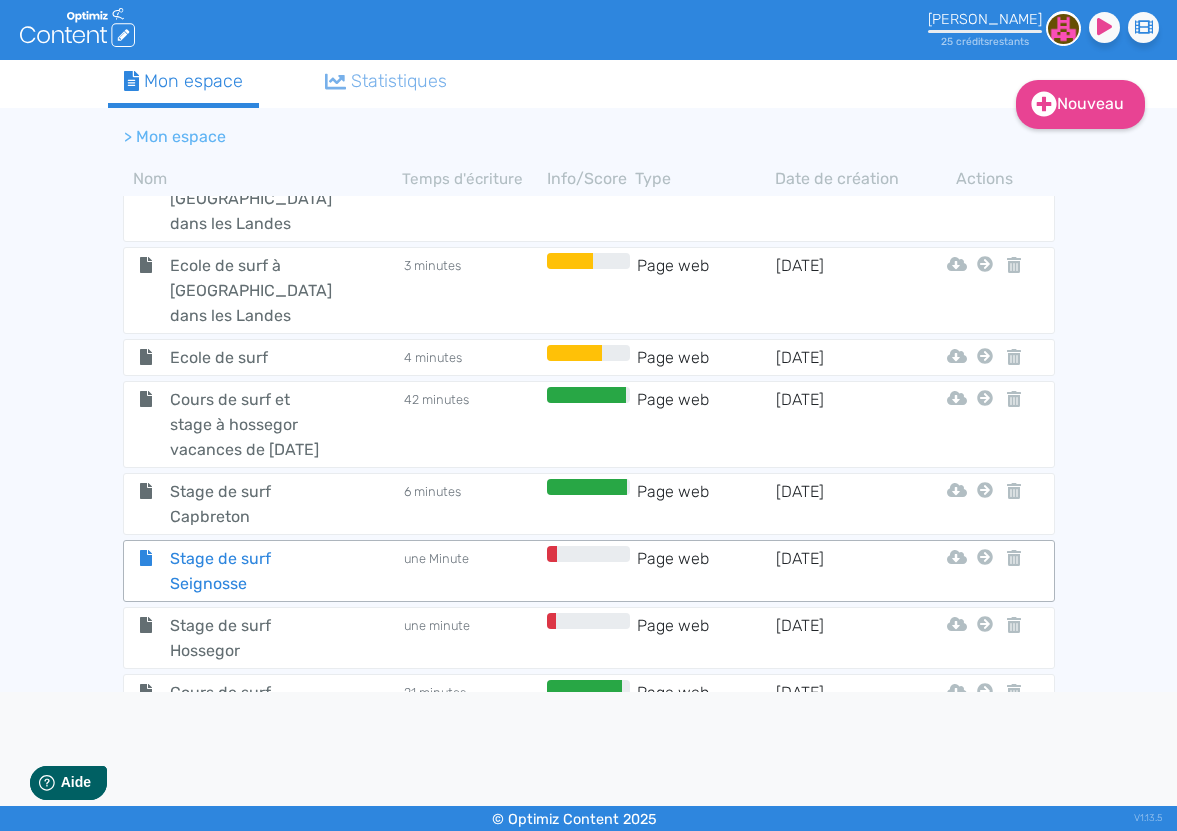 click on "Stage de surf Seignosse" 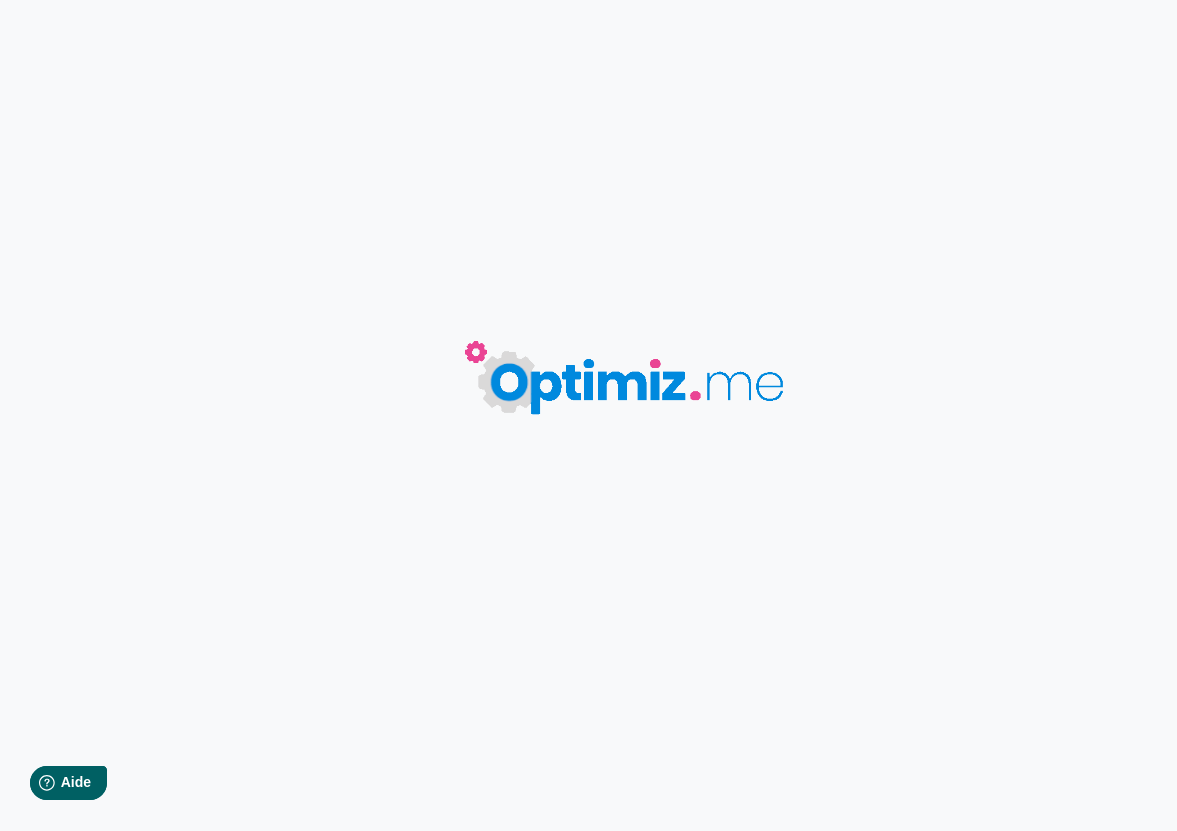 type on "Stage de surf Seignosse" 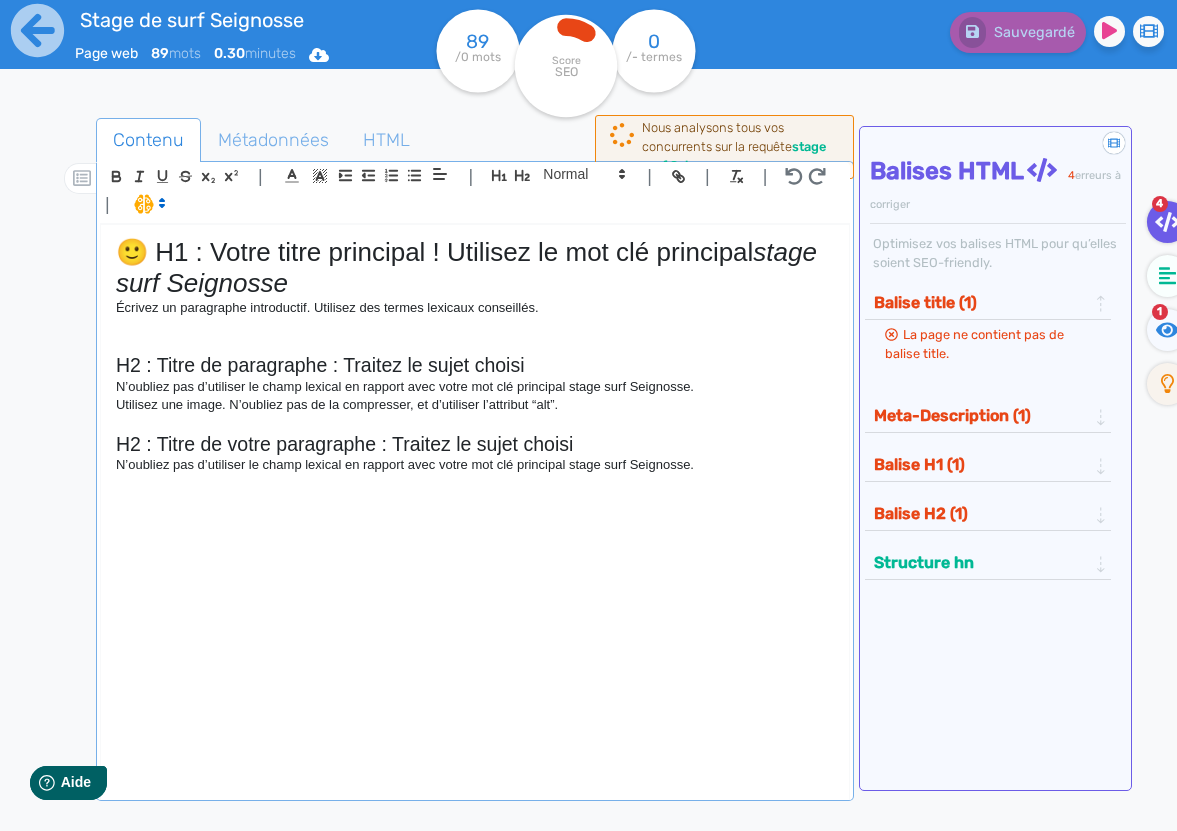click on "N’oubliez pas d’utiliser le champ lexical en rapport avec votre mot clé principal stage surf Seignosse." 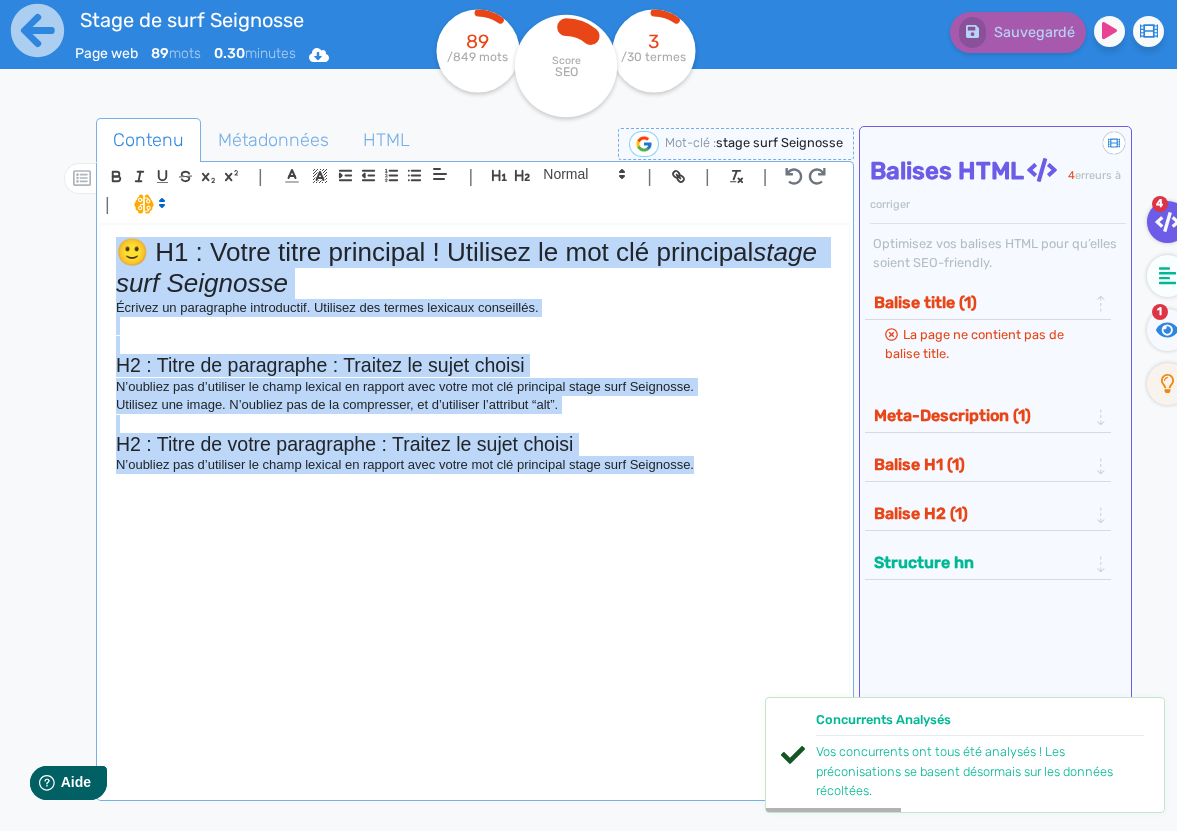 drag, startPoint x: 717, startPoint y: 478, endPoint x: 96, endPoint y: 233, distance: 667.5822 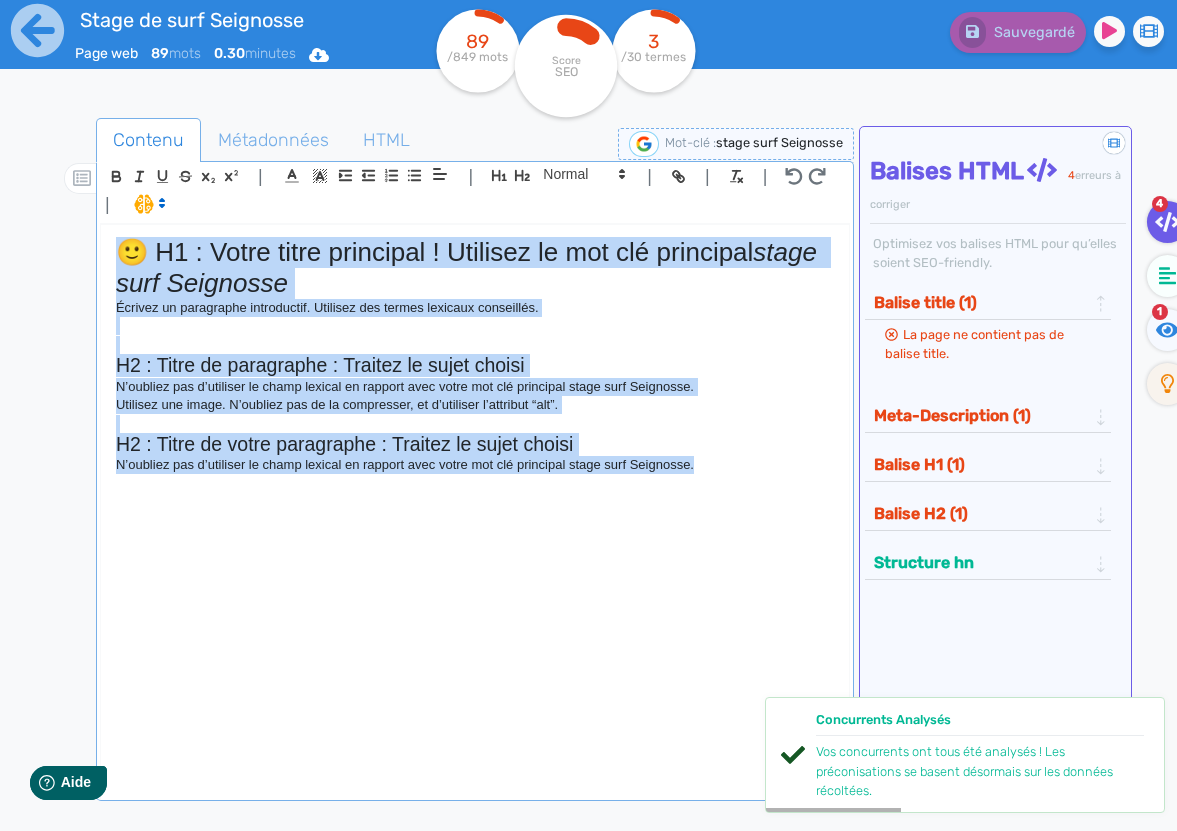click on "|                                                                                                                                                                                                         |               H3 H4 H5 H6 Normal |         |             | |       🙂 H1 : Votre titre principal ! Utilisez le mot clé principal  stage surf [PERSON_NAME] Écrivez un paragraphe introductif. Utilisez des termes lexicaux conseillés. H2 : Titre de paragraphe : Traitez le sujet choisi N’oubliez pas d’utiliser le champ lexical en rapport avec votre mot clé principal stage surf Seignosse. Utilisez une image. N’oubliez pas de la compresser, et d’utiliser l’attribut “alt”. H2 : Titre de votre paragraphe : Traitez le sujet choisi N’oubliez pas d’utiliser le champ lexical en rapport avec votre mot clé principal stage surf Seignosse. Le balise title et la meta description  sont les ambassadrices de votre site, Le coeur d'une stratégie marketing !       < html" 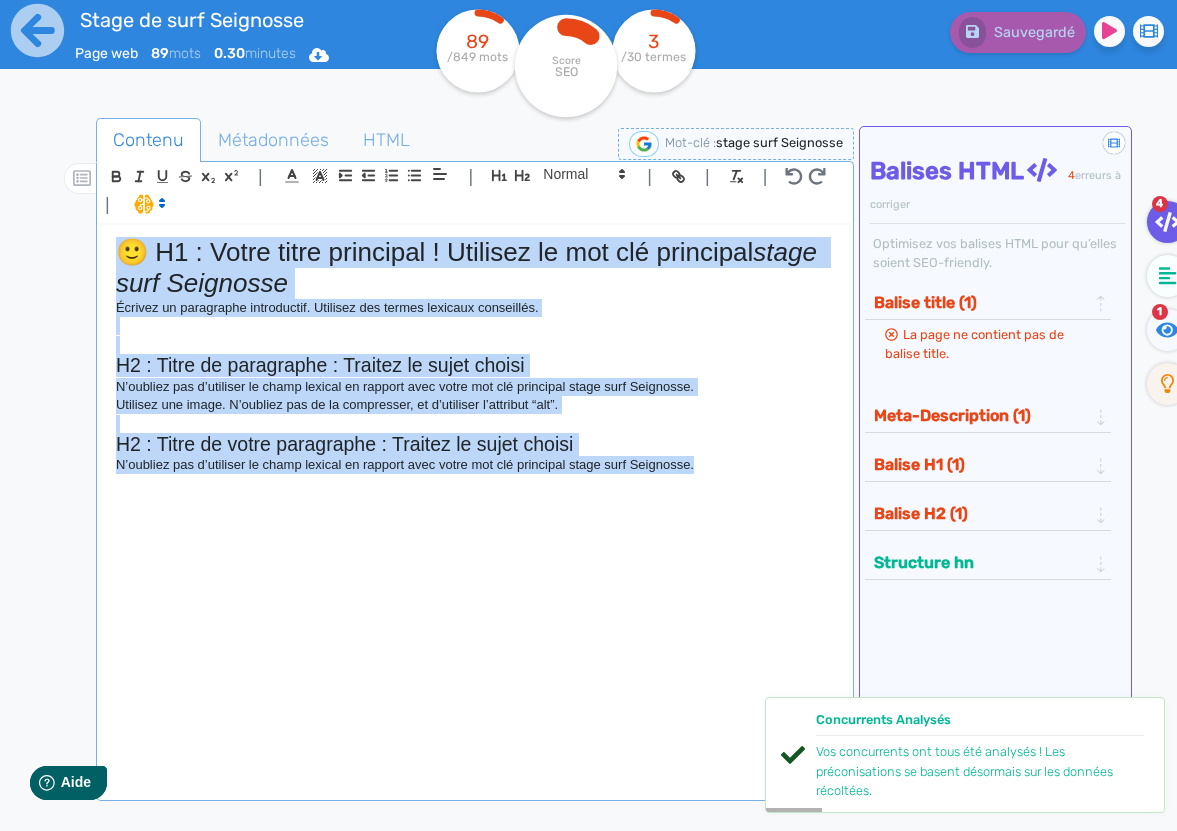 click 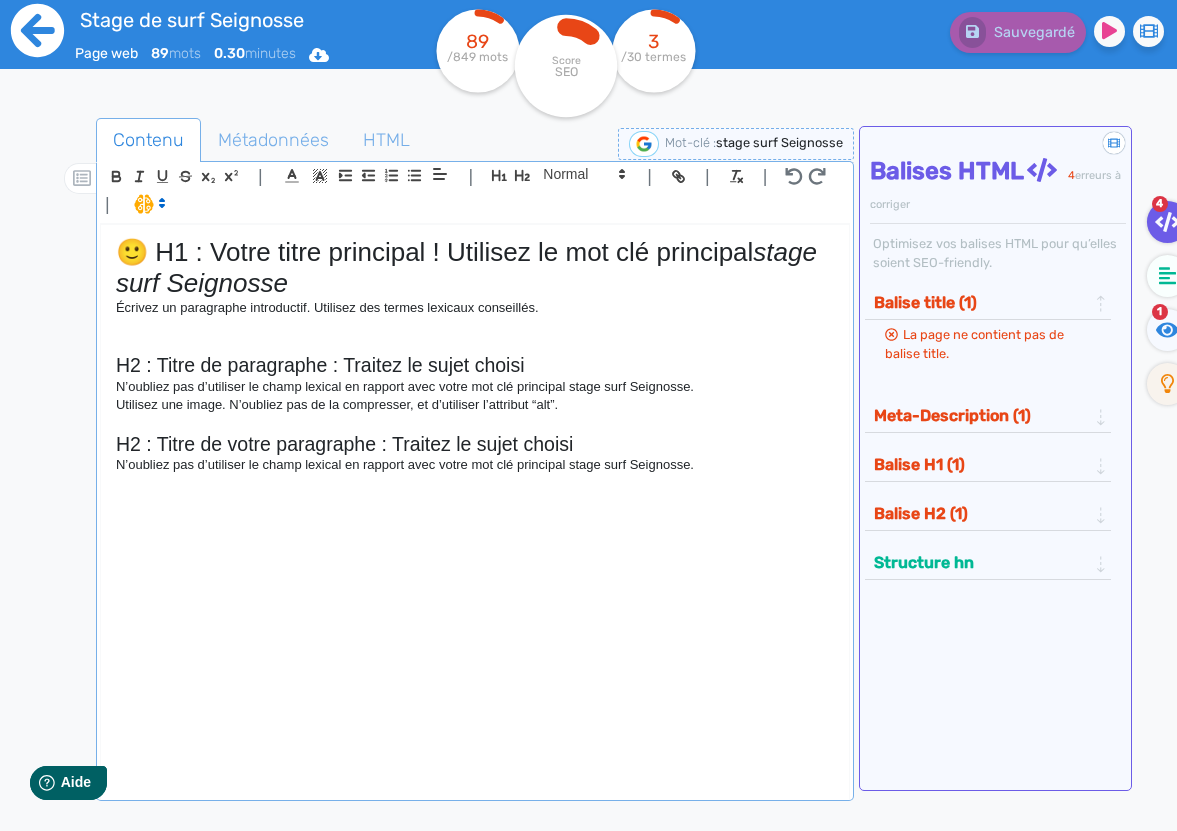 click 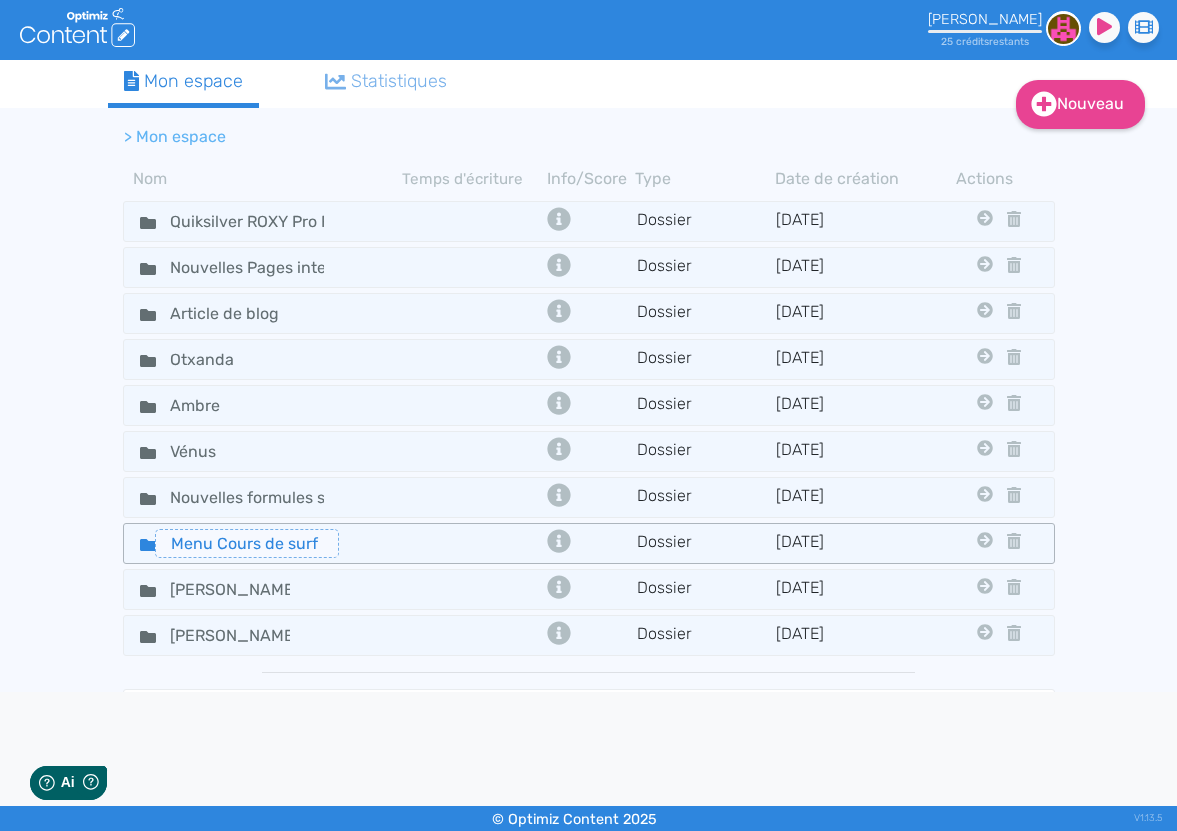 scroll, scrollTop: 0, scrollLeft: 0, axis: both 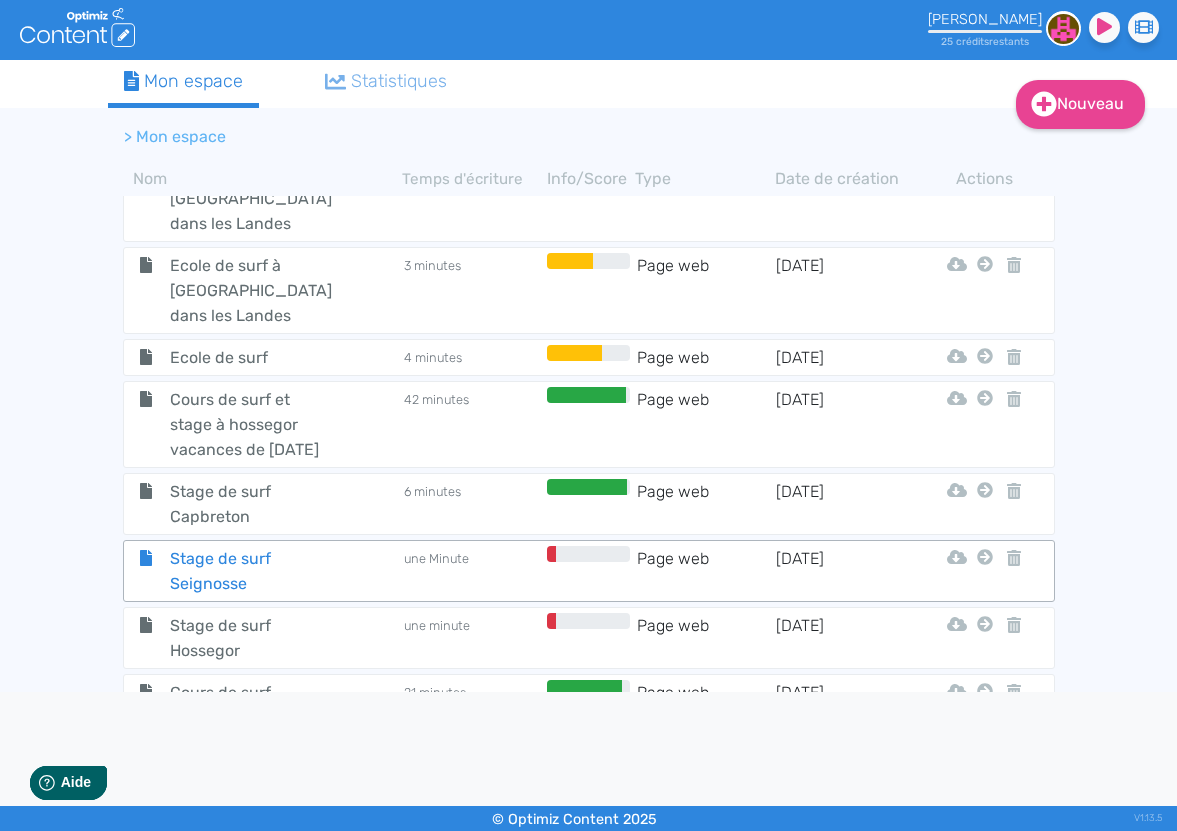 click on "Stage de surf Seignosse" 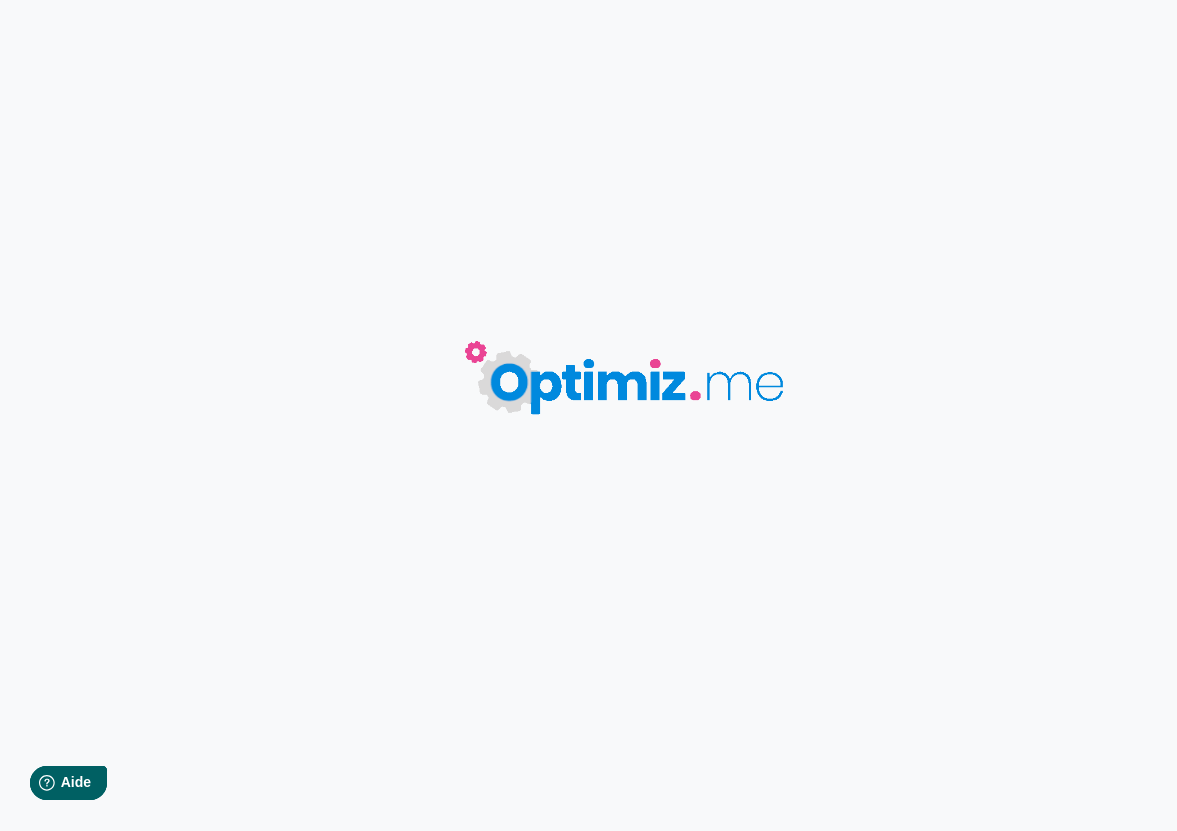 type on "Stage de surf Seignosse" 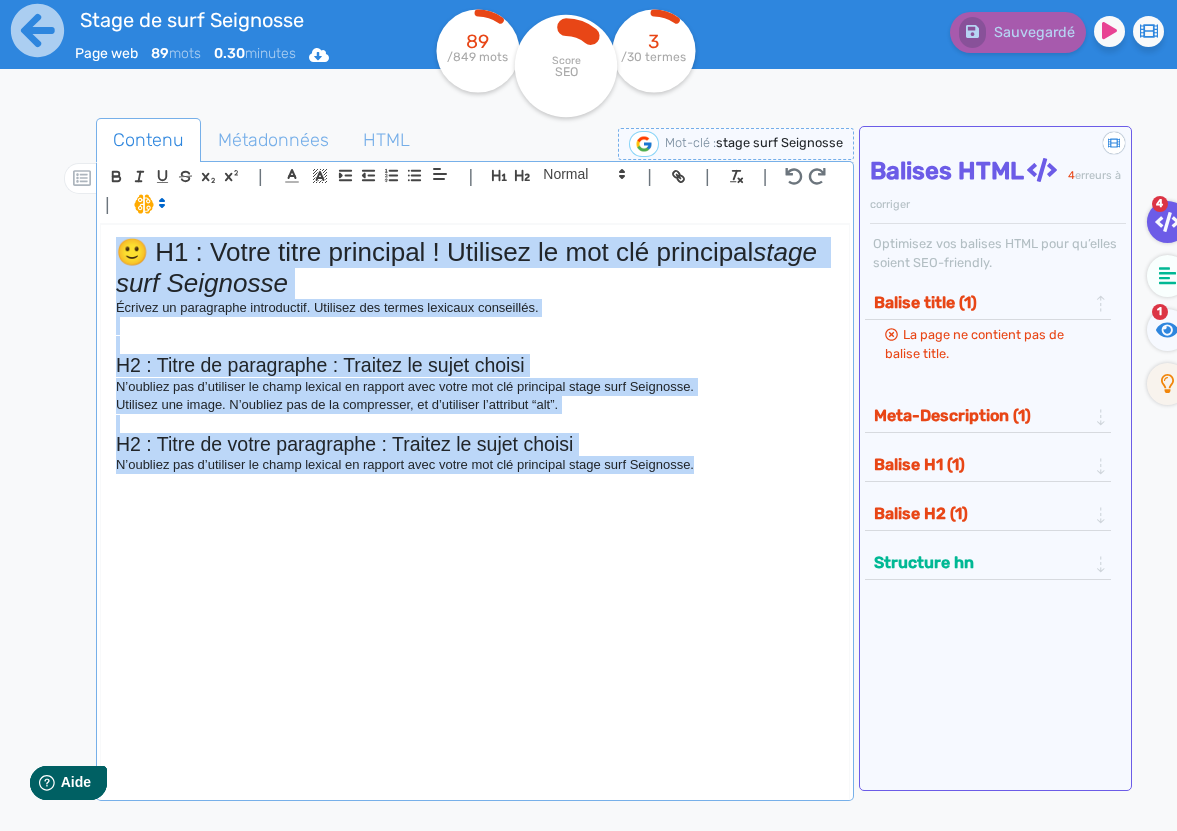 drag, startPoint x: 722, startPoint y: 476, endPoint x: 93, endPoint y: 254, distance: 667.027 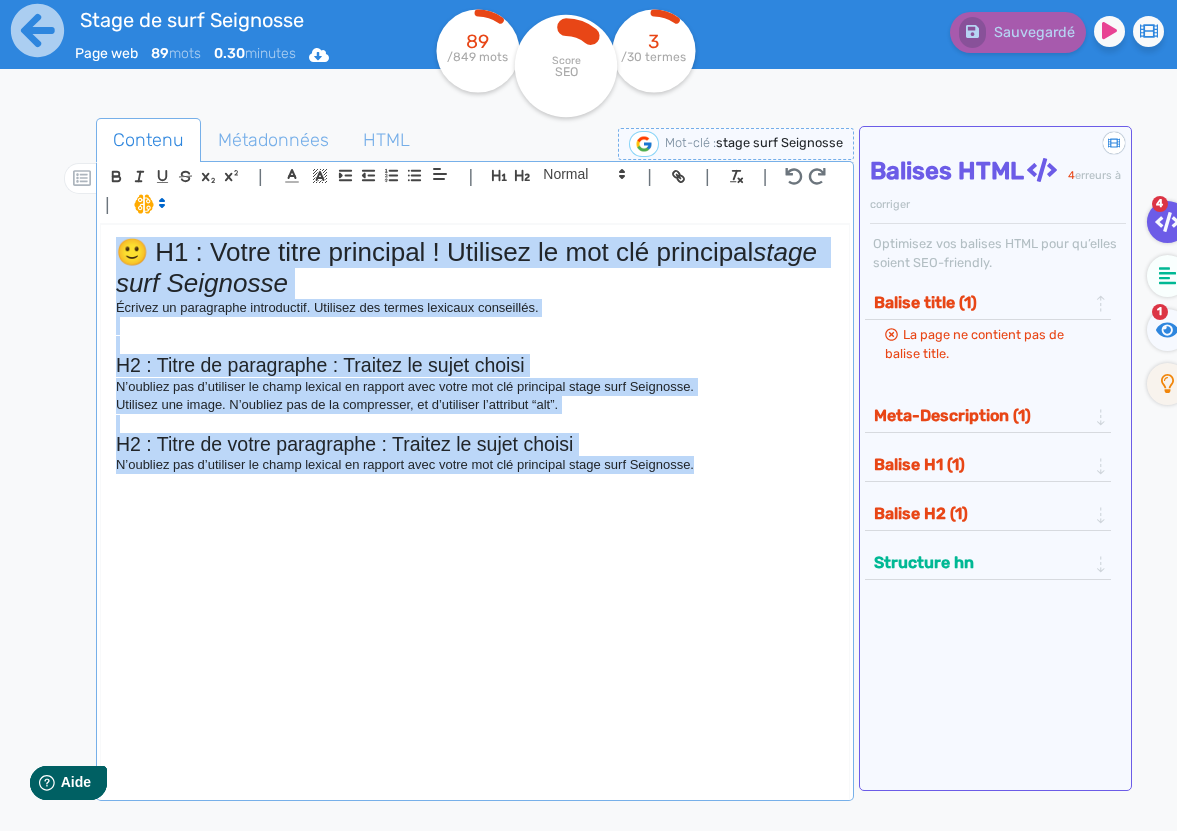 click on "Contenu   Métadonnées   HTML                                          |                                                                                                                                                                                                         |               H3 H4 H5 H6 Normal |         |             | |       🙂 H1 : Votre titre principal ! Utilisez le mot clé principal  stage surf [PERSON_NAME] Écrivez un paragraphe introductif. Utilisez des termes lexicaux conseillés. H2 : Titre de paragraphe : Traitez le sujet choisi N’oubliez pas d’utiliser le champ lexical en rapport avec votre mot clé principal stage surf Seignosse. Utilisez une image. N’oubliez pas de la compresser, et d’utiliser l’attribut “alt”. H2 : Titre de votre paragraphe : Traitez le sujet choisi N’oubliez pas d’utiliser le champ lexical en rapport avec votre mot clé principal stage surf Seignosse. Le balise title et la meta description La balise title La balise meta description      < html >" 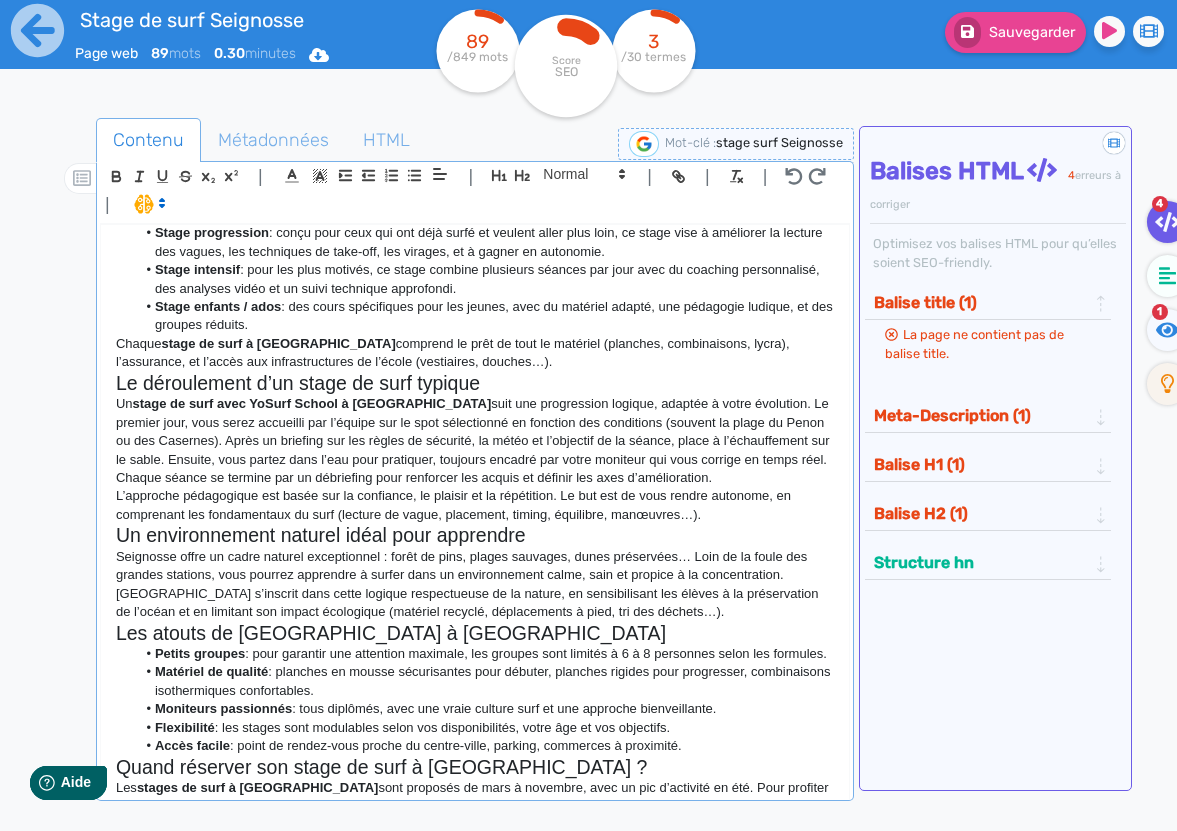 scroll, scrollTop: 258, scrollLeft: 0, axis: vertical 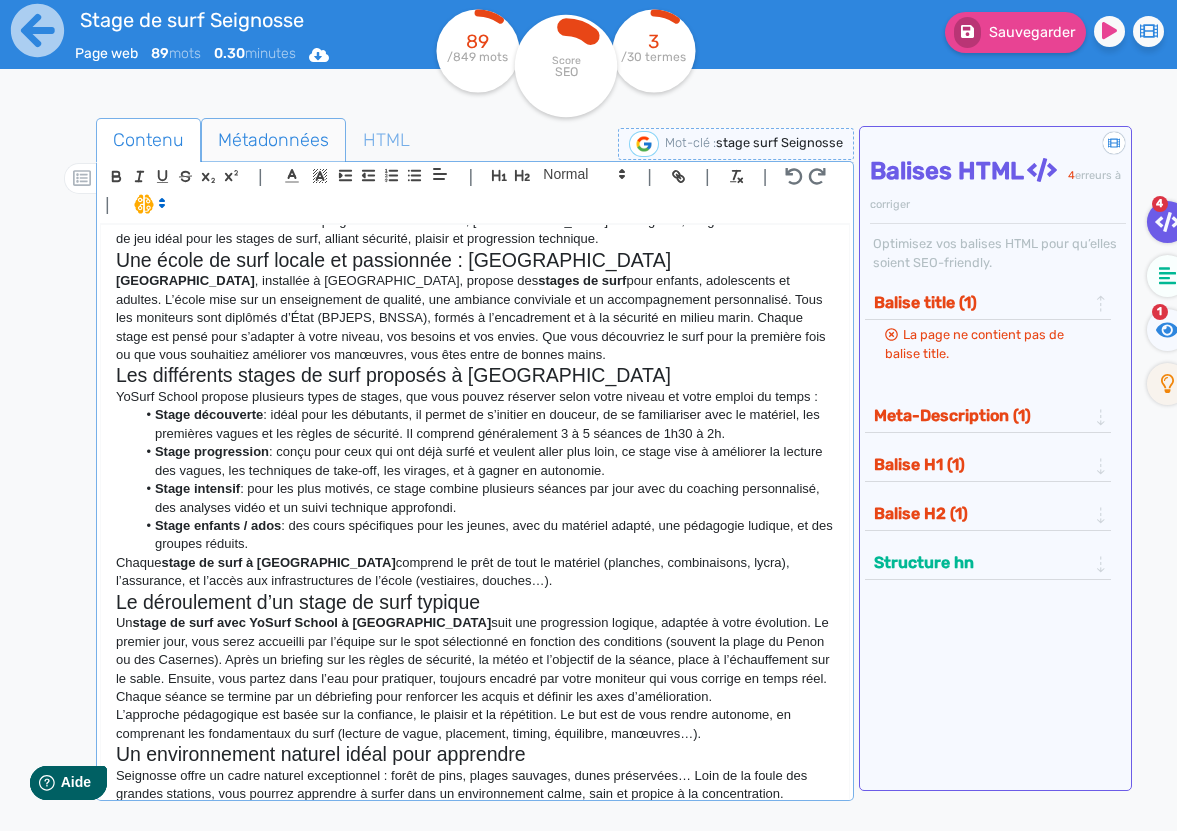 click on "Métadonnées" at bounding box center (273, 140) 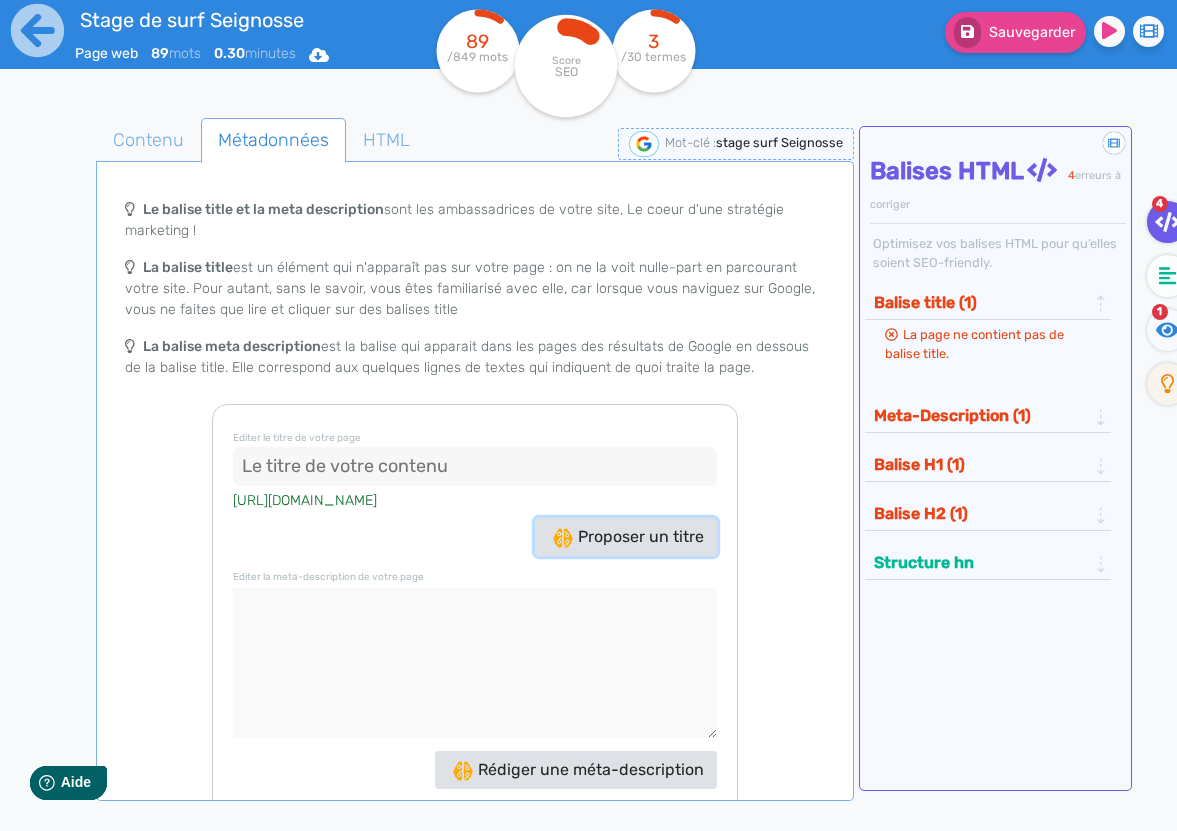 click on "Proposer un titre" 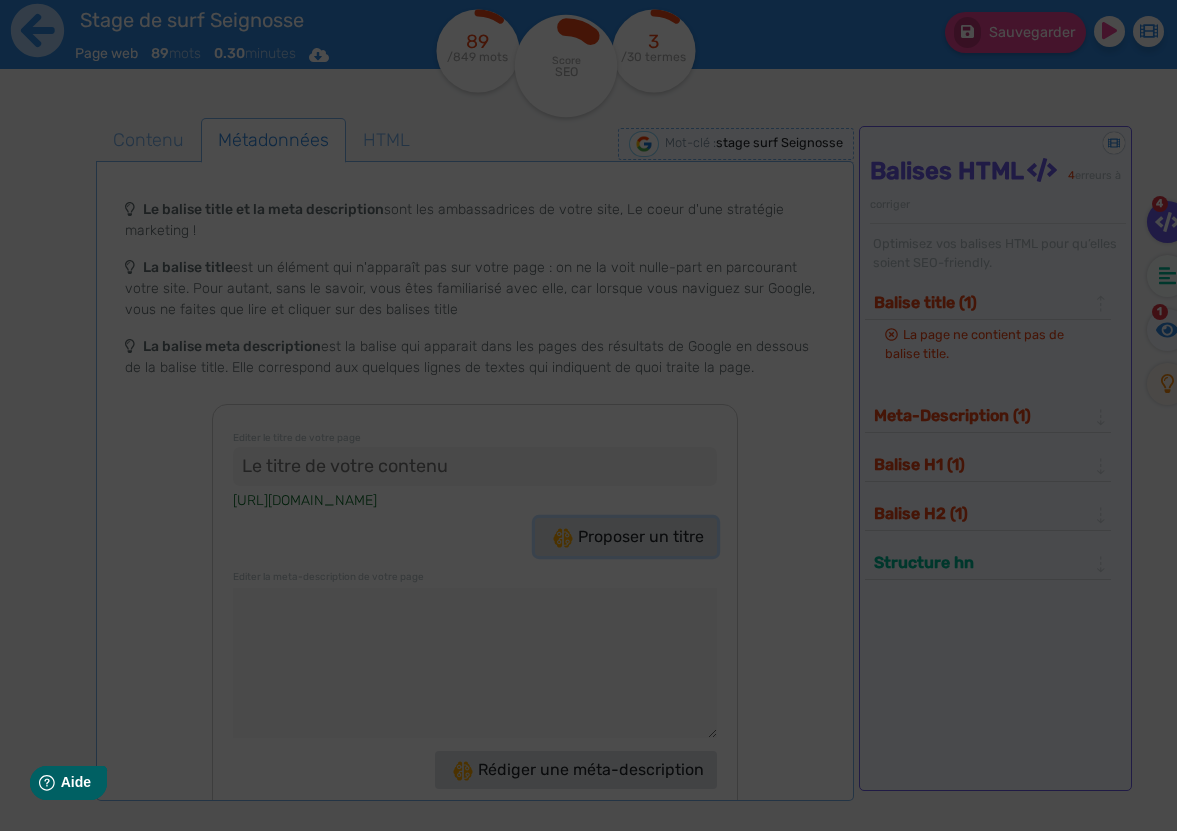 type on ""Stage Surf Seignosse : Vivez l'Aventure Océane !"" 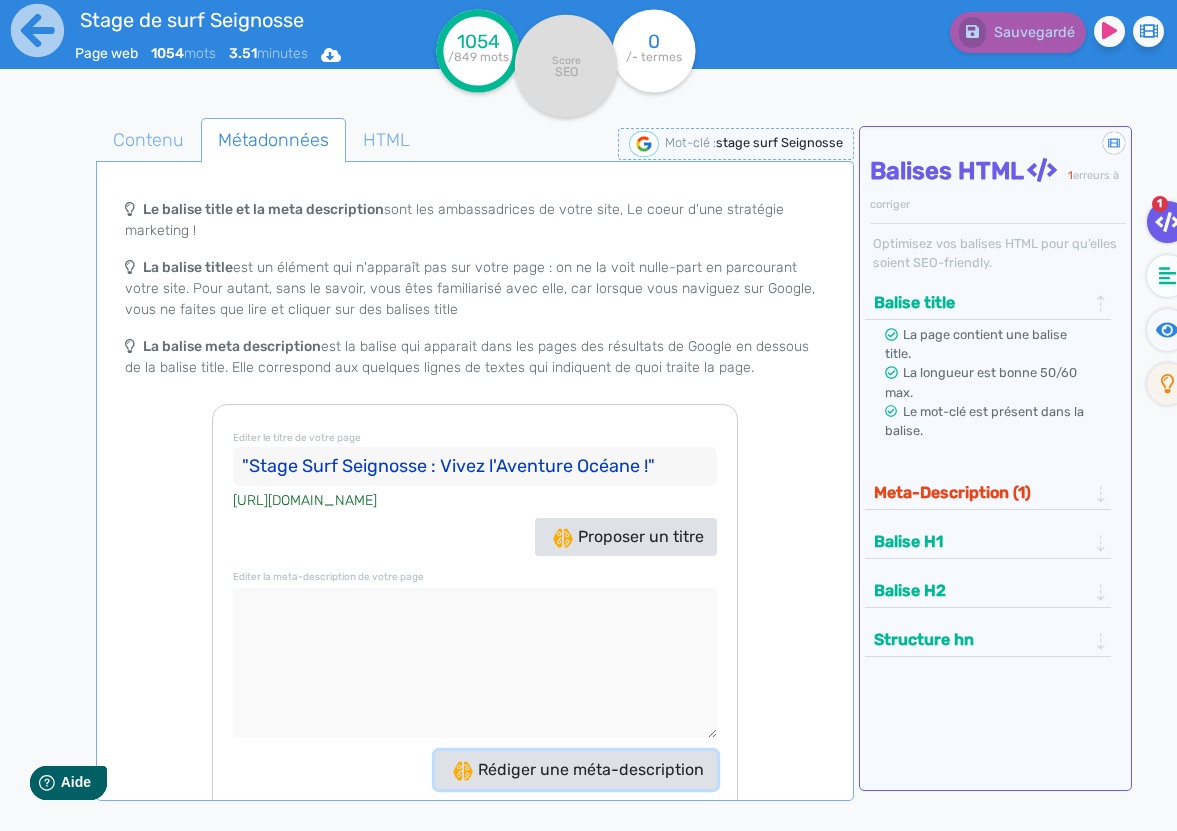 click on "Rédiger une méta-description" 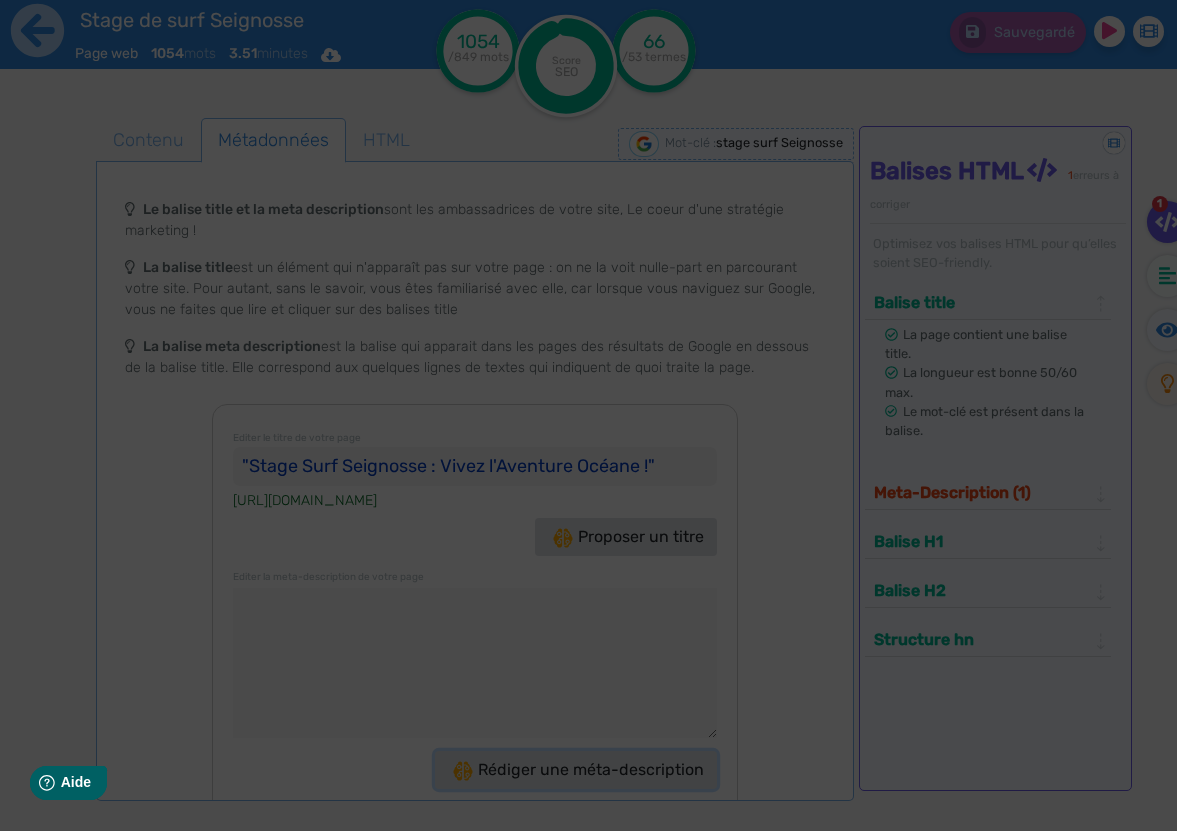 type on "Découvrez le stage de surf à [GEOGRAPHIC_DATA] avec YoSurf School ! Apprenez à surfer dans un cadre exceptionnel, réservez maintenant ! 🌊🏄‍♂️" 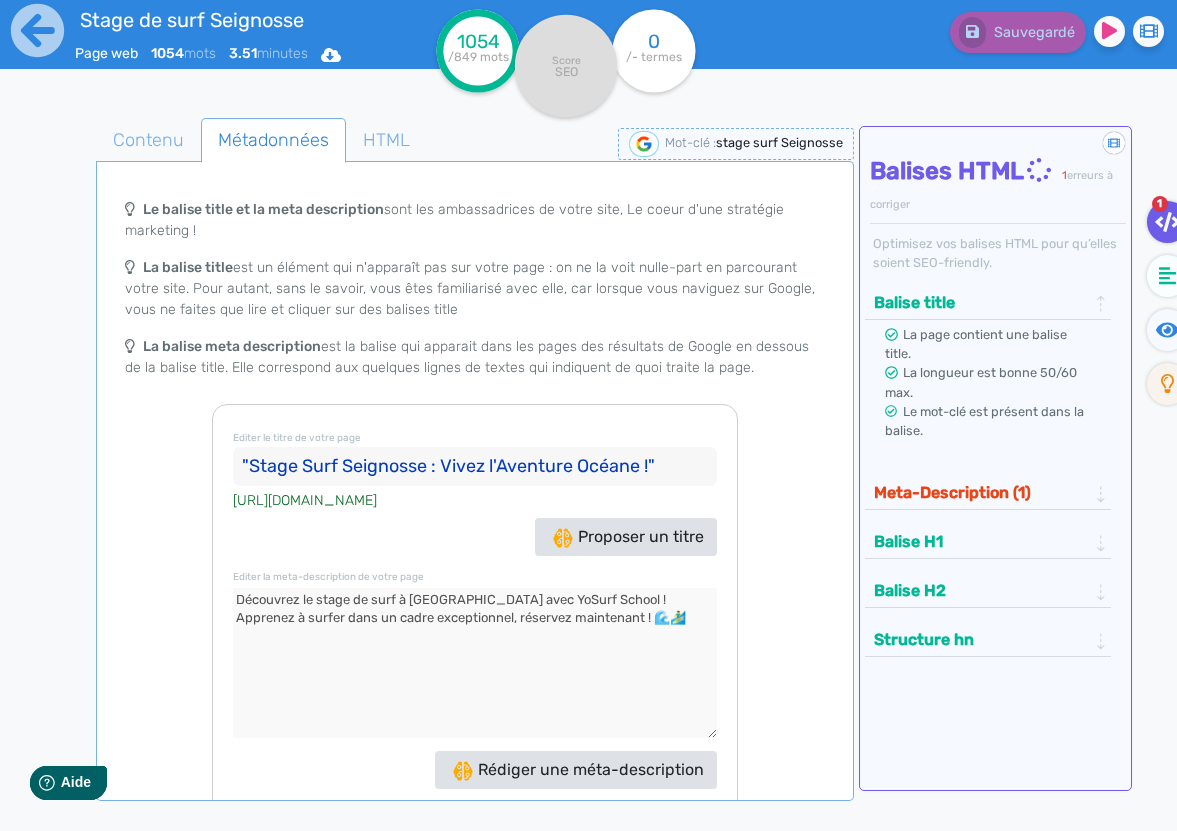 click on ""Stage Surf Seignosse : Vivez l'Aventure Océane !"" 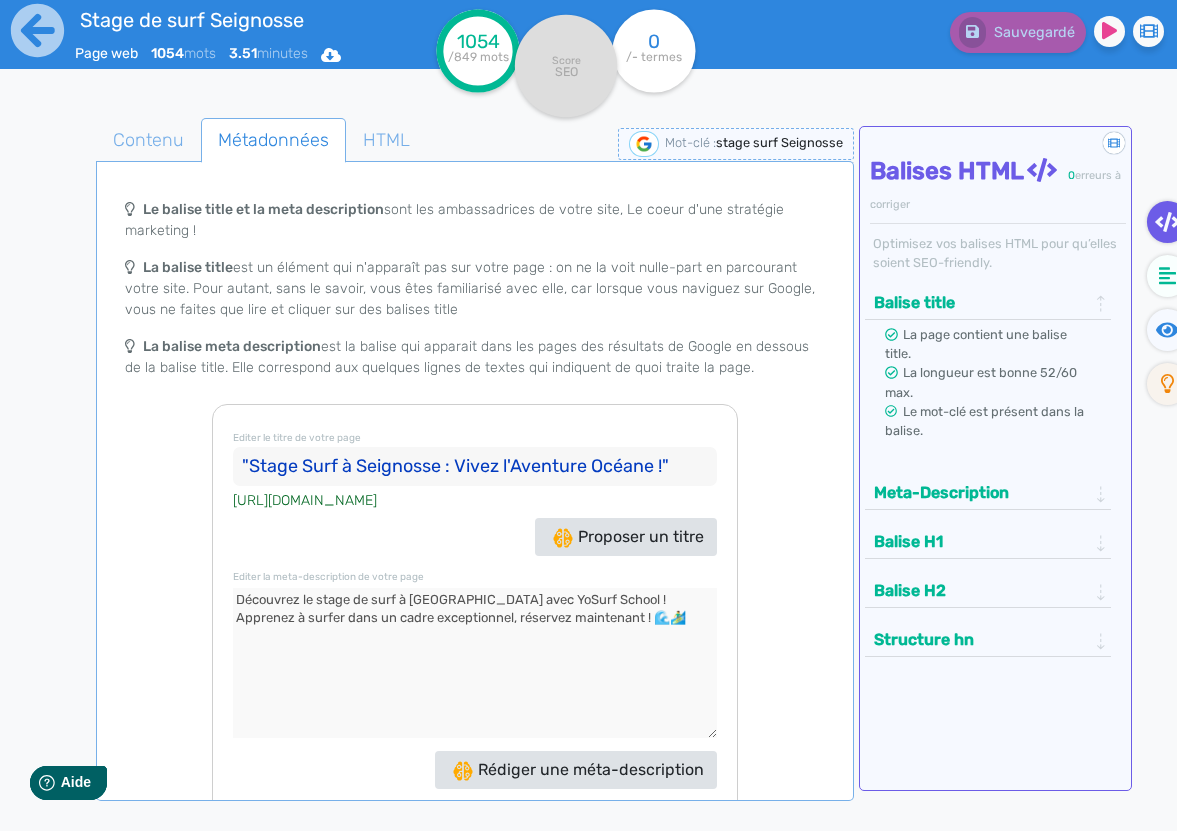 click on ""Stage Surf à Seignosse : Vivez l'Aventure Océane !"" 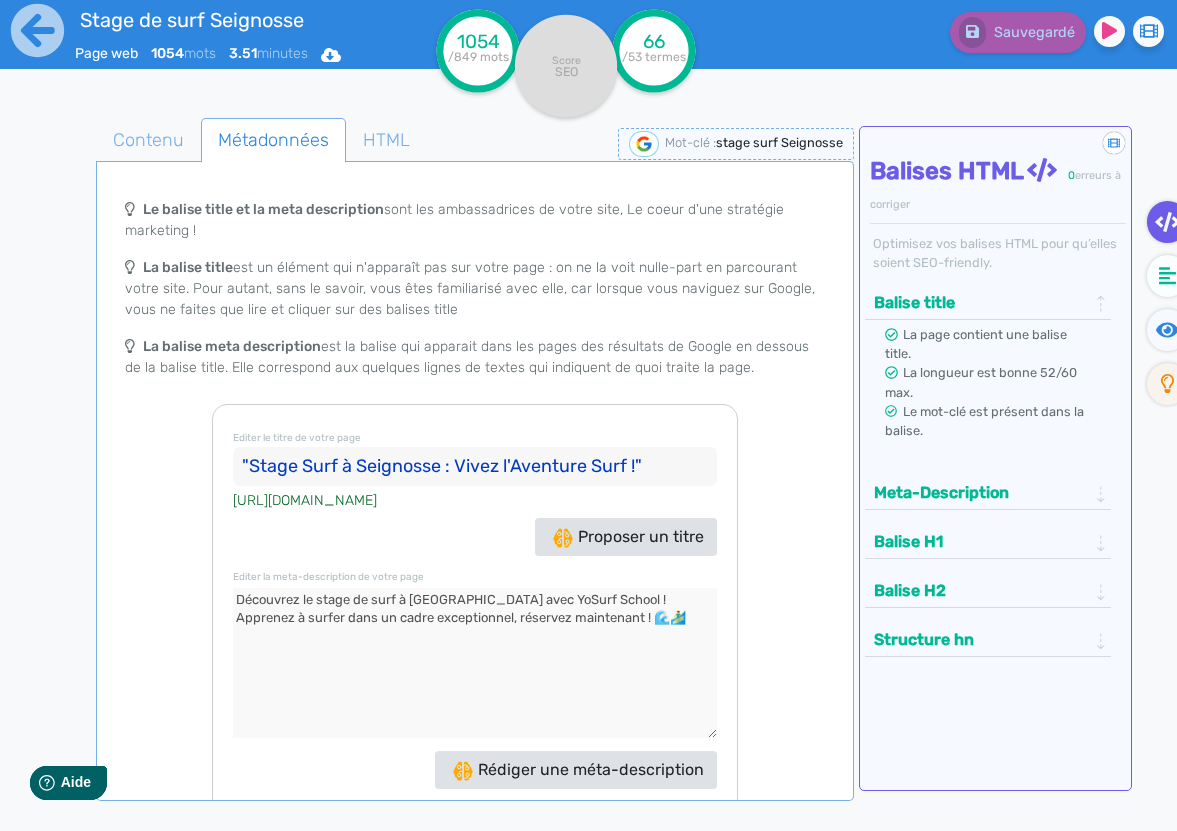type on ""Stage Surf à Seignosse : Vivez l'Aventure Surf !"" 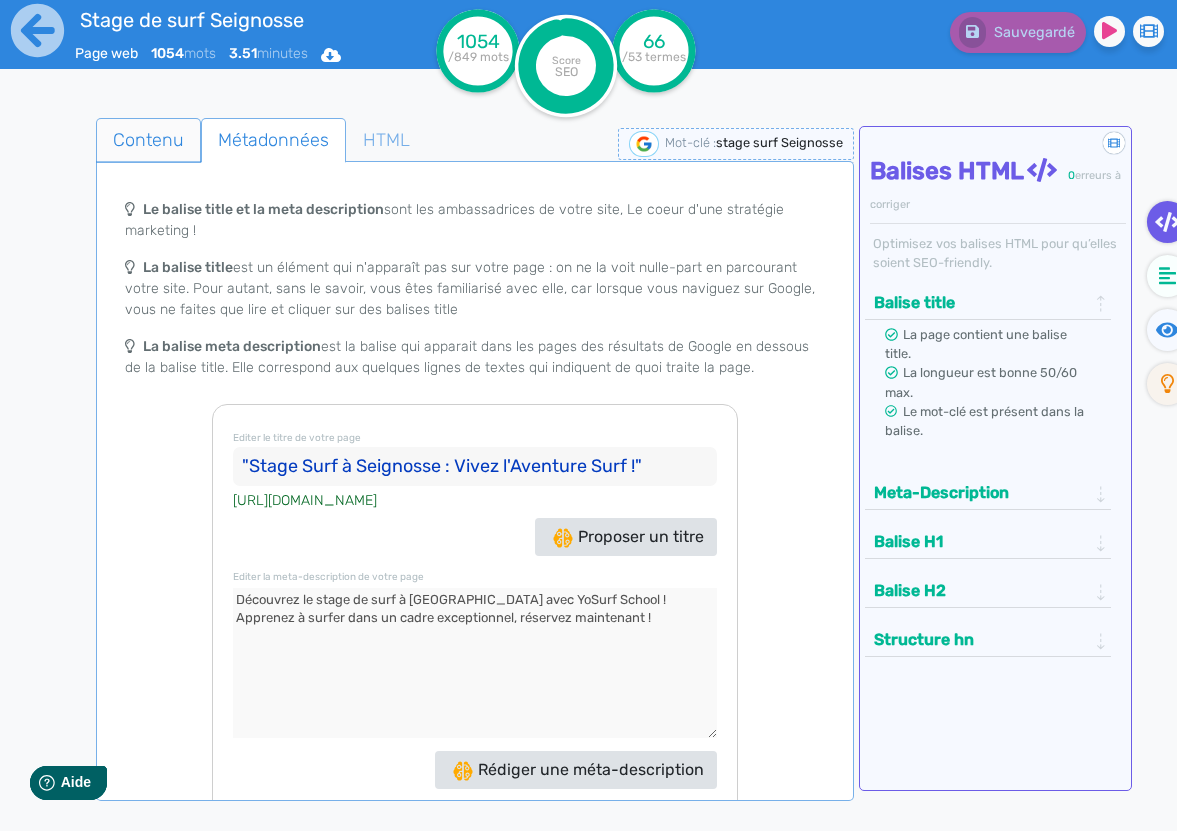 type on "Découvrez le stage de surf à [GEOGRAPHIC_DATA] avec YoSurf School ! Apprenez à surfer dans un cadre exceptionnel, réservez maintenant !" 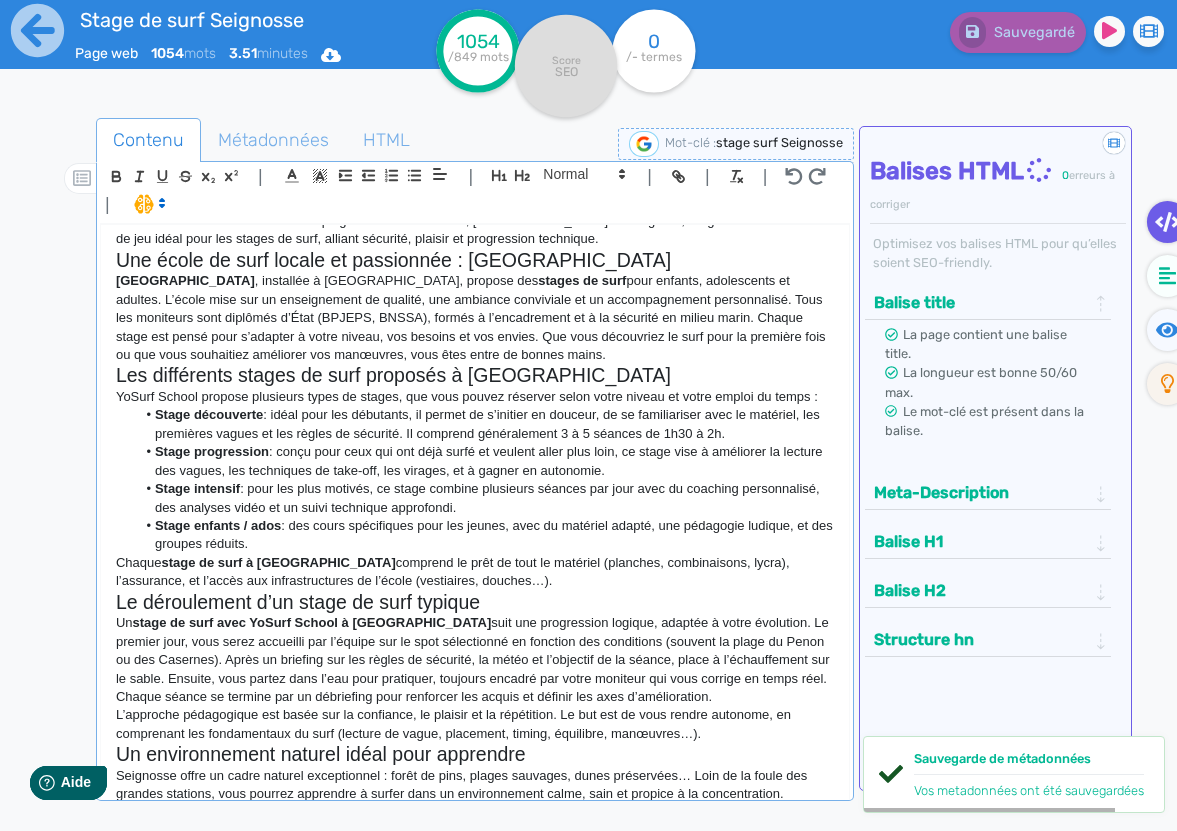 scroll, scrollTop: 0, scrollLeft: 0, axis: both 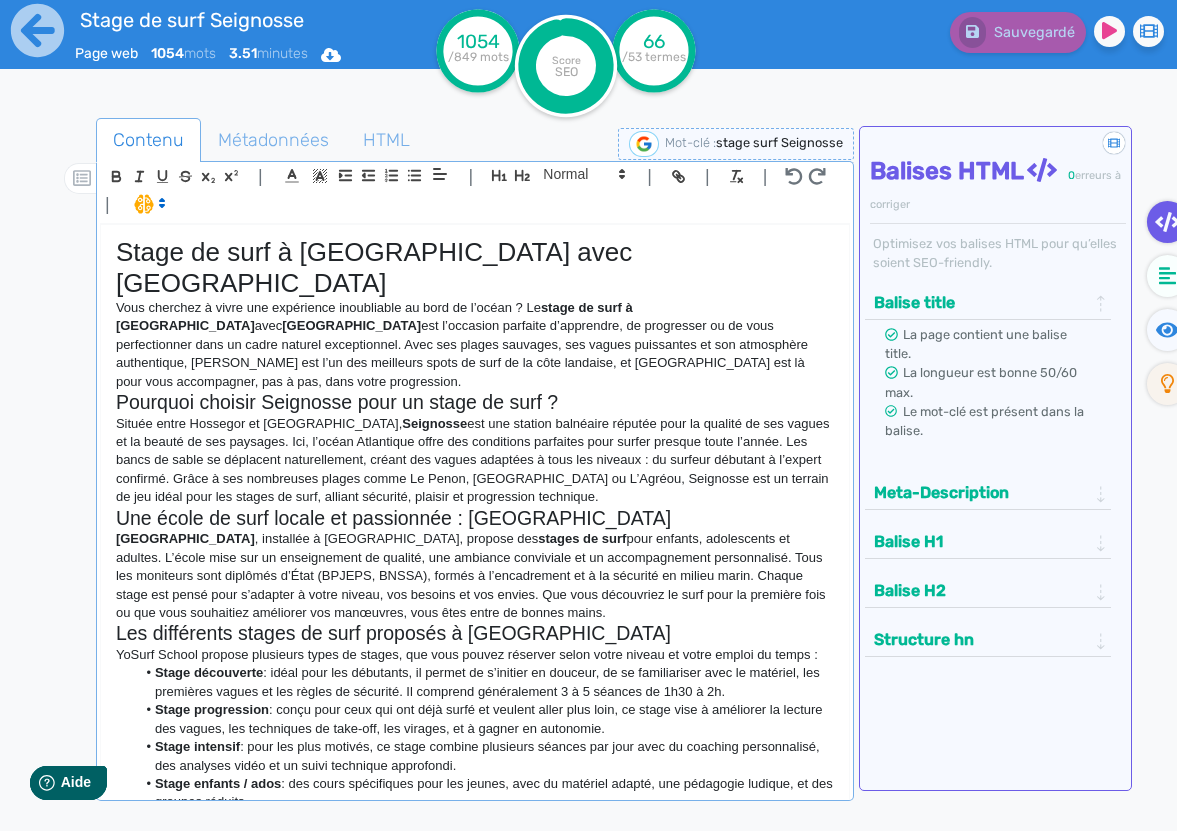 click on "Située entre [PERSON_NAME] et [GEOGRAPHIC_DATA],  [GEOGRAPHIC_DATA]  est une station balnéaire réputée pour la qualité de ses vagues et la beauté de ses paysages. Ici, l’océan Atlantique offre des conditions parfaites pour surfer presque toute l’année. Les bancs de sable se déplacent naturellement, créant des vagues adaptées à tous les niveaux : du surfeur débutant à l’expert confirmé. Grâce à ses nombreuses plages comme Le Penon, [GEOGRAPHIC_DATA] ou L’Agréou, Seignosse est un terrain de jeu idéal pour les stages de surf, alliant sécurité, plaisir et progression technique." 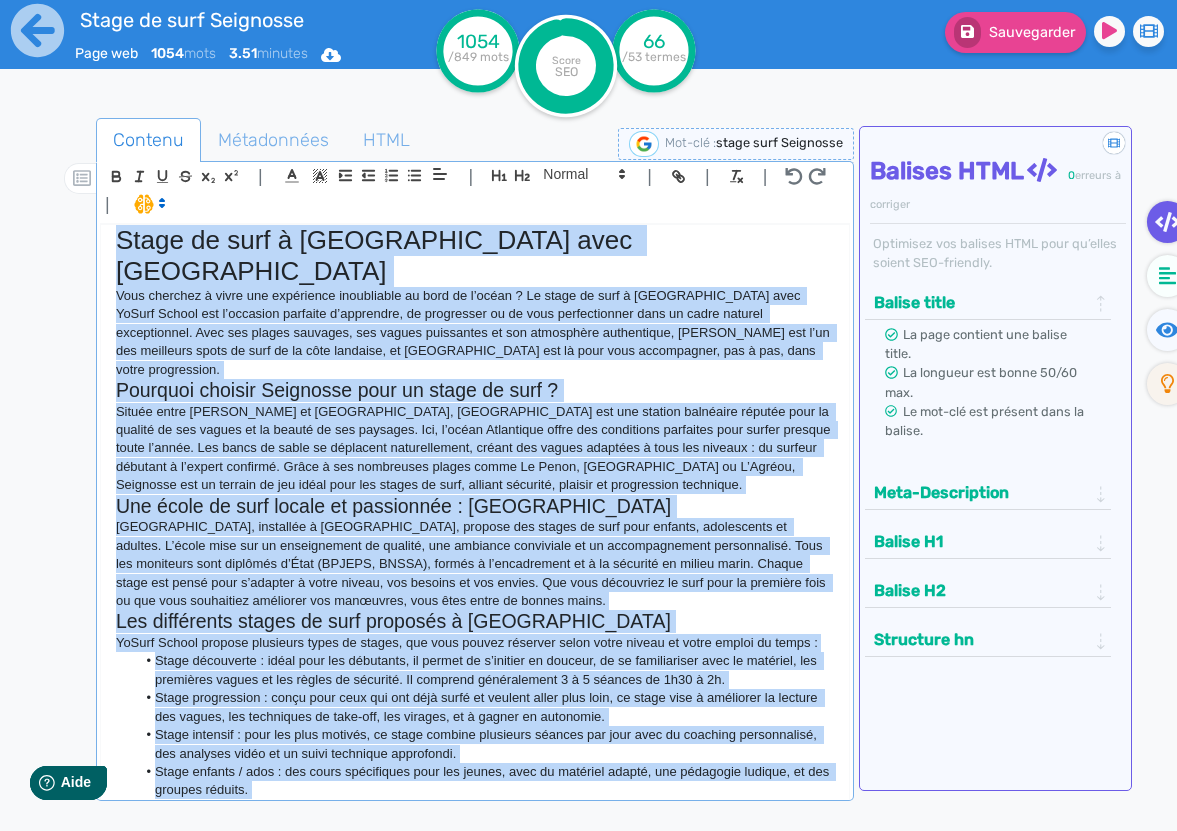 scroll, scrollTop: 0, scrollLeft: 0, axis: both 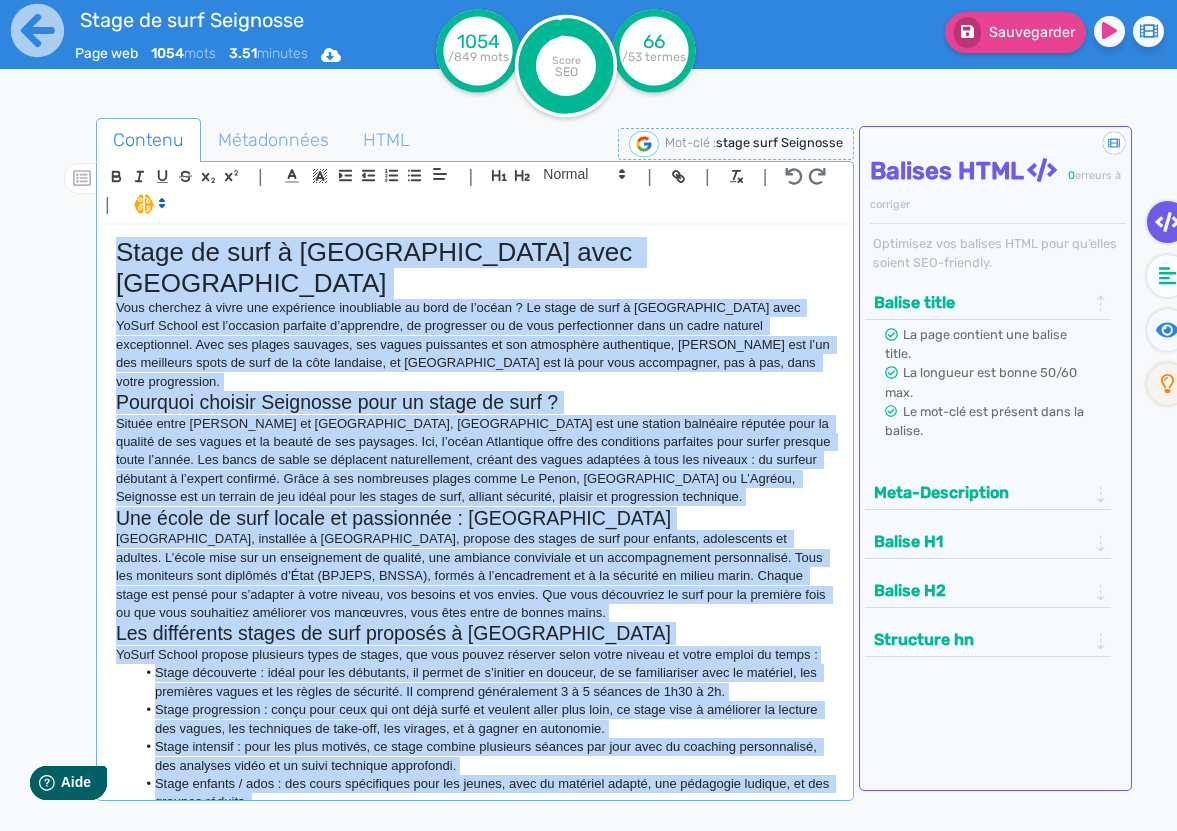 click on "Située entre [PERSON_NAME] et [GEOGRAPHIC_DATA], [GEOGRAPHIC_DATA] est une station balnéaire réputée pour la qualité de ses vagues et la beauté de ses paysages. Ici, l’océan Atlantique offre des conditions parfaites pour surfer presque toute l’année. Les bancs de sable se déplacent naturellement, créant des vagues adaptées à tous les niveaux : du surfeur débutant à l’expert confirmé. Grâce à ses nombreuses plages comme Le Penon, [GEOGRAPHIC_DATA] ou L’Agréou, Seignosse est un terrain de jeu idéal pour les stages de surf, alliant sécurité, plaisir et progression technique." 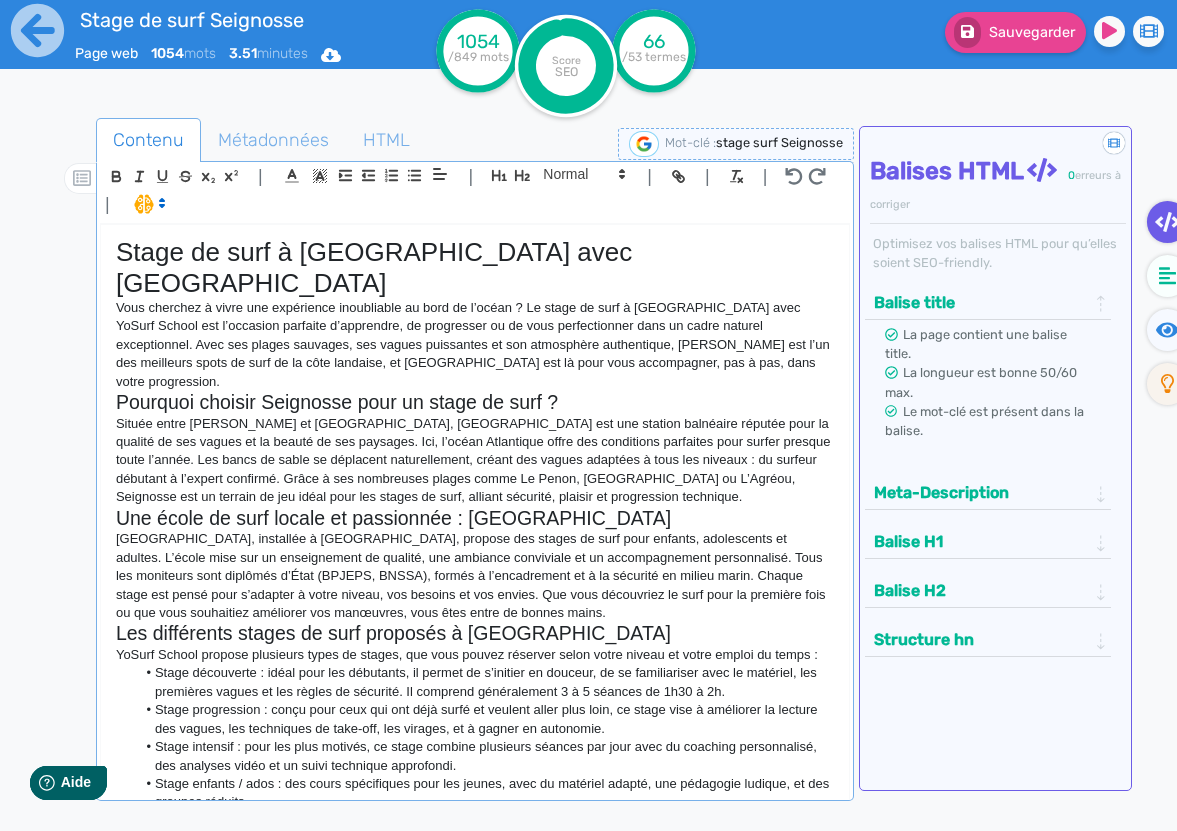 click on "Stage de surf à [GEOGRAPHIC_DATA] avec [GEOGRAPHIC_DATA]" 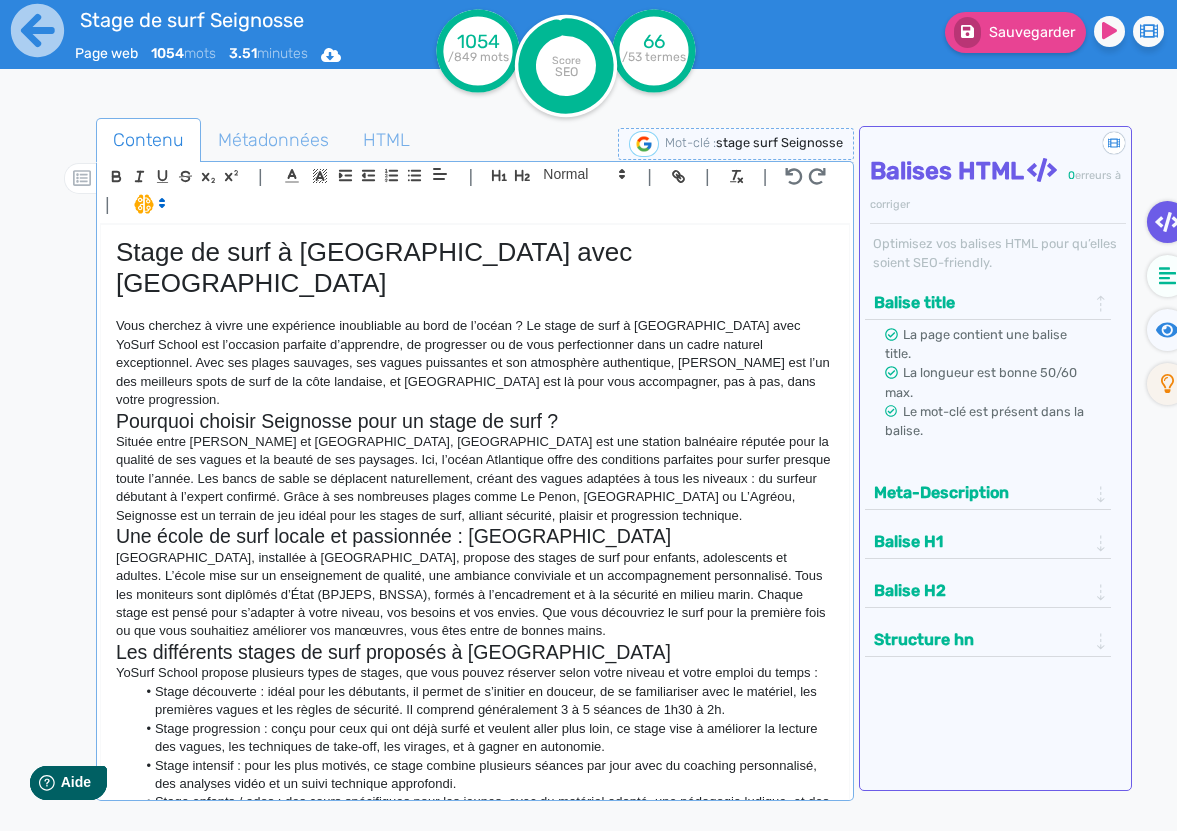 click on "Vous cherchez à vivre une expérience inoubliable au bord de l’océan ? Le stage de surf à [GEOGRAPHIC_DATA] avec YoSurf School est l’occasion parfaite d’apprendre, de progresser ou de vous perfectionner dans un cadre naturel exceptionnel. Avec ses plages sauvages, ses vagues puissantes et son atmosphère authentique, [PERSON_NAME] est l’un des meilleurs spots de surf de la côte landaise, et [GEOGRAPHIC_DATA] est là pour vous accompagner, pas à pas, dans votre progression." 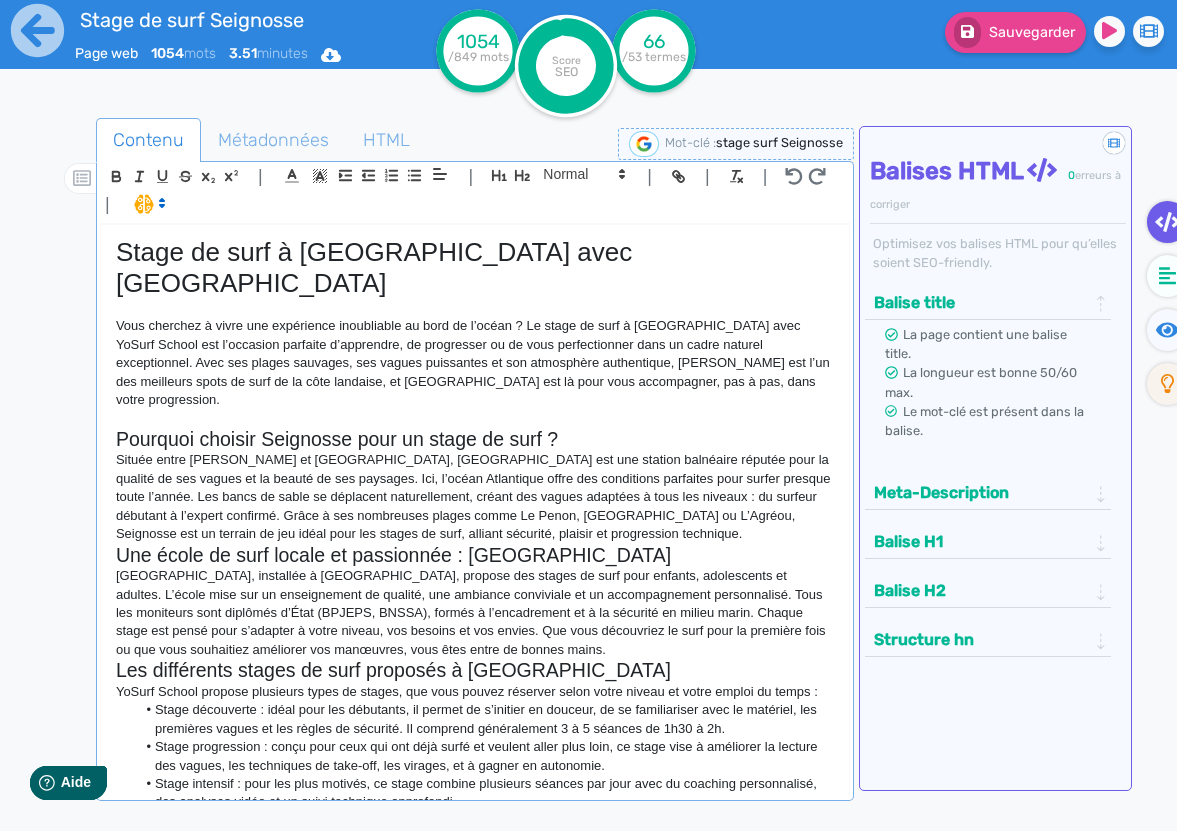 click on "Pourquoi choisir Seignosse pour un stage de surf ?" 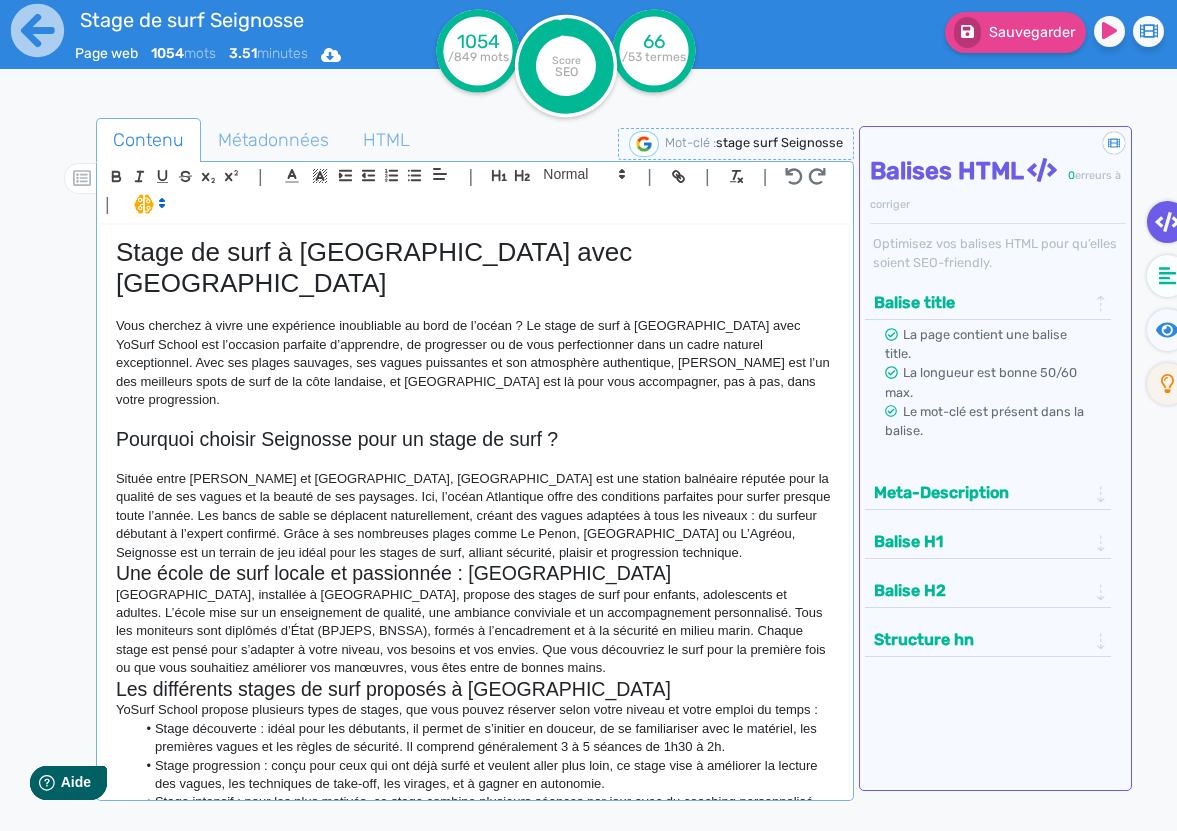 click on "Située entre [PERSON_NAME] et [GEOGRAPHIC_DATA], [GEOGRAPHIC_DATA] est une station balnéaire réputée pour la qualité de ses vagues et la beauté de ses paysages. Ici, l’océan Atlantique offre des conditions parfaites pour surfer presque toute l’année. Les bancs de sable se déplacent naturellement, créant des vagues adaptées à tous les niveaux : du surfeur débutant à l’expert confirmé. Grâce à ses nombreuses plages comme Le Penon, [GEOGRAPHIC_DATA] ou L’Agréou, Seignosse est un terrain de jeu idéal pour les stages de surf, alliant sécurité, plaisir et progression technique." 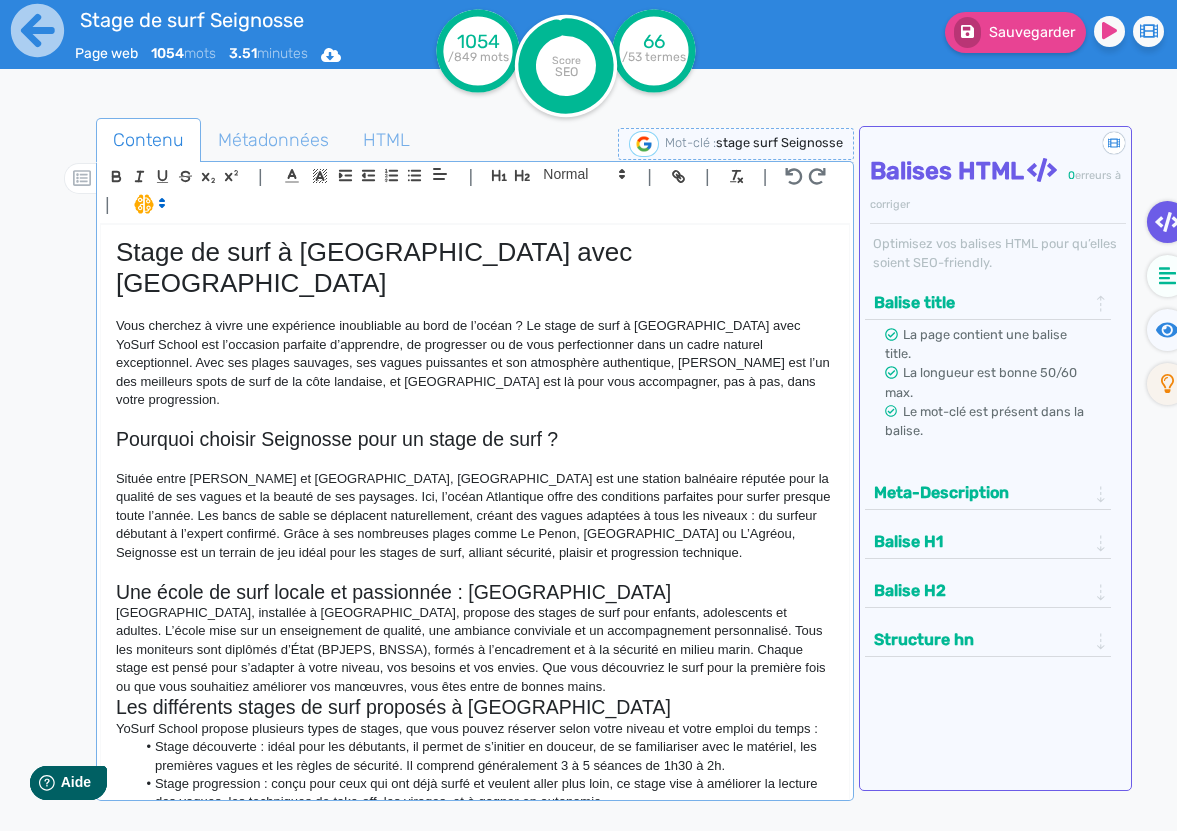 click on "Une école de surf locale et passionnée : [GEOGRAPHIC_DATA]" 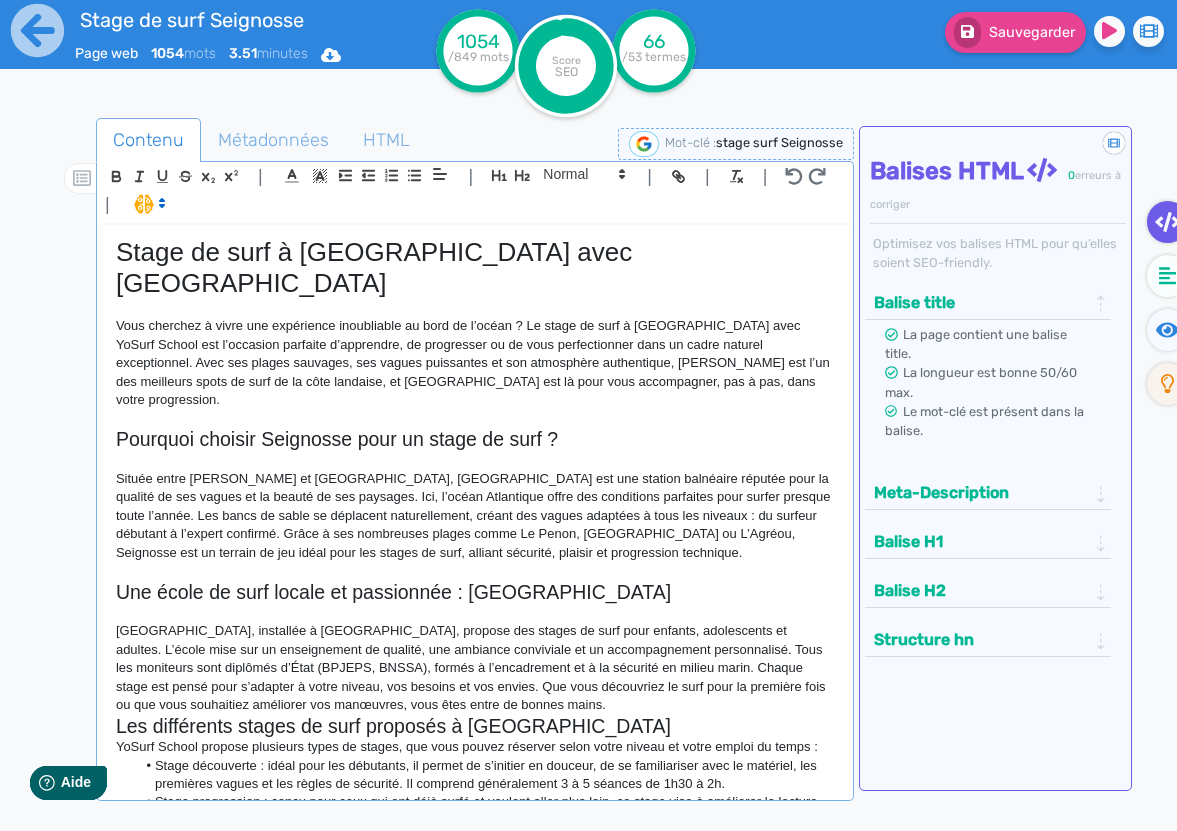 click on "[GEOGRAPHIC_DATA], installée à [GEOGRAPHIC_DATA], propose des stages de surf pour enfants, adolescents et adultes. L’école mise sur un enseignement de qualité, une ambiance conviviale et un accompagnement personnalisé. Tous les moniteurs sont diplômés d’État (BPJEPS, BNSSA), formés à l’encadrement et à la sécurité en milieu marin. Chaque stage est pensé pour s’adapter à votre niveau, vos besoins et vos envies. Que vous découvriez le surf pour la première fois ou que vous souhaitiez améliorer vos manœuvres, vous êtes entre de bonnes mains." 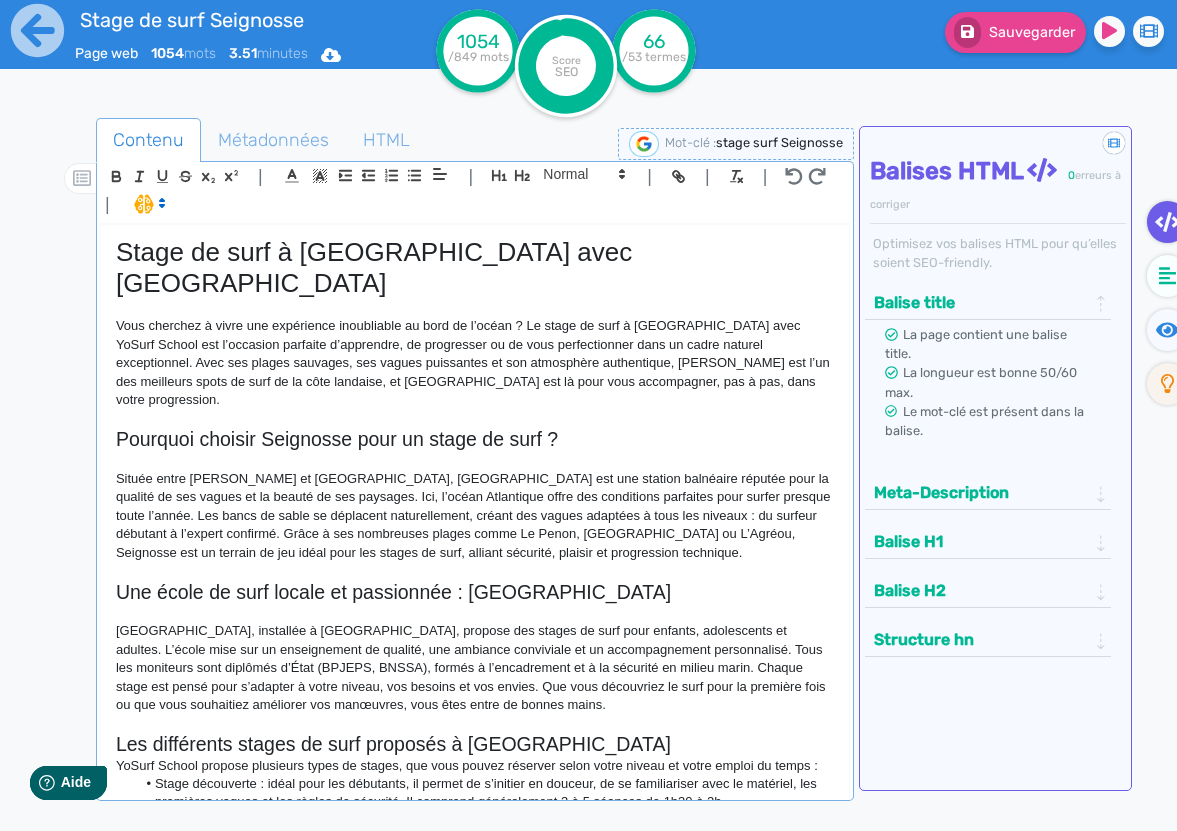 click on "Les différents stages de surf proposés à [GEOGRAPHIC_DATA]" 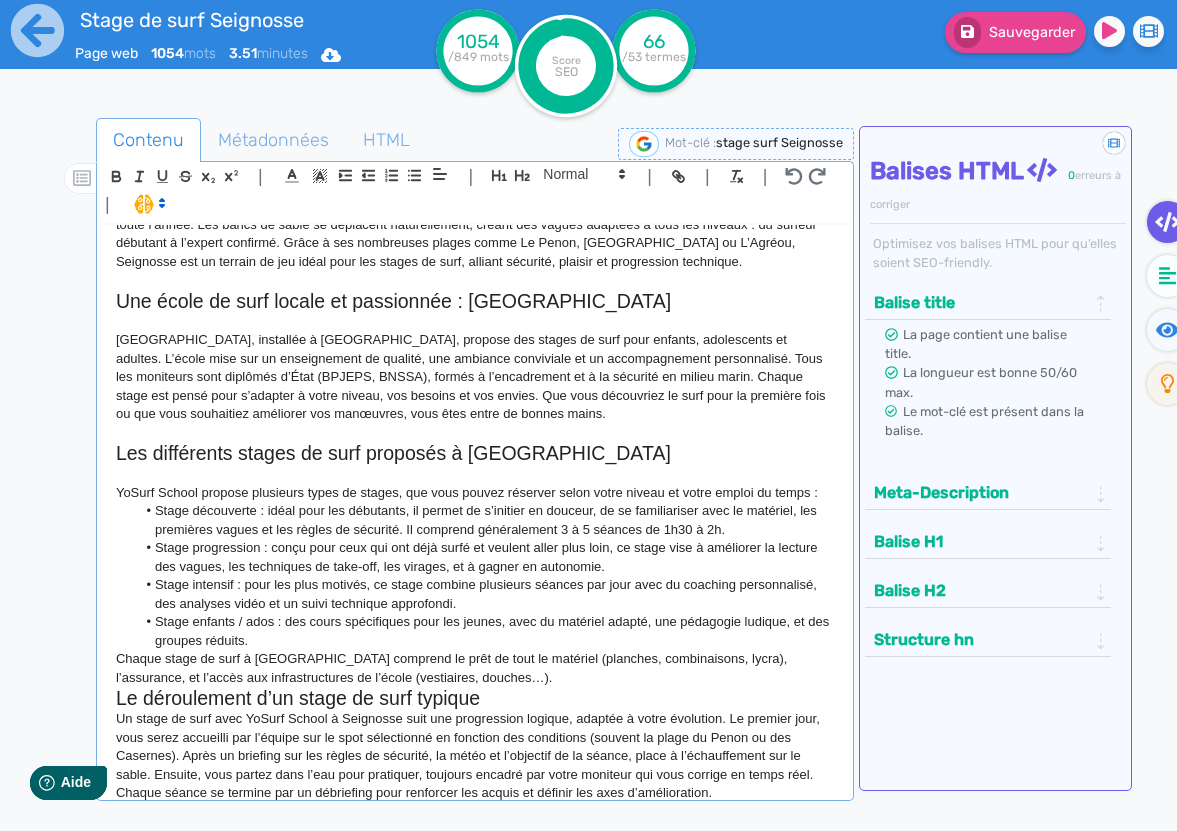 scroll, scrollTop: 356, scrollLeft: 0, axis: vertical 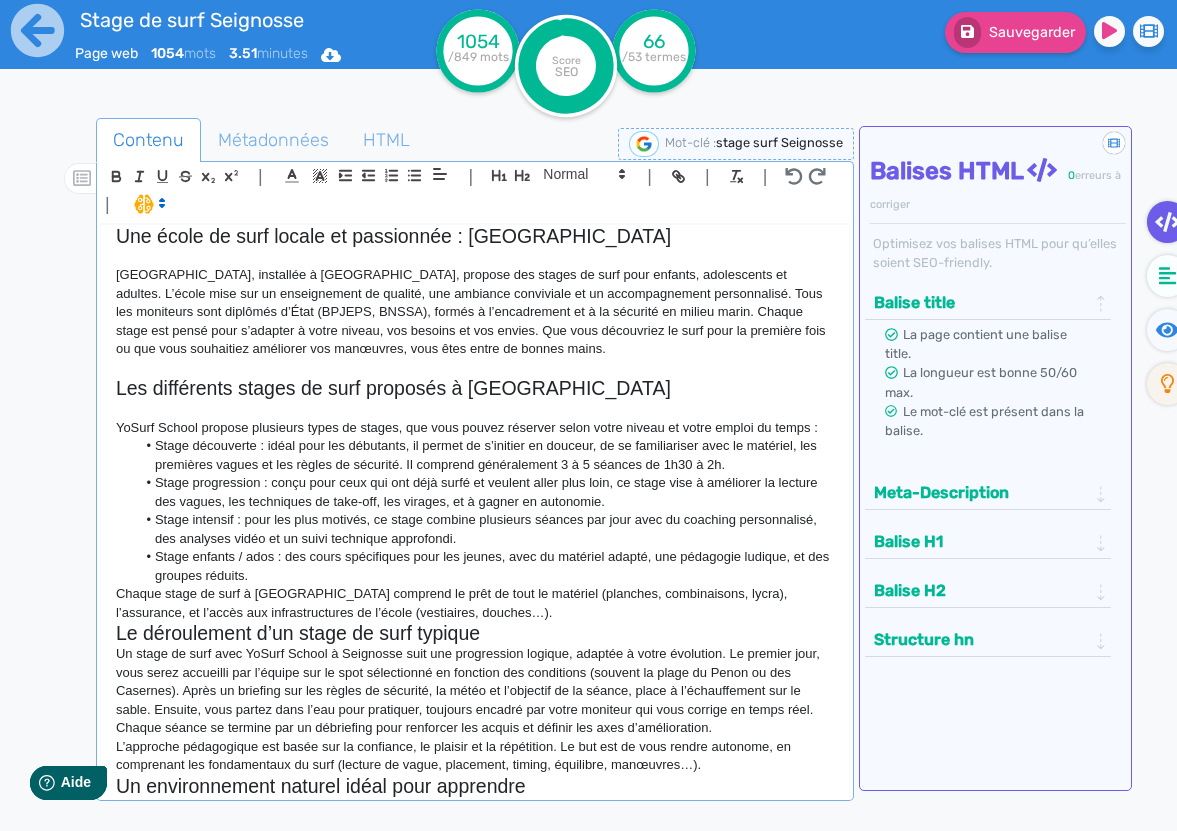 click on "Chaque stage de surf à [GEOGRAPHIC_DATA] comprend le prêt de tout le matériel (planches, combinaisons, lycra), l’assurance, et l’accès aux infrastructures de l’école (vestiaires, douches…)." 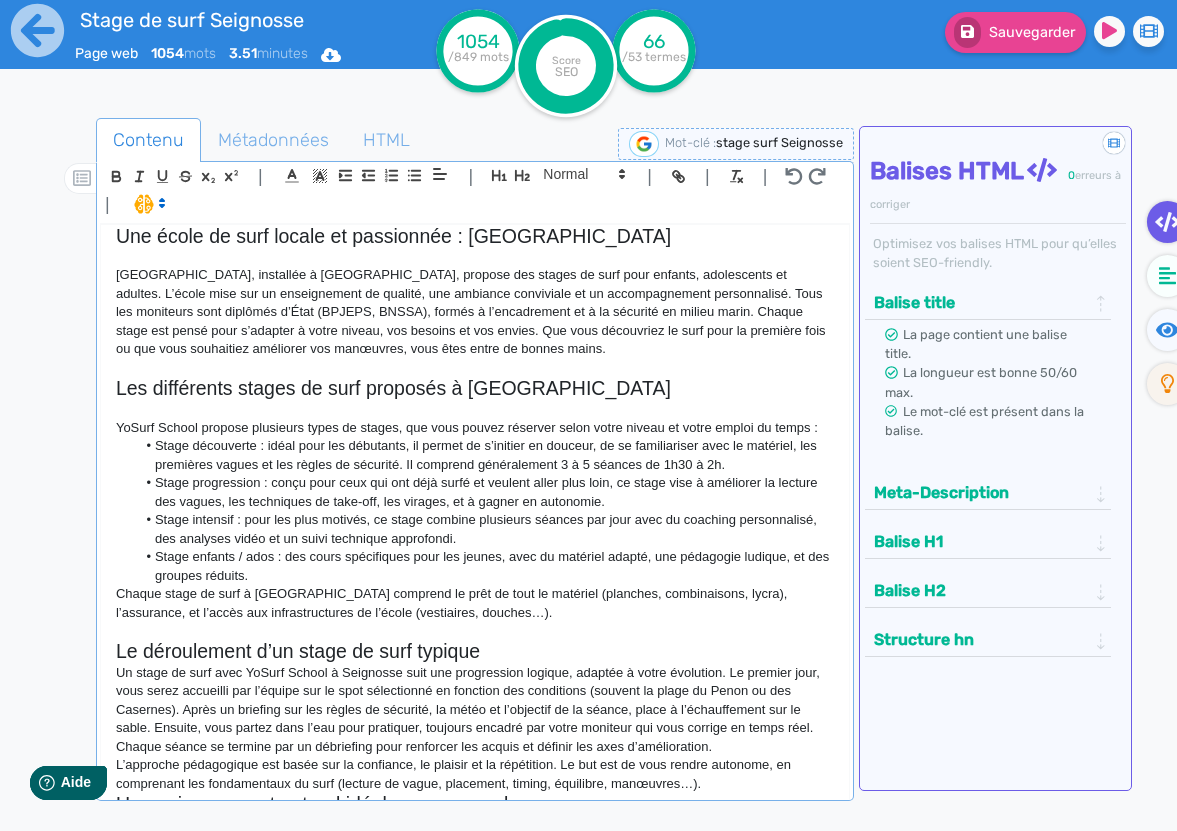 click 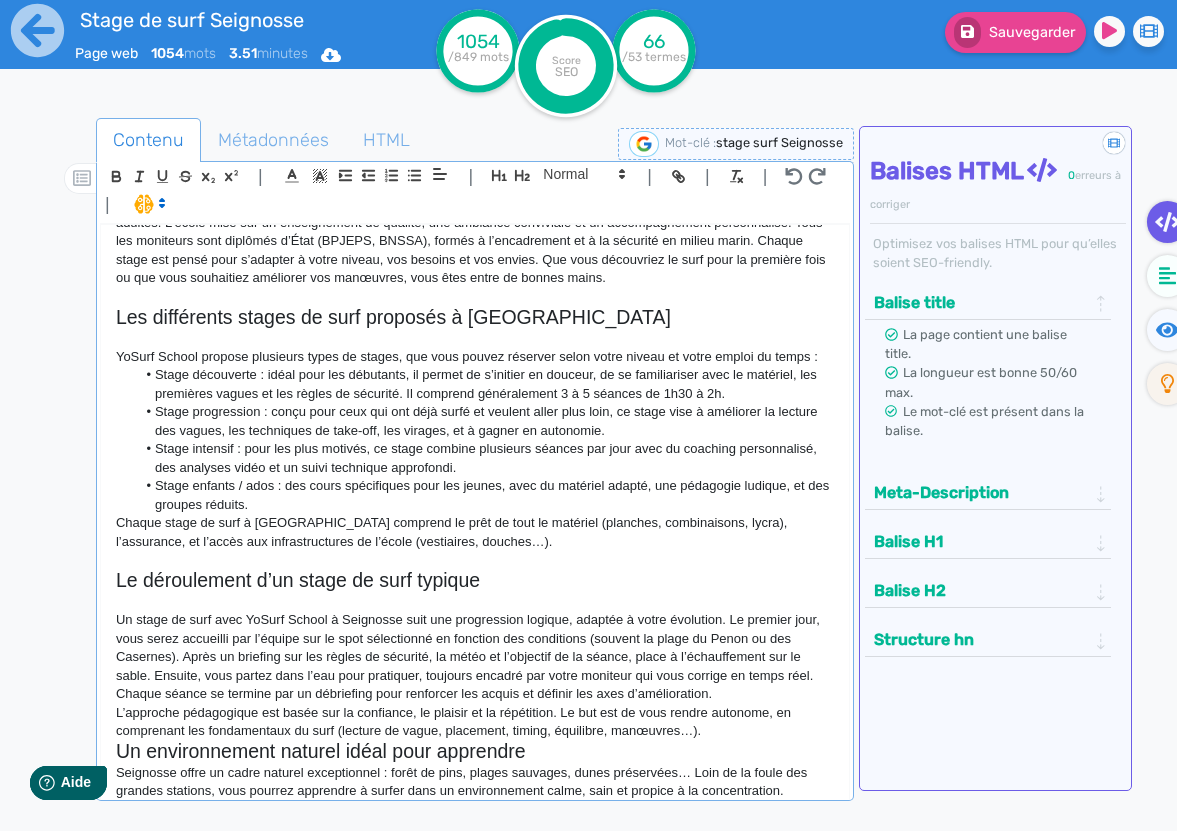 scroll, scrollTop: 503, scrollLeft: 0, axis: vertical 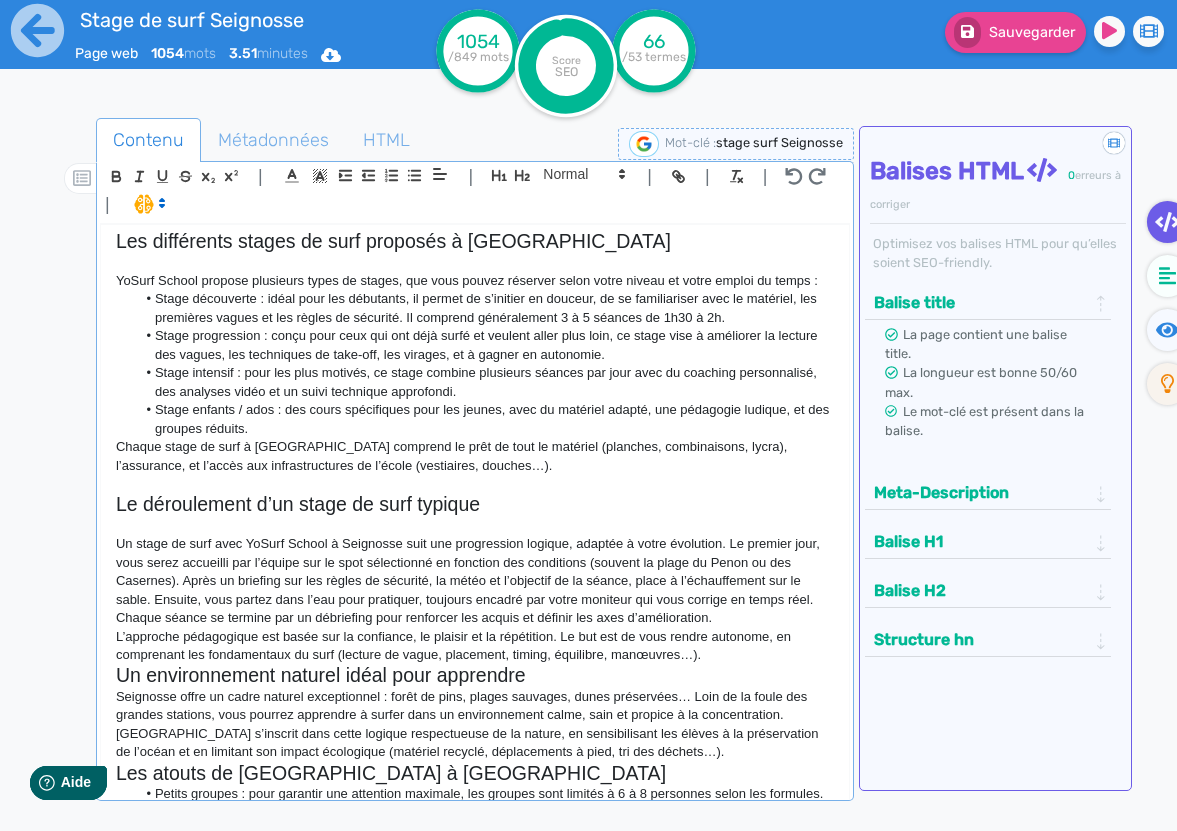 click on "L’approche pédagogique est basée sur la confiance, le plaisir et la répétition. Le but est de vous rendre autonome, en comprenant les fondamentaux du surf (lecture de vague, placement, timing, équilibre, manœuvres…)." 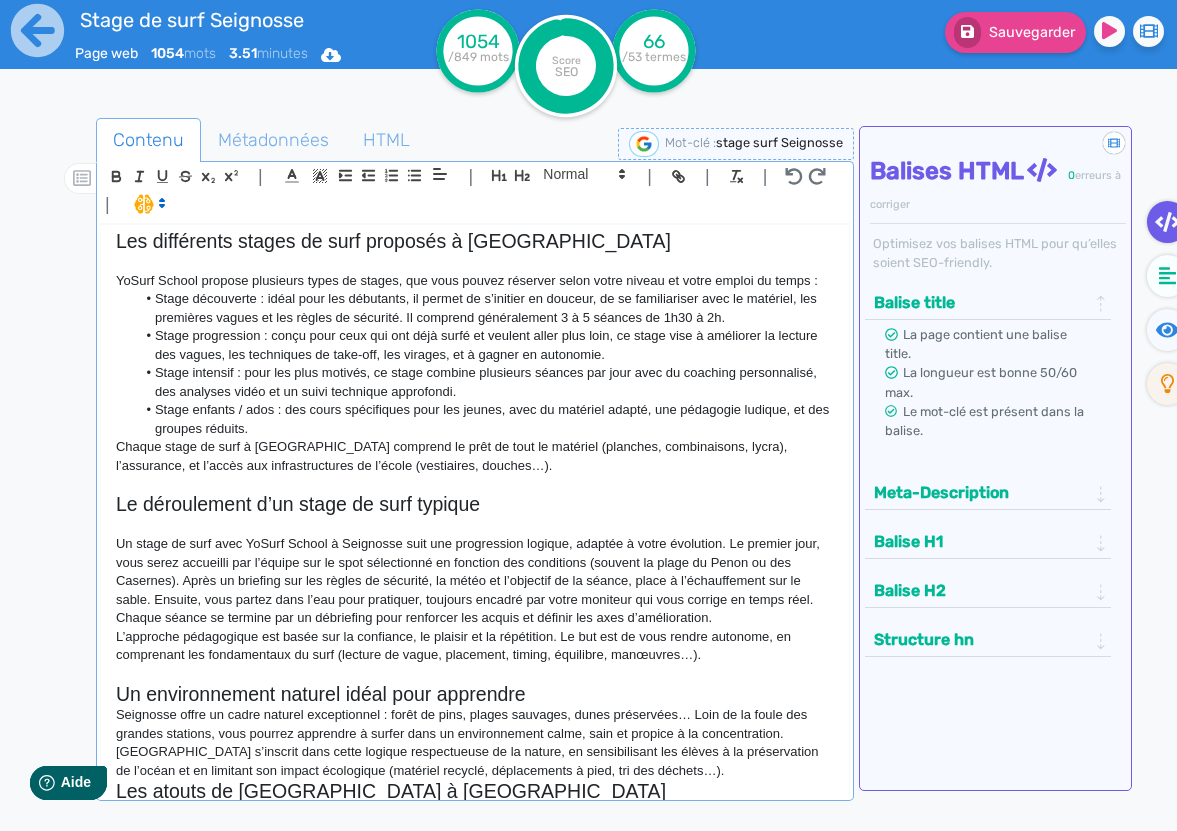 click on "Un environnement naturel idéal pour apprendre" 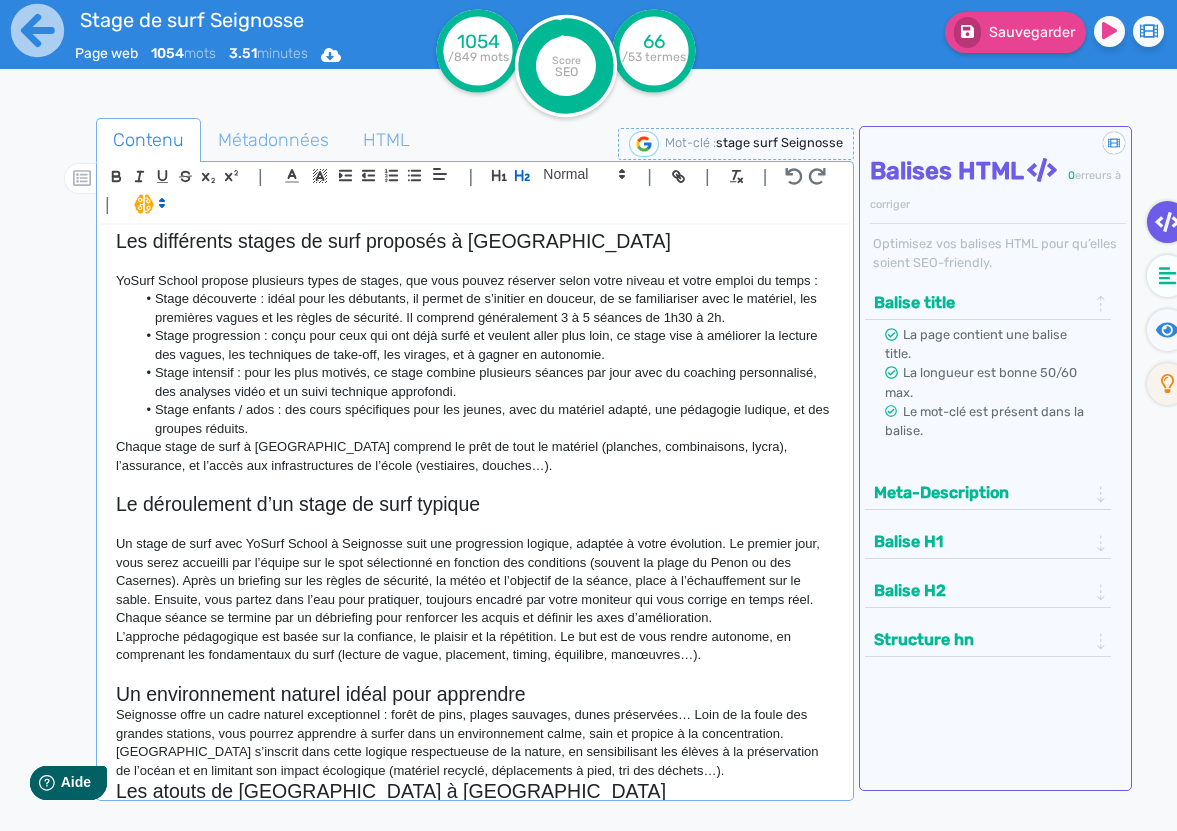 click on "Un environnement naturel idéal pour apprendre" 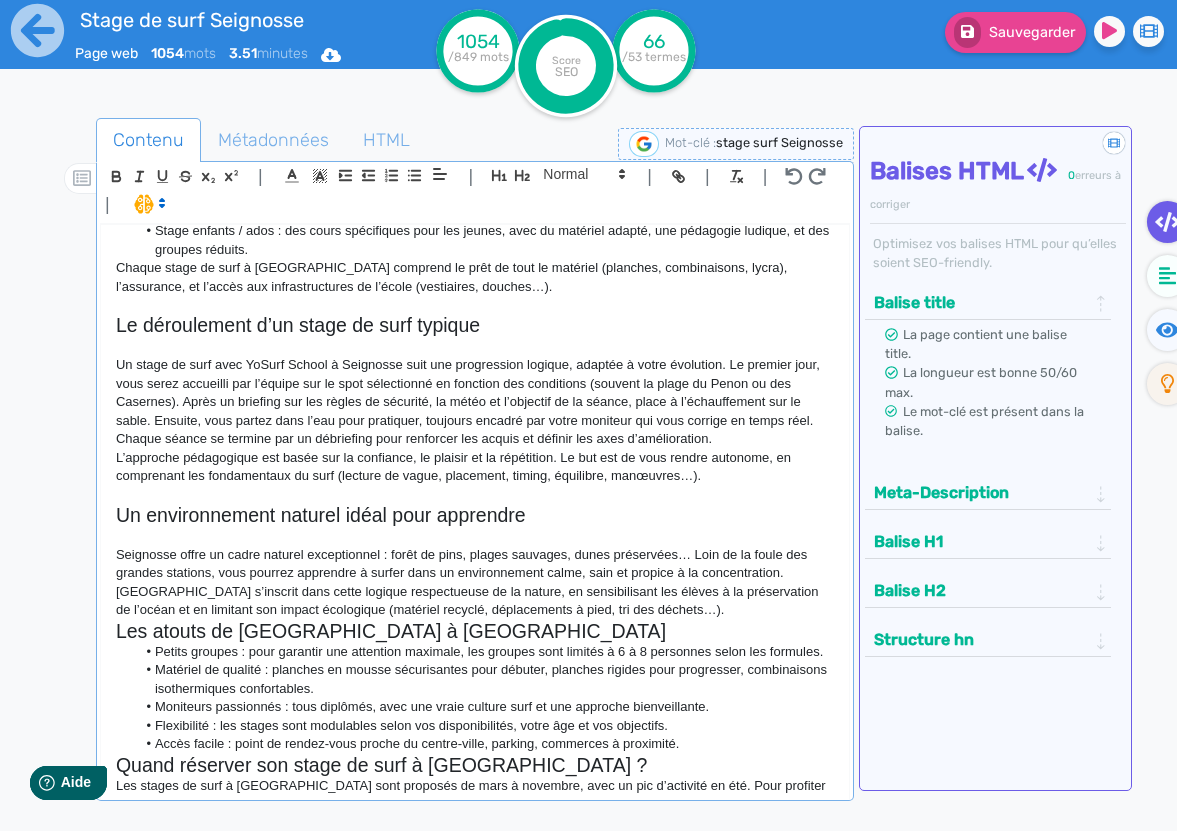 scroll, scrollTop: 709, scrollLeft: 0, axis: vertical 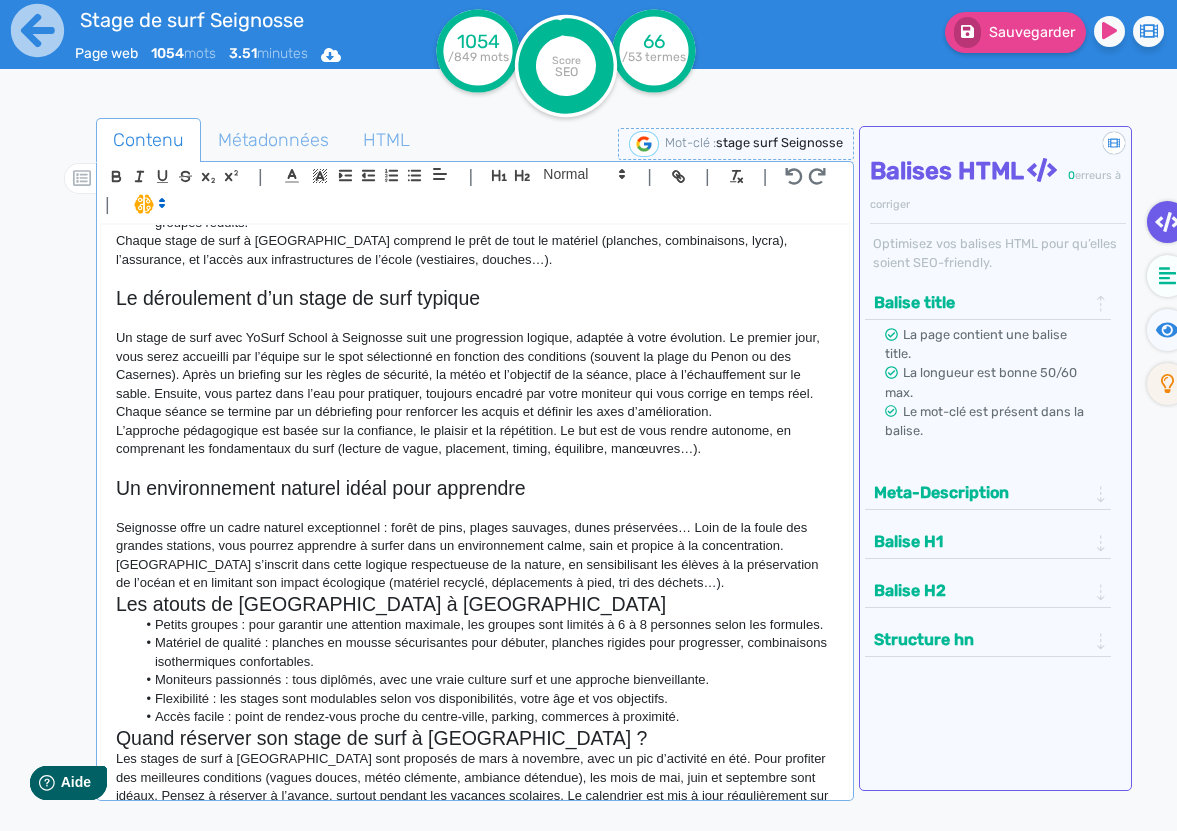 click on "Seignosse offre un cadre naturel exceptionnel : forêt de pins, plages sauvages, dunes préservées… Loin de la foule des grandes stations, vous pourrez apprendre à surfer dans un environnement calme, sain et propice à la concentration. [GEOGRAPHIC_DATA] s’inscrit dans cette logique respectueuse de la nature, en sensibilisant les élèves à la préservation de l’océan et en limitant son impact écologique (matériel recyclé, déplacements à pied, tri des déchets…)." 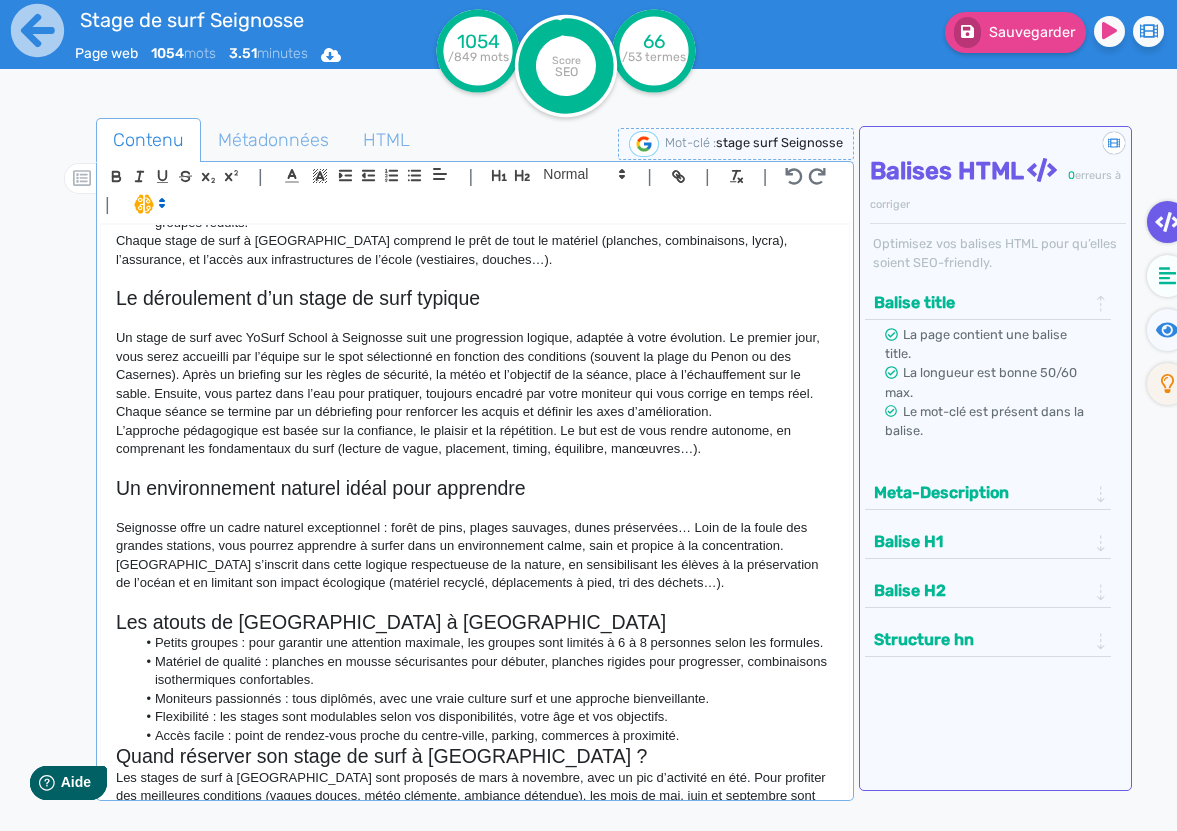 click on "Les atouts de [GEOGRAPHIC_DATA] à [GEOGRAPHIC_DATA]" 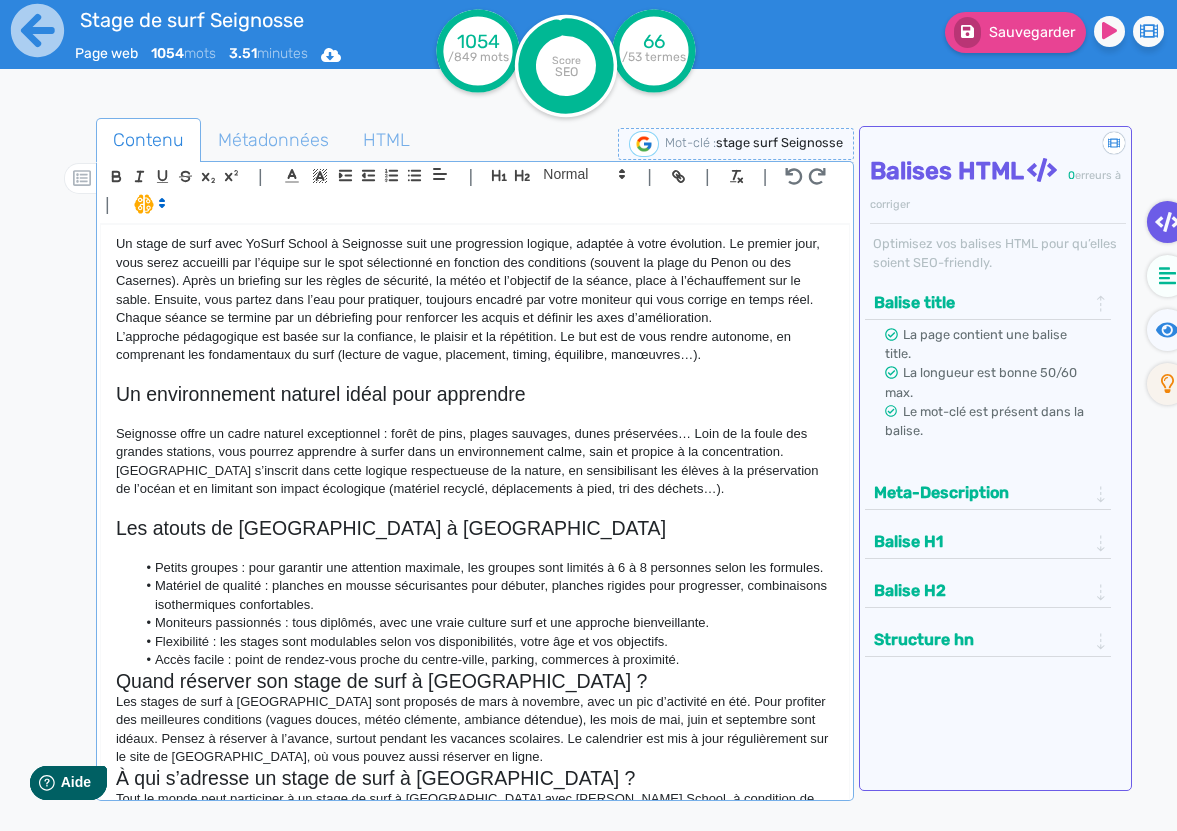 scroll, scrollTop: 867, scrollLeft: 0, axis: vertical 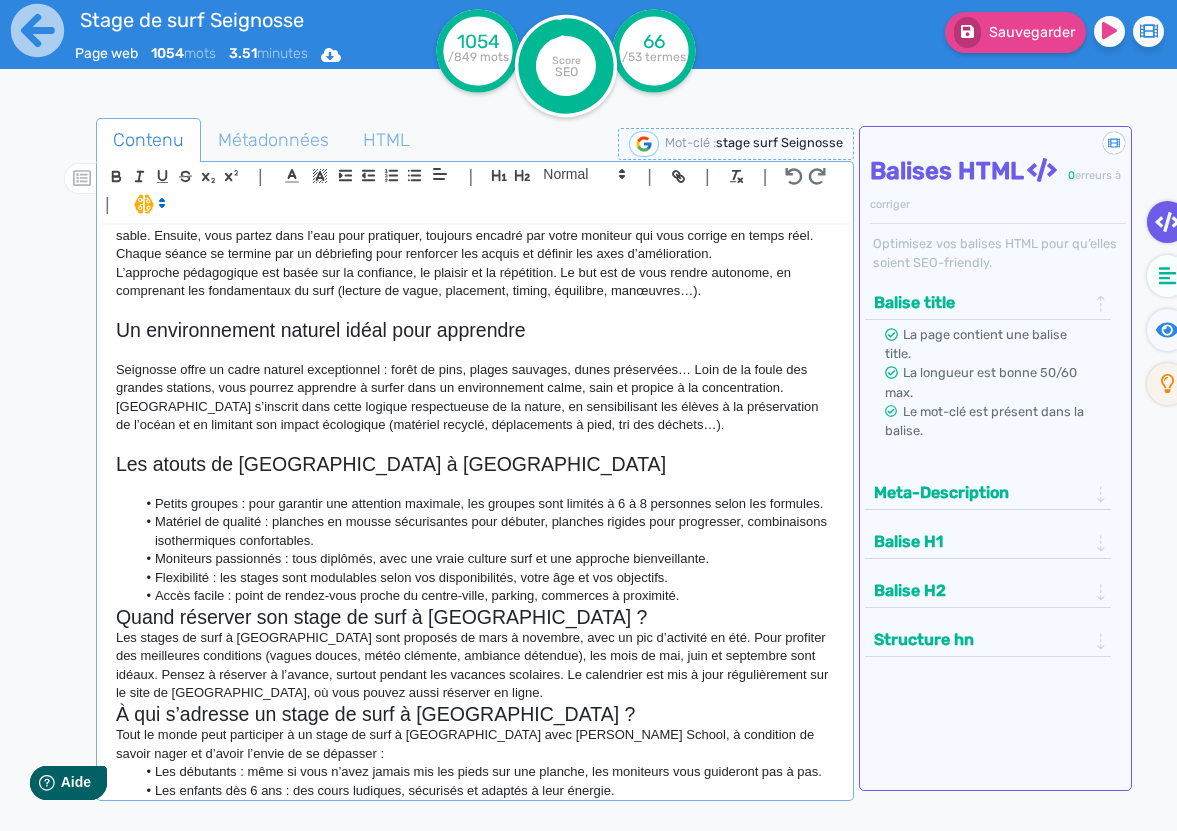 click on "Accès facile : point de rendez-vous proche du centre-ville, parking, commerces à proximité." 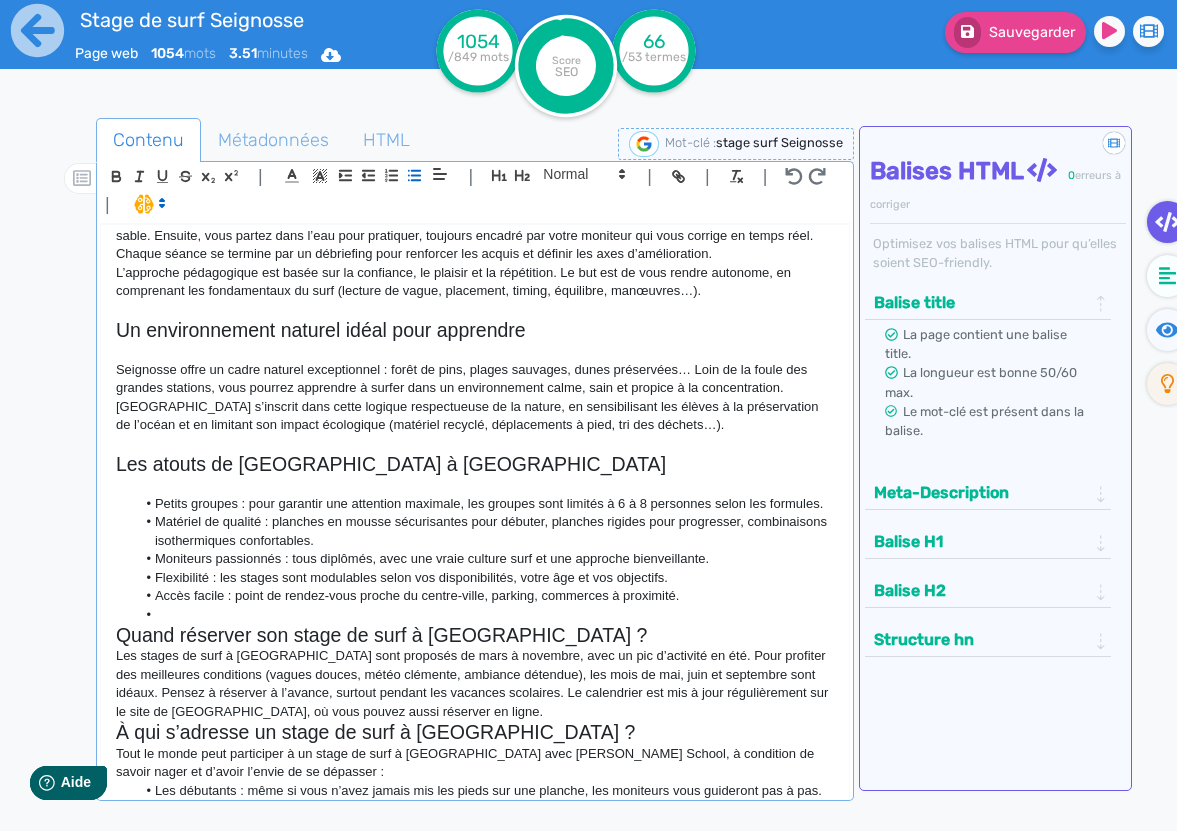 click 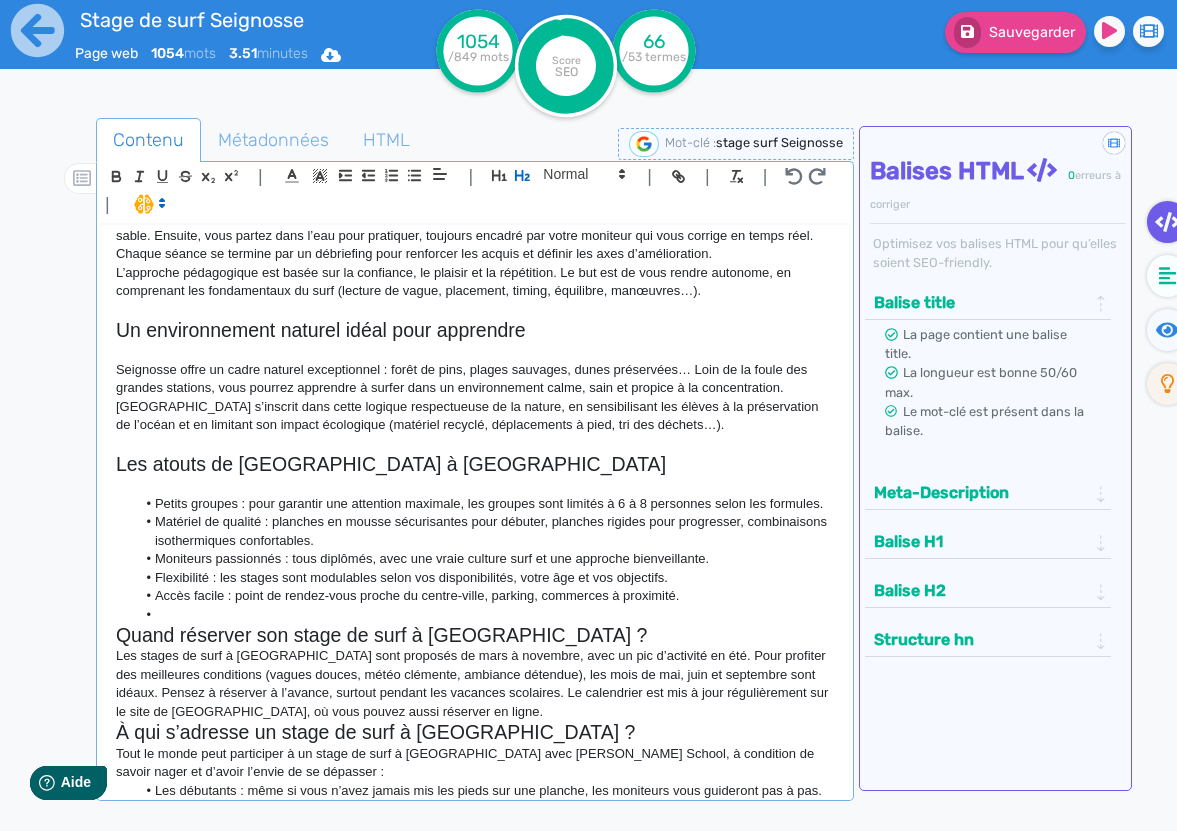 click 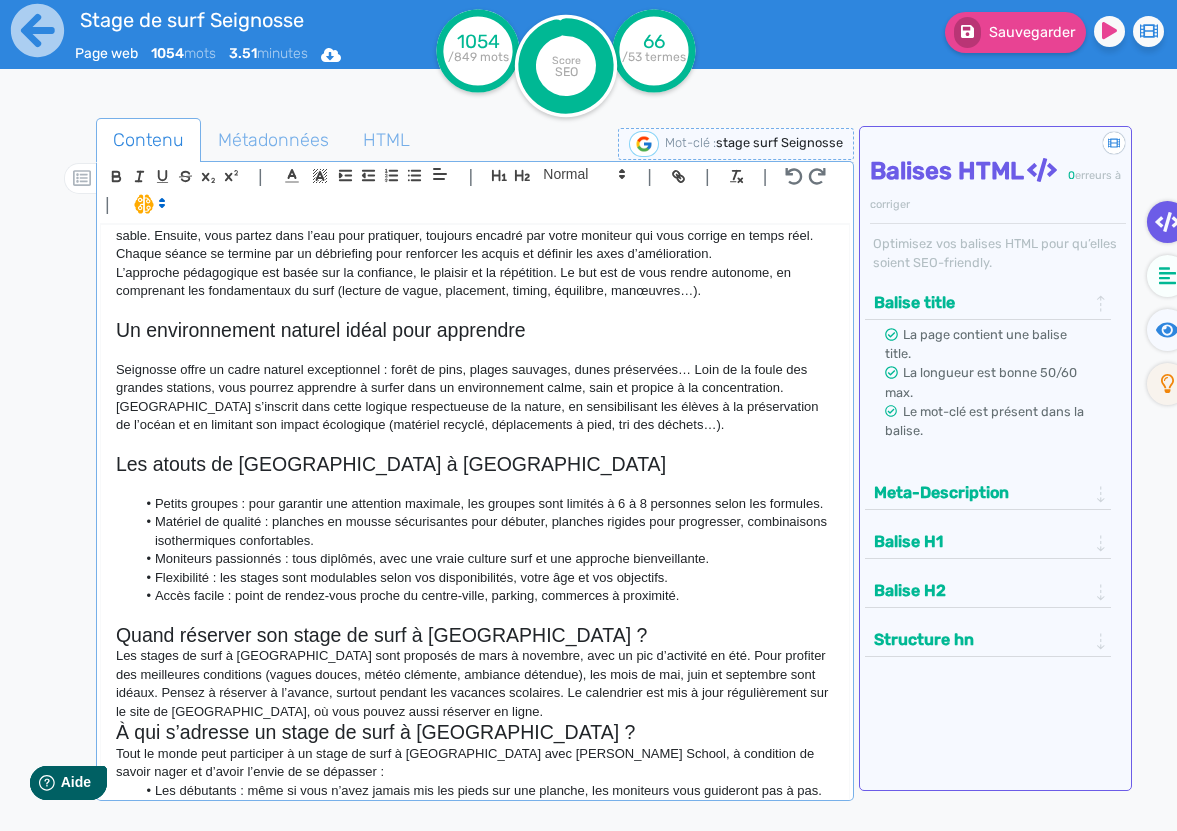 click on "Quand réserver son stage de surf à [GEOGRAPHIC_DATA] ?" 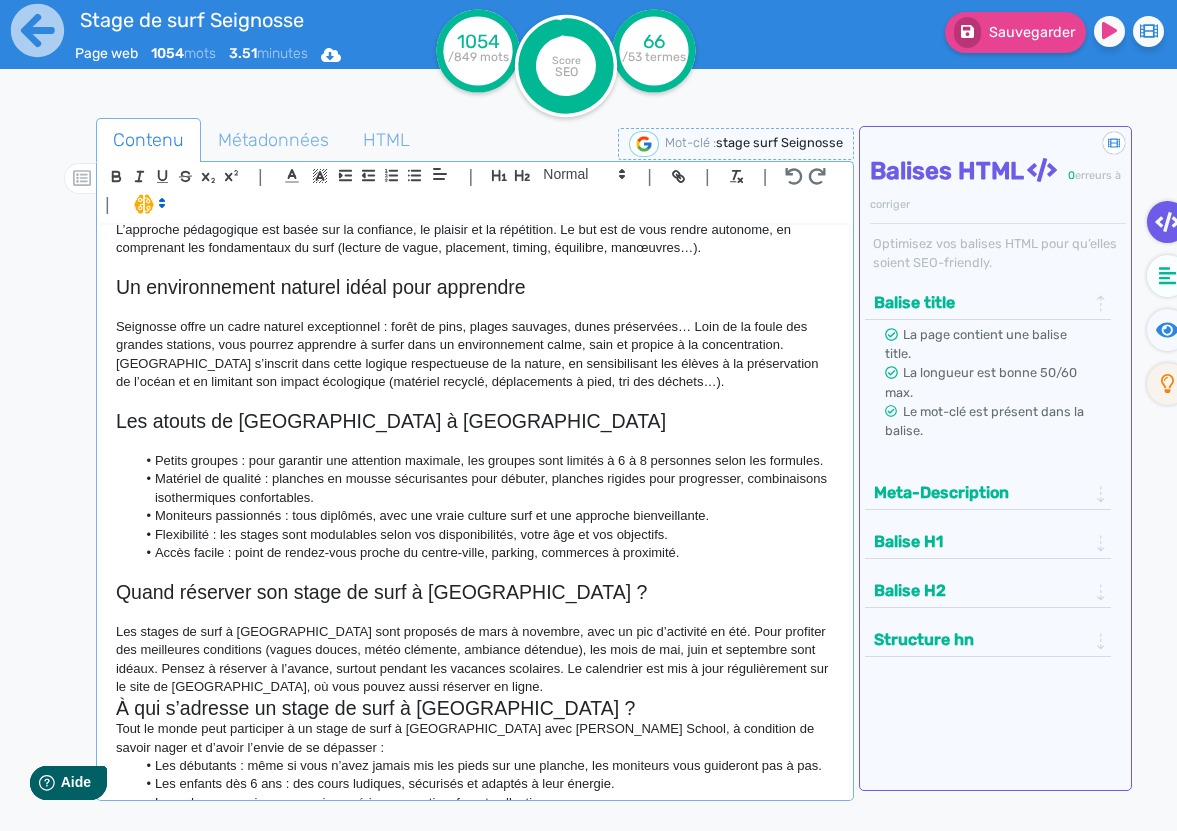 scroll, scrollTop: 921, scrollLeft: 0, axis: vertical 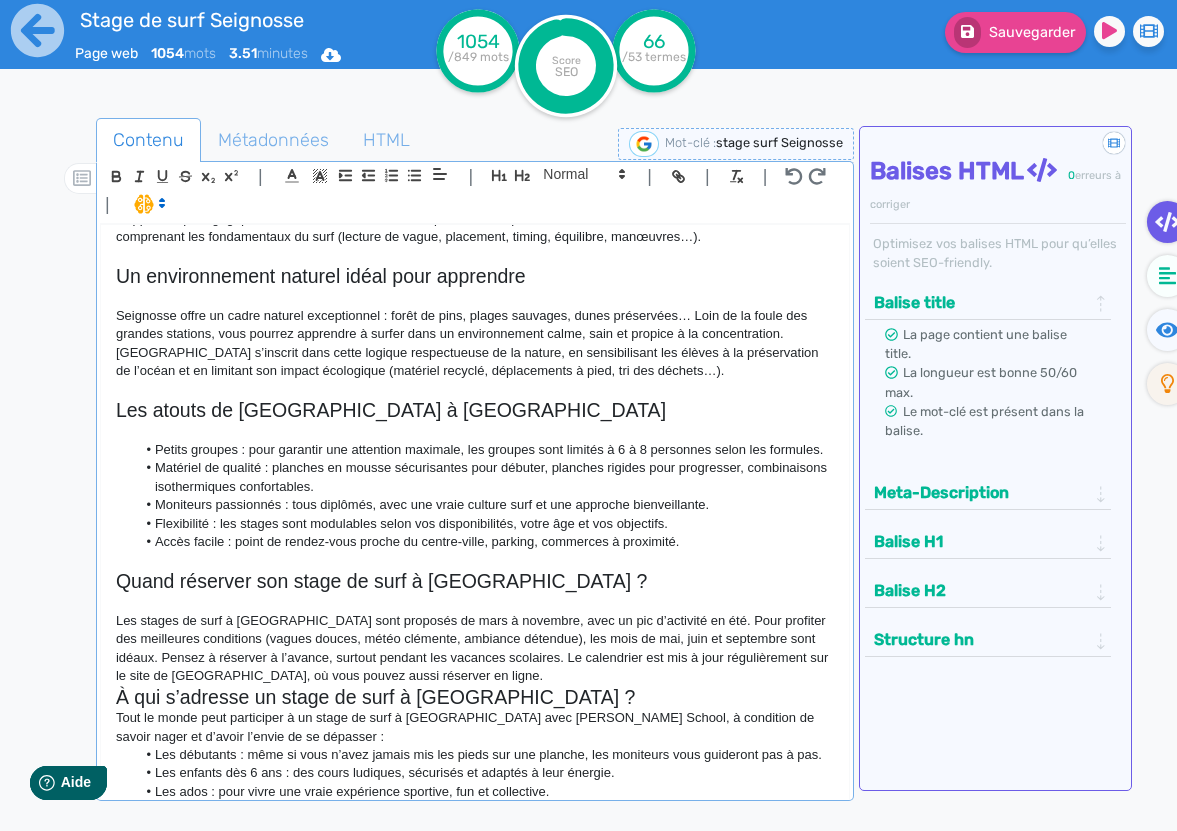 click on "Les stages de surf à [GEOGRAPHIC_DATA] sont proposés de mars à novembre, avec un pic d’activité en été. Pour profiter des meilleures conditions (vagues douces, météo clémente, ambiance détendue), les mois de mai, juin et septembre sont idéaux. Pensez à réserver à l’avance, surtout pendant les vacances scolaires. Le calendrier est mis à jour régulièrement sur le site de [GEOGRAPHIC_DATA], où vous pouvez aussi réserver en ligne." 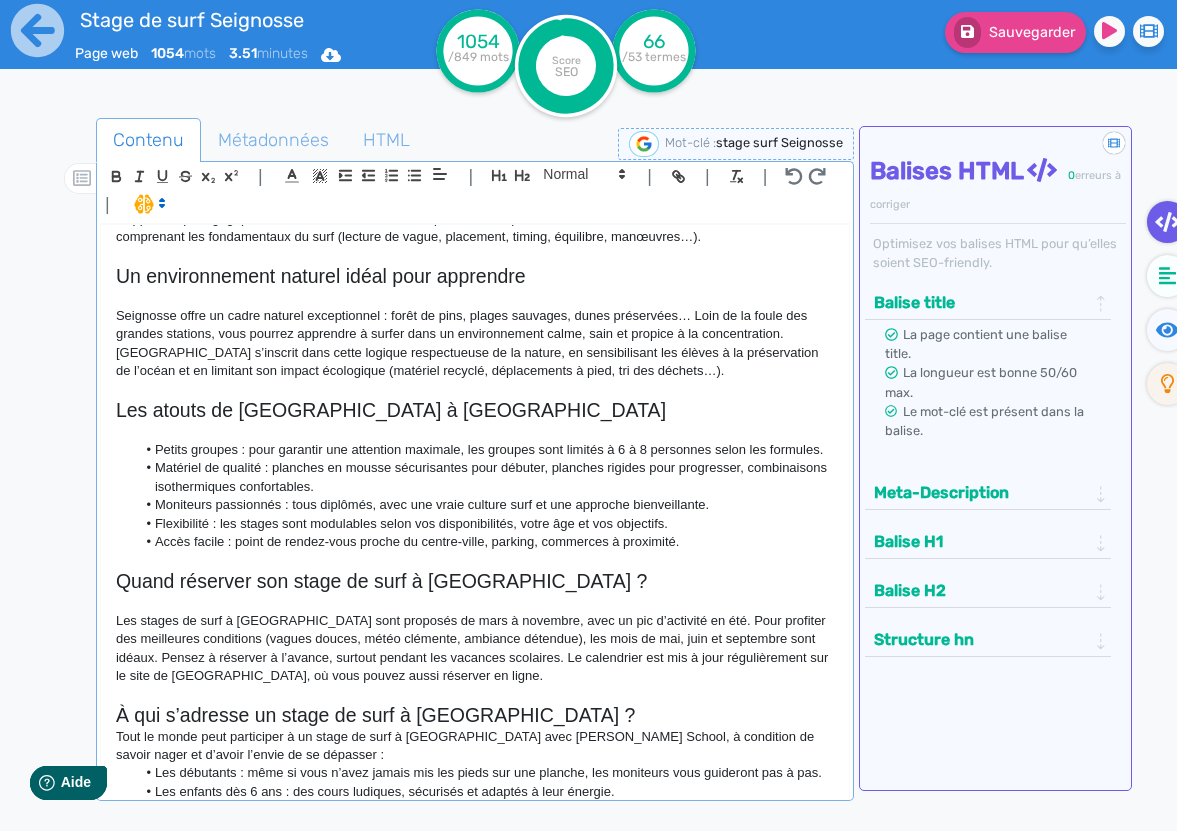 click on "À qui s’adresse un stage de surf à [GEOGRAPHIC_DATA] ?" 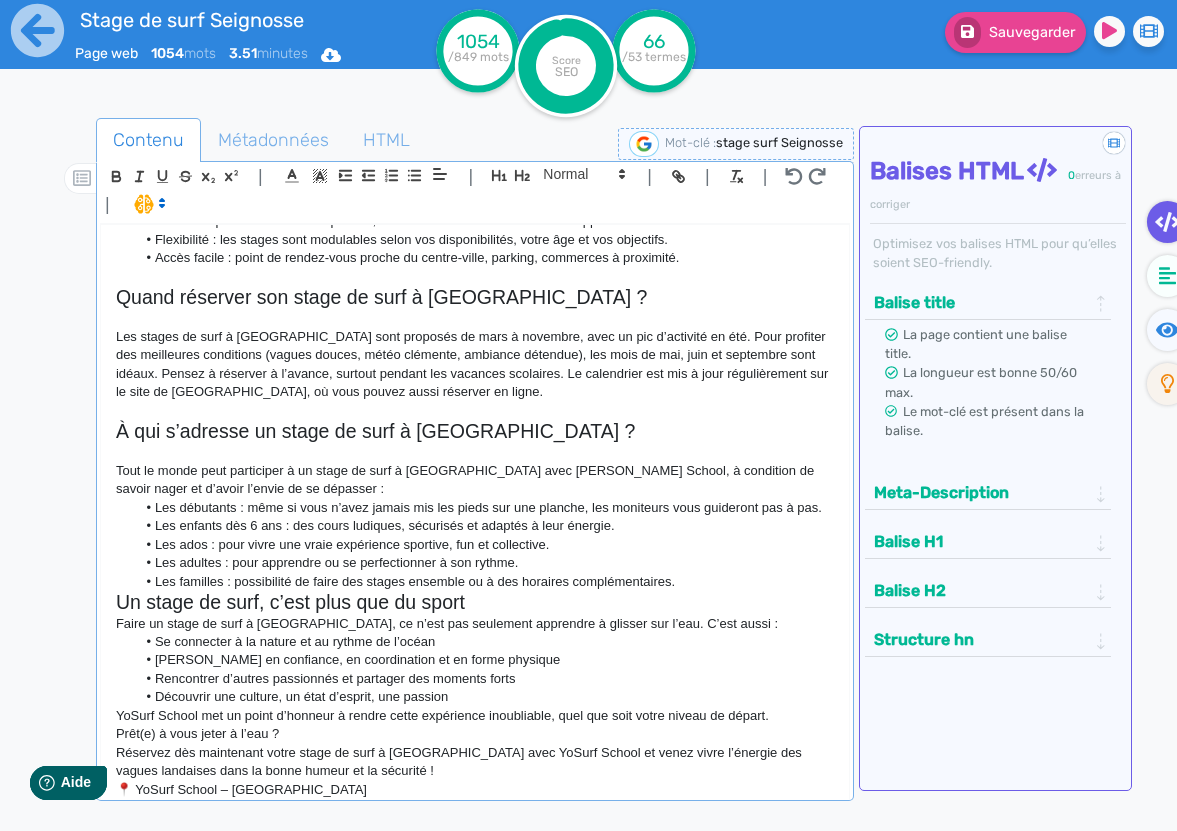 scroll, scrollTop: 1215, scrollLeft: 0, axis: vertical 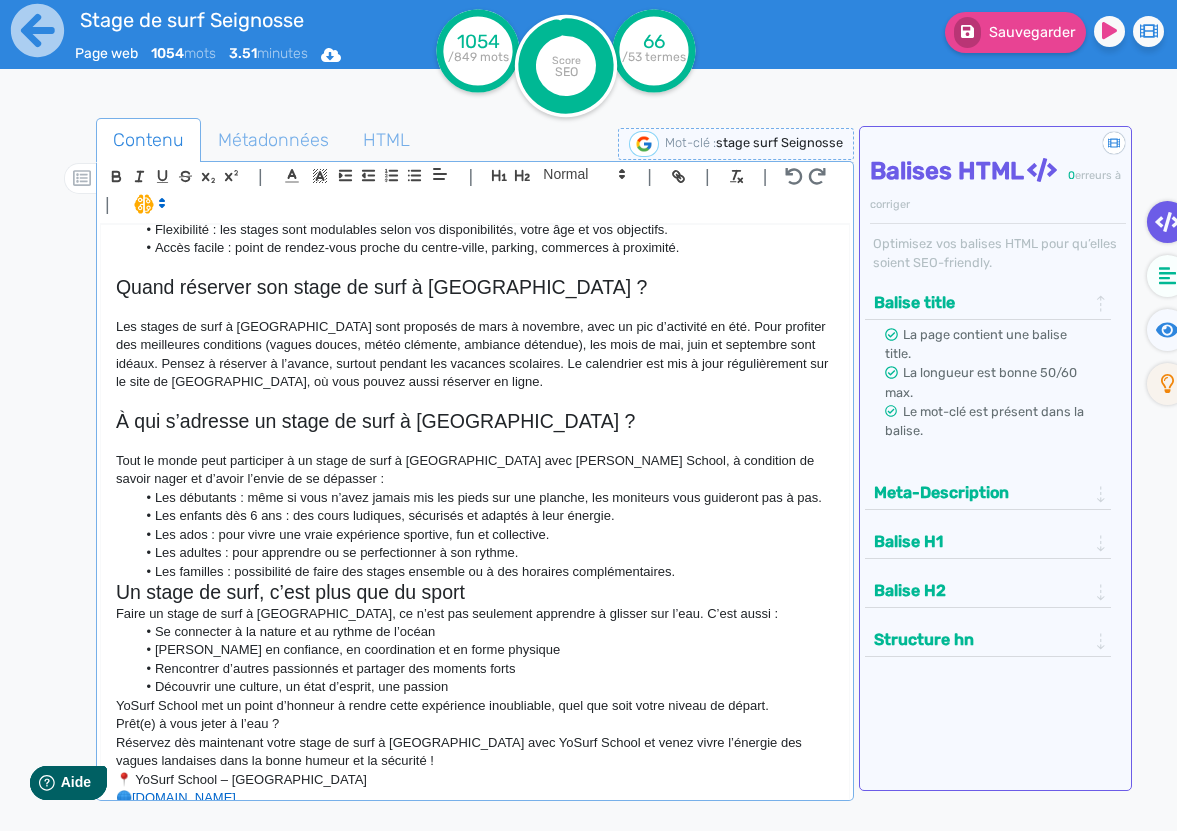 click on "Les familles : possibilité de faire des stages ensemble ou à des horaires complémentaires." 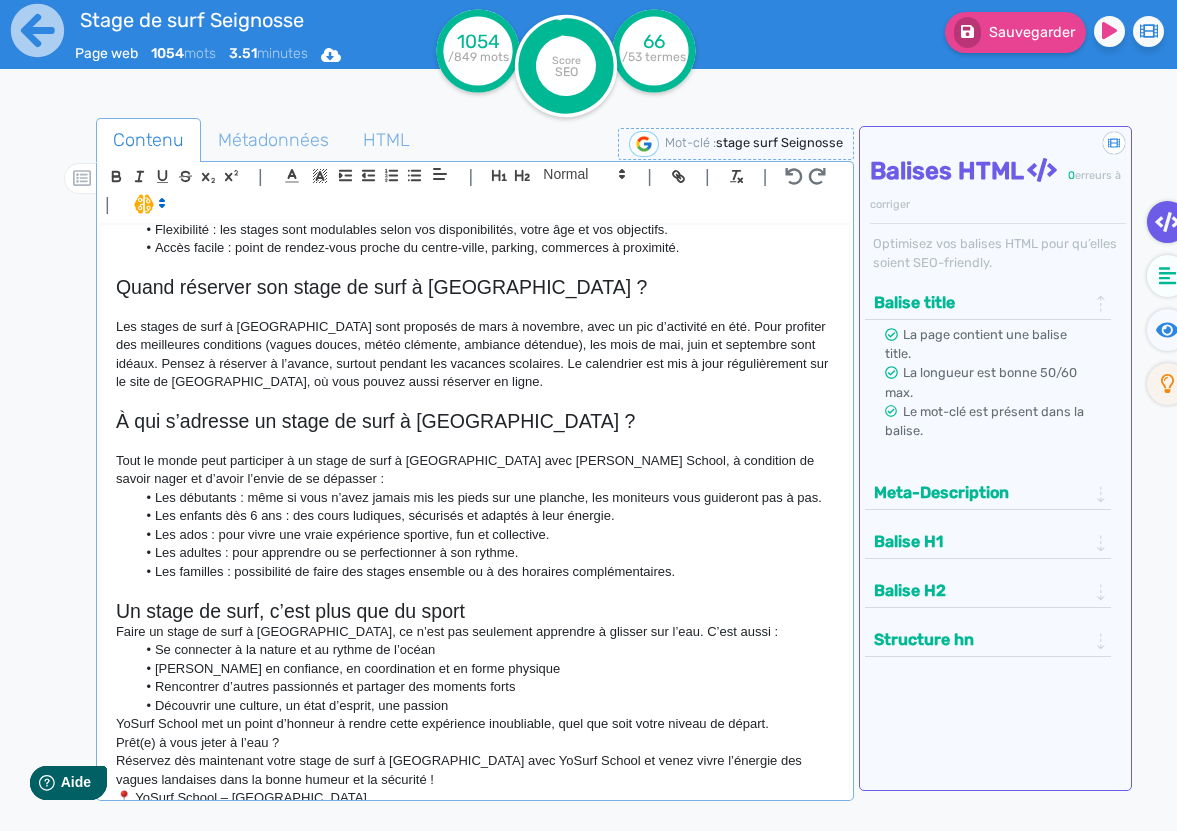 click on "Un stage de surf, c’est plus que du sport" 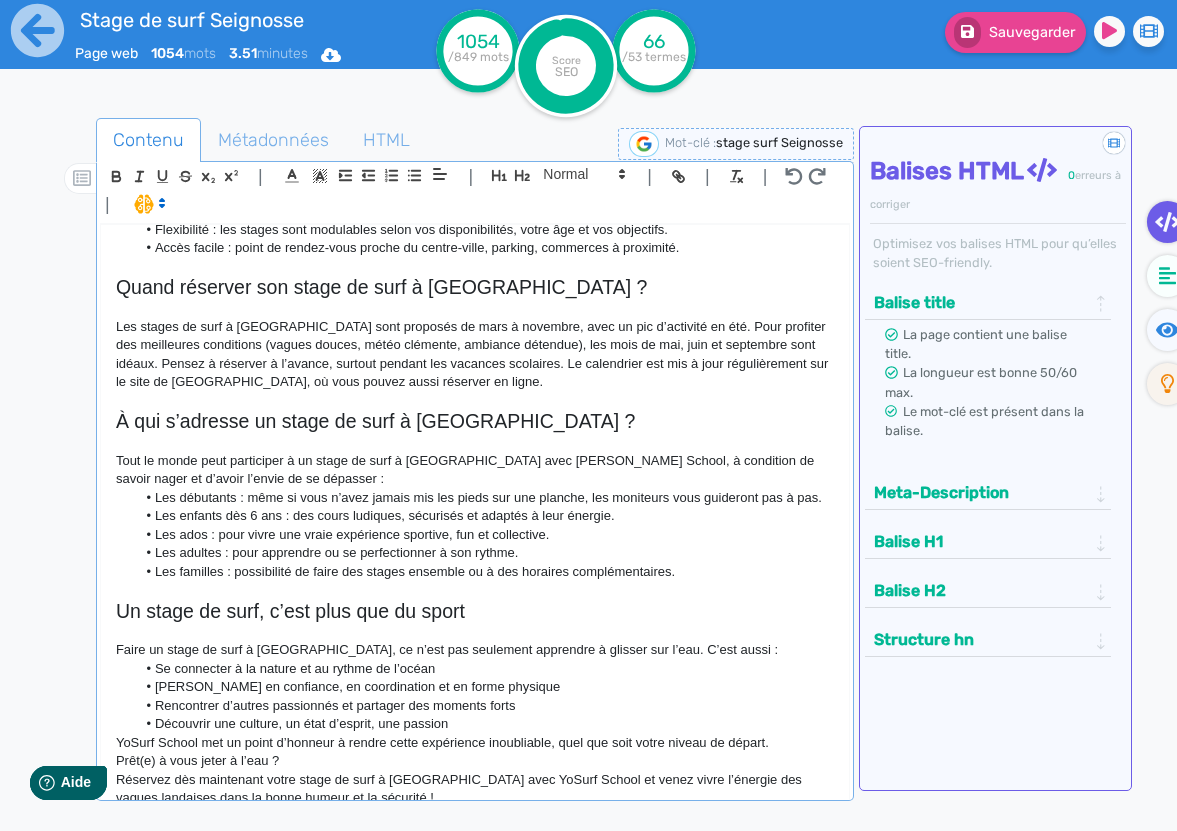 scroll, scrollTop: 1252, scrollLeft: 0, axis: vertical 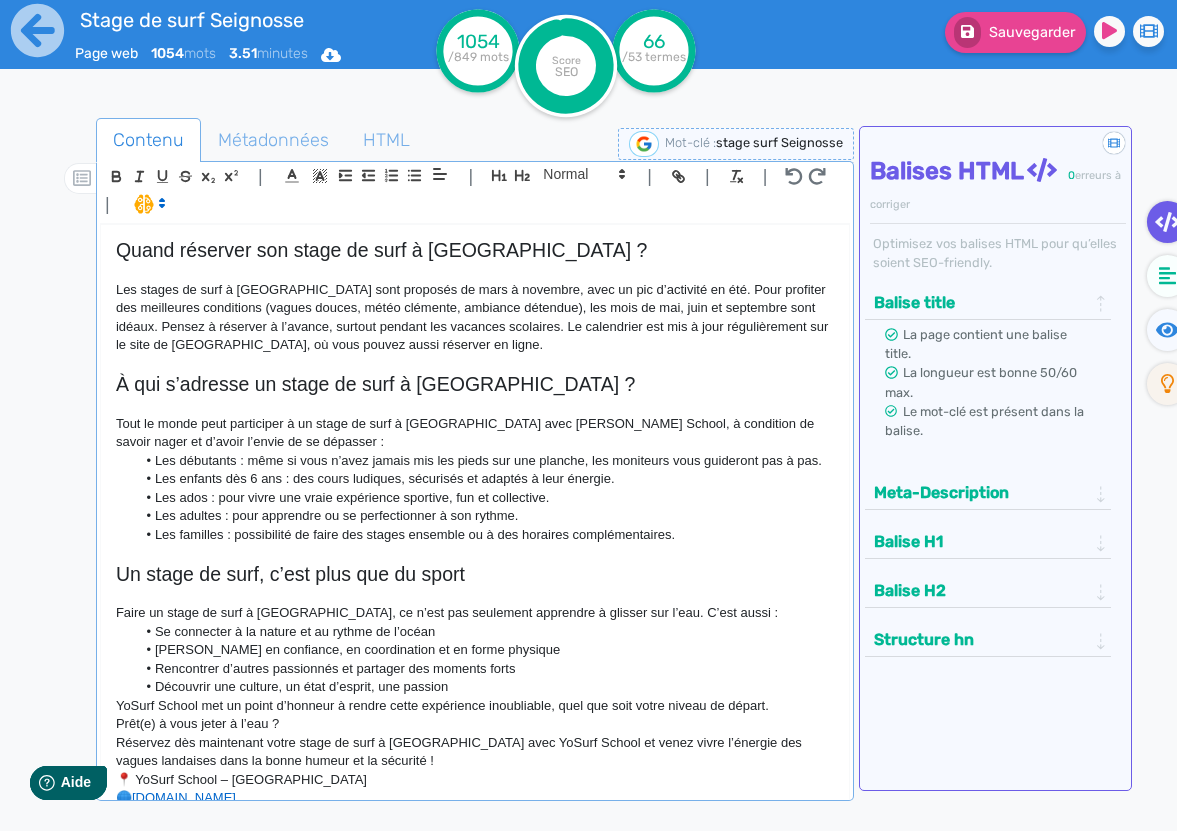 click on "Réservez dès maintenant votre stage de surf à [GEOGRAPHIC_DATA] avec YoSurf School et venez vivre l’énergie des vagues landaises dans la bonne humeur et la sécurité !" 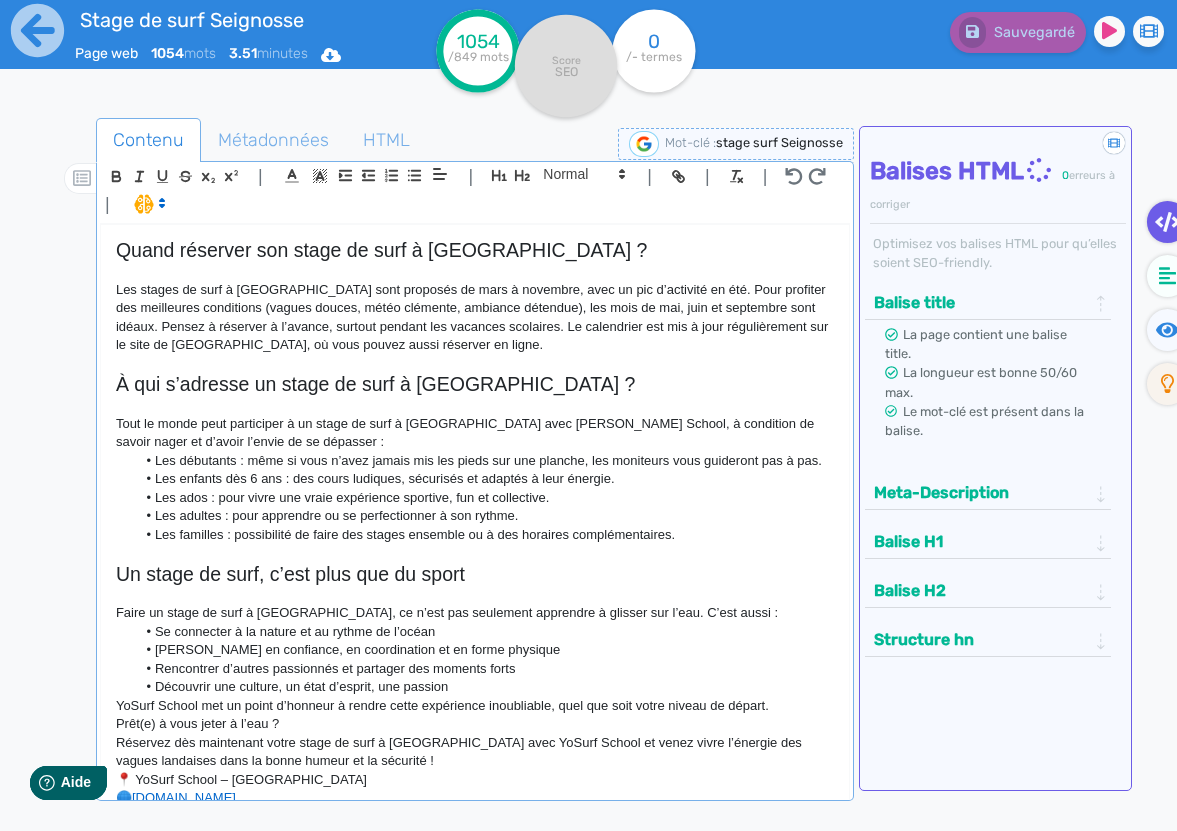 click on "Prêt(e) à vous jeter à l’eau ?" 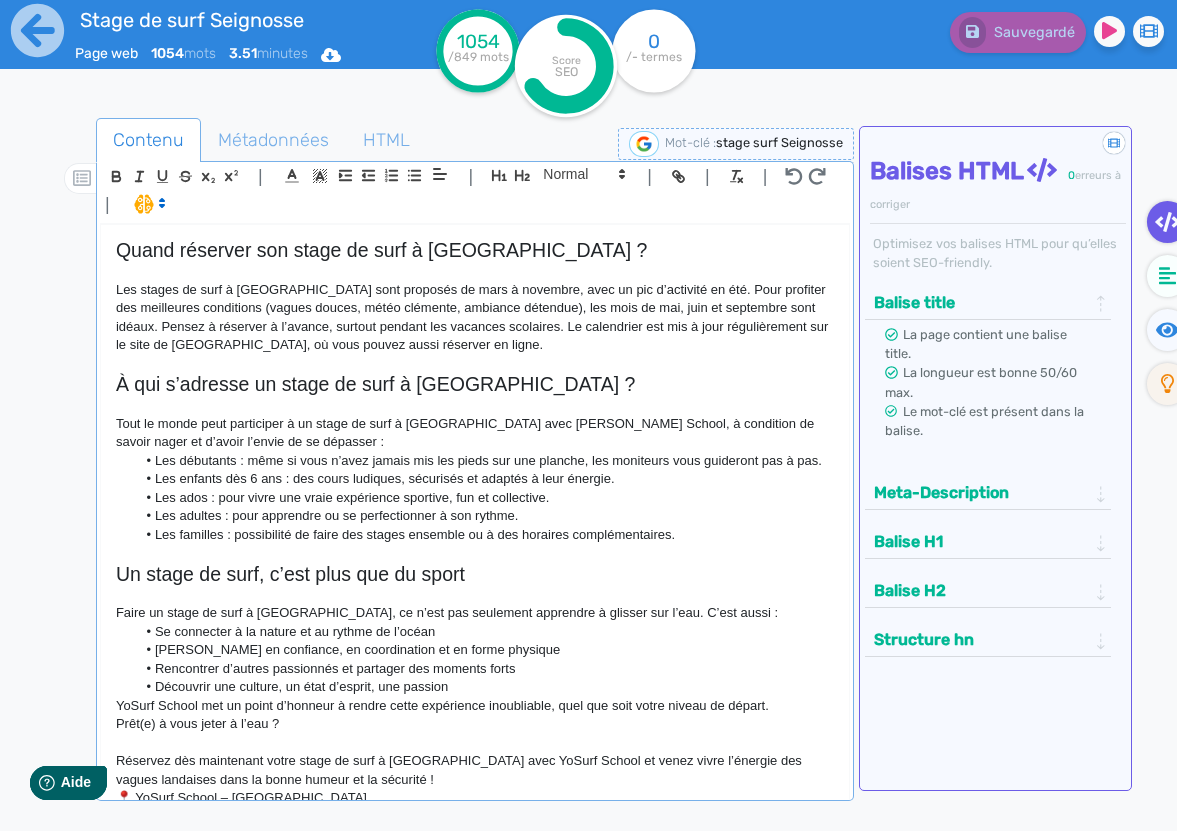 click on "Réservez dès maintenant votre stage de surf à [GEOGRAPHIC_DATA] avec YoSurf School et venez vivre l’énergie des vagues landaises dans la bonne humeur et la sécurité !" 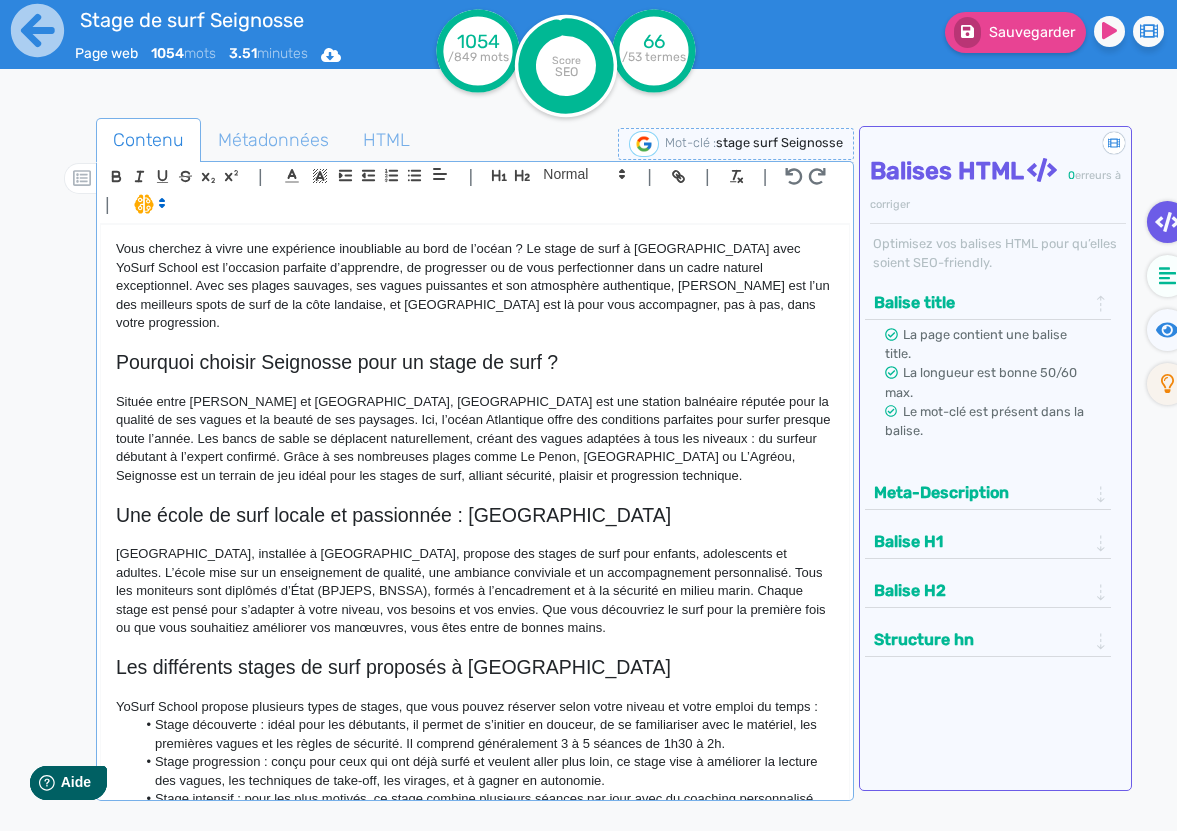 scroll, scrollTop: 0, scrollLeft: 0, axis: both 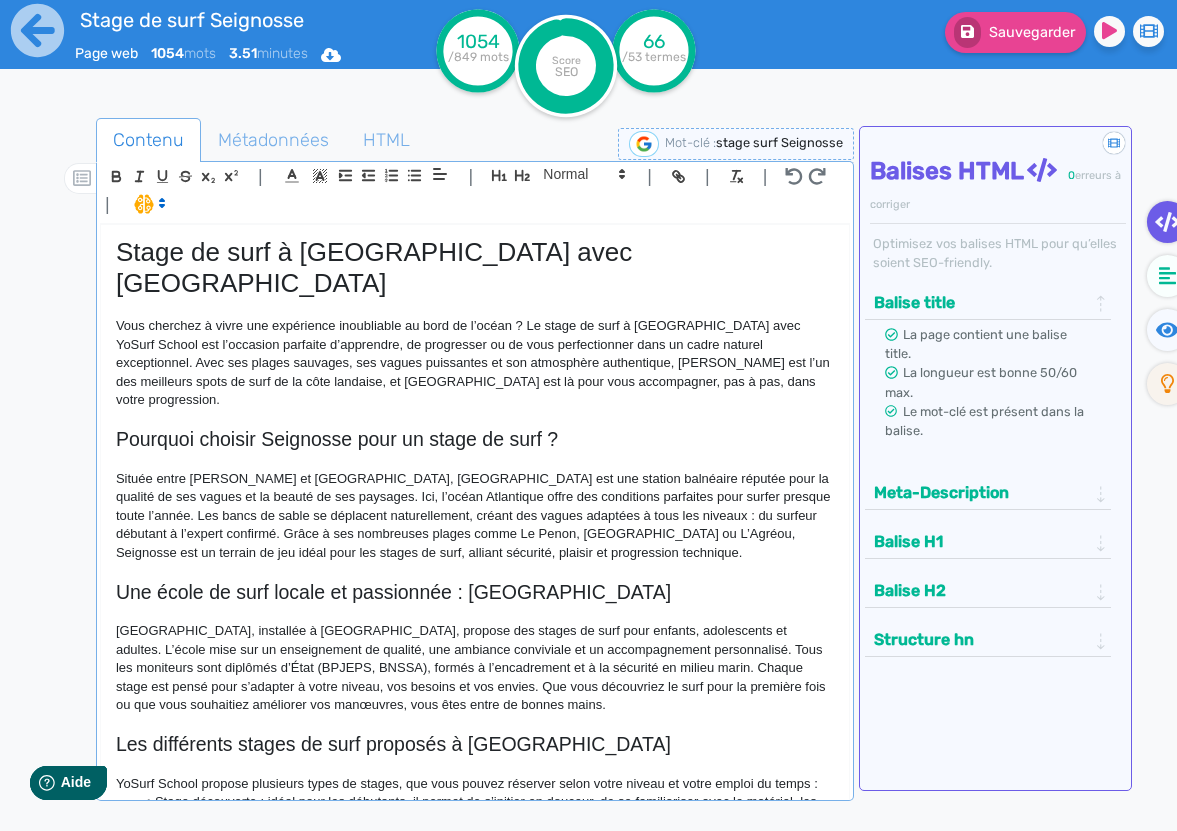 click on "Stage de surf à [GEOGRAPHIC_DATA] avec [GEOGRAPHIC_DATA]" 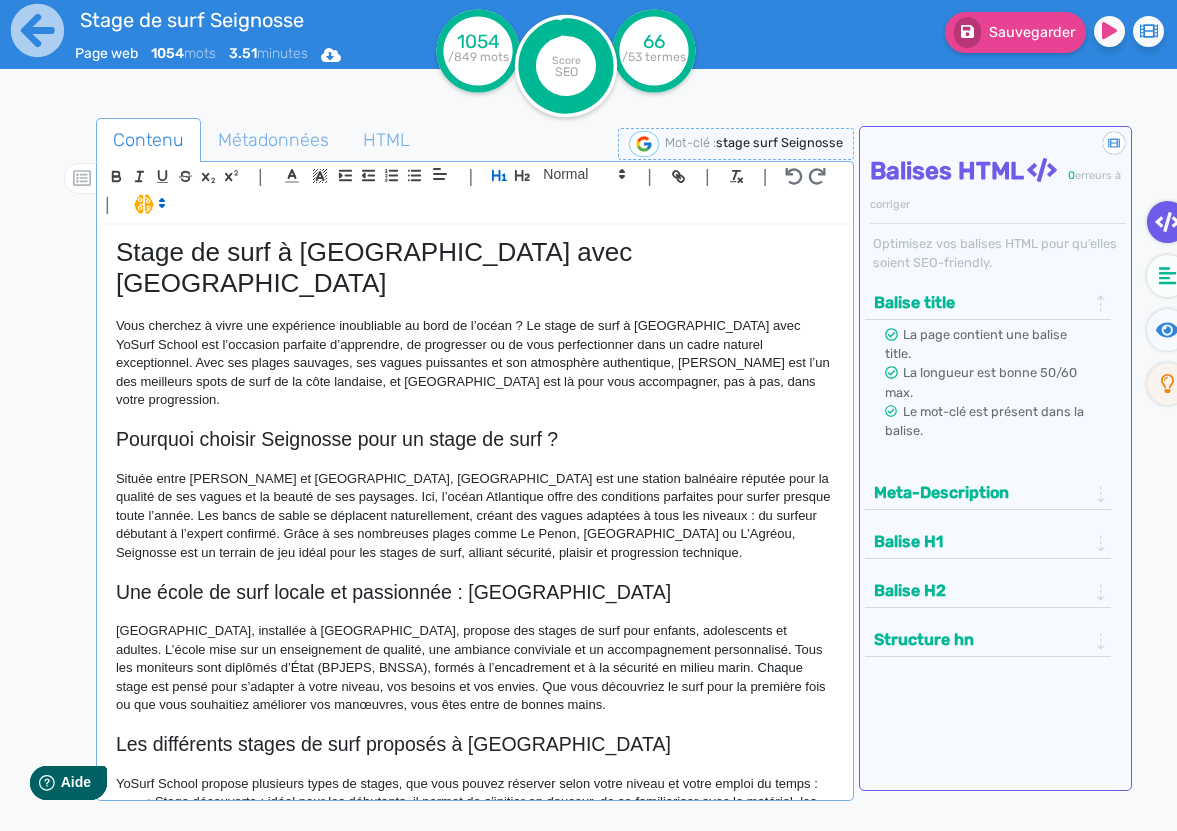 type 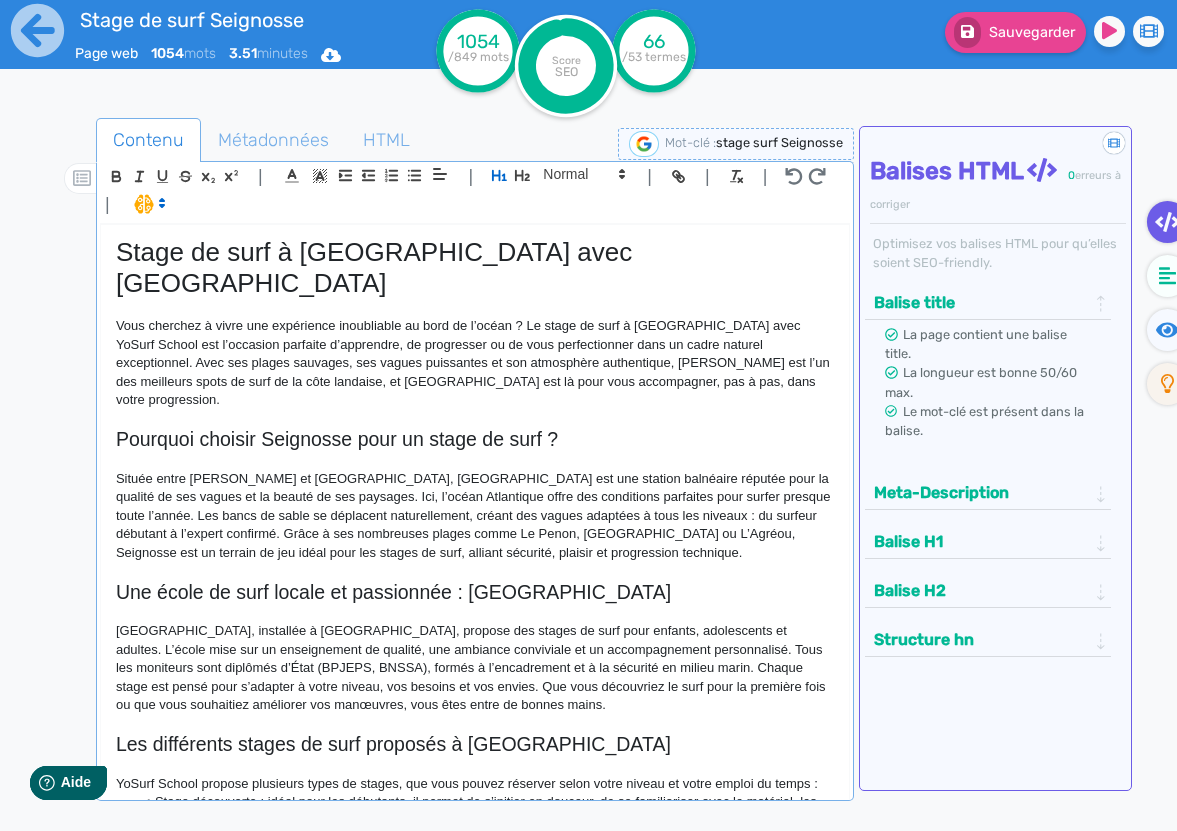 click on "Une école de surf locale et passionnée : [GEOGRAPHIC_DATA]" 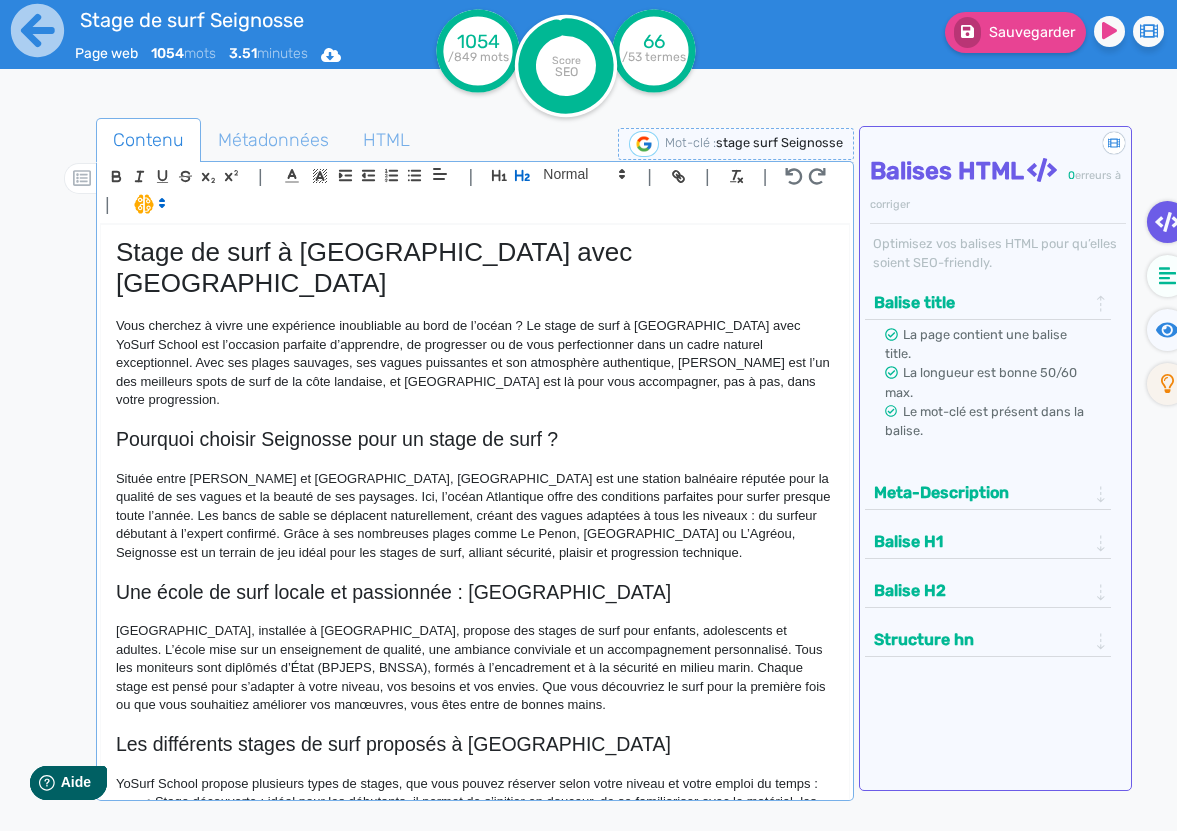 click on "Vous cherchez à vivre une expérience inoubliable au bord de l’océan ? Le stage de surf à [GEOGRAPHIC_DATA] avec YoSurf School est l’occasion parfaite d’apprendre, de progresser ou de vous perfectionner dans un cadre naturel exceptionnel. Avec ses plages sauvages, ses vagues puissantes et son atmosphère authentique, [PERSON_NAME] est l’un des meilleurs spots de surf de la côte landaise, et [GEOGRAPHIC_DATA] est là pour vous accompagner, pas à pas, dans votre progression." 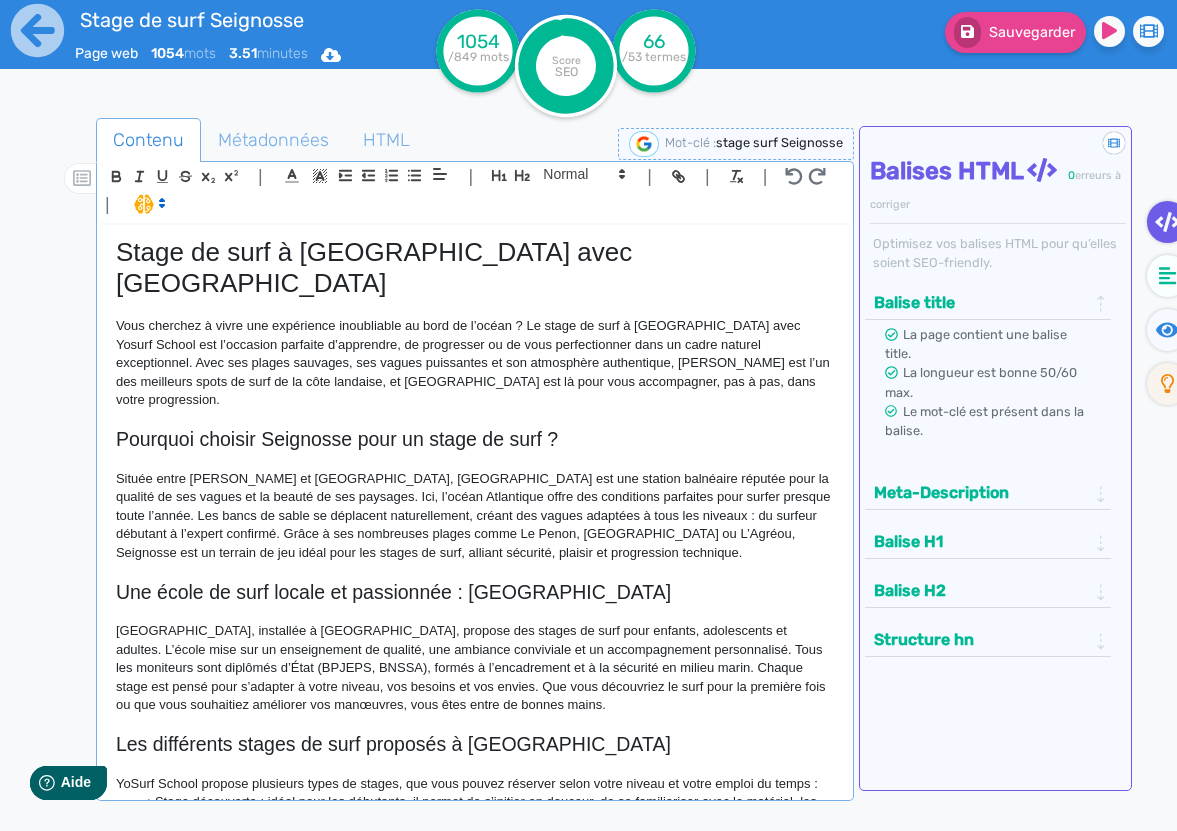 click on "Vous cherchez à vivre une expérience inoubliable au bord de l’océan ? Le stage de surf à [GEOGRAPHIC_DATA] avec Yosurf School est l’occasion parfaite d’apprendre, de progresser ou de vous perfectionner dans un cadre naturel exceptionnel. Avec ses plages sauvages, ses vagues puissantes et son atmosphère authentique, [PERSON_NAME] est l’un des meilleurs spots de surf de la côte landaise, et [GEOGRAPHIC_DATA] est là pour vous accompagner, pas à pas, dans votre progression." 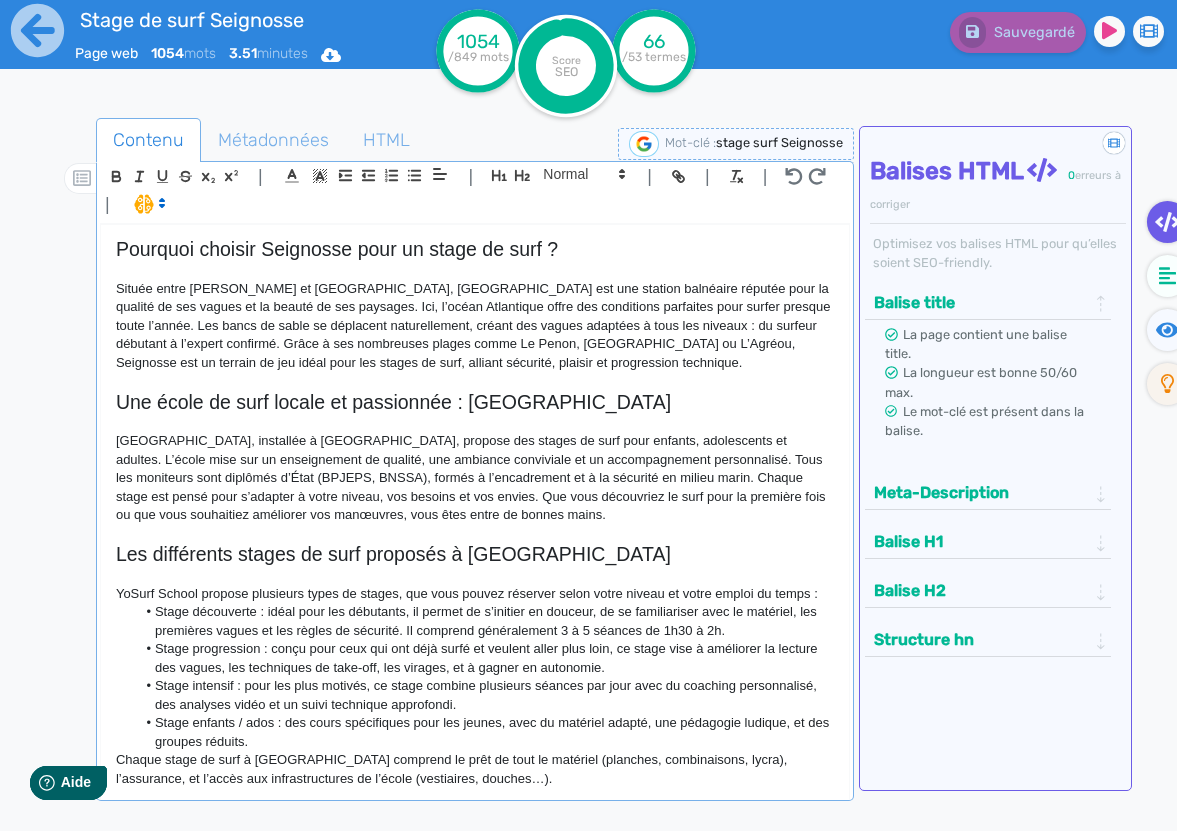 scroll, scrollTop: 214, scrollLeft: 0, axis: vertical 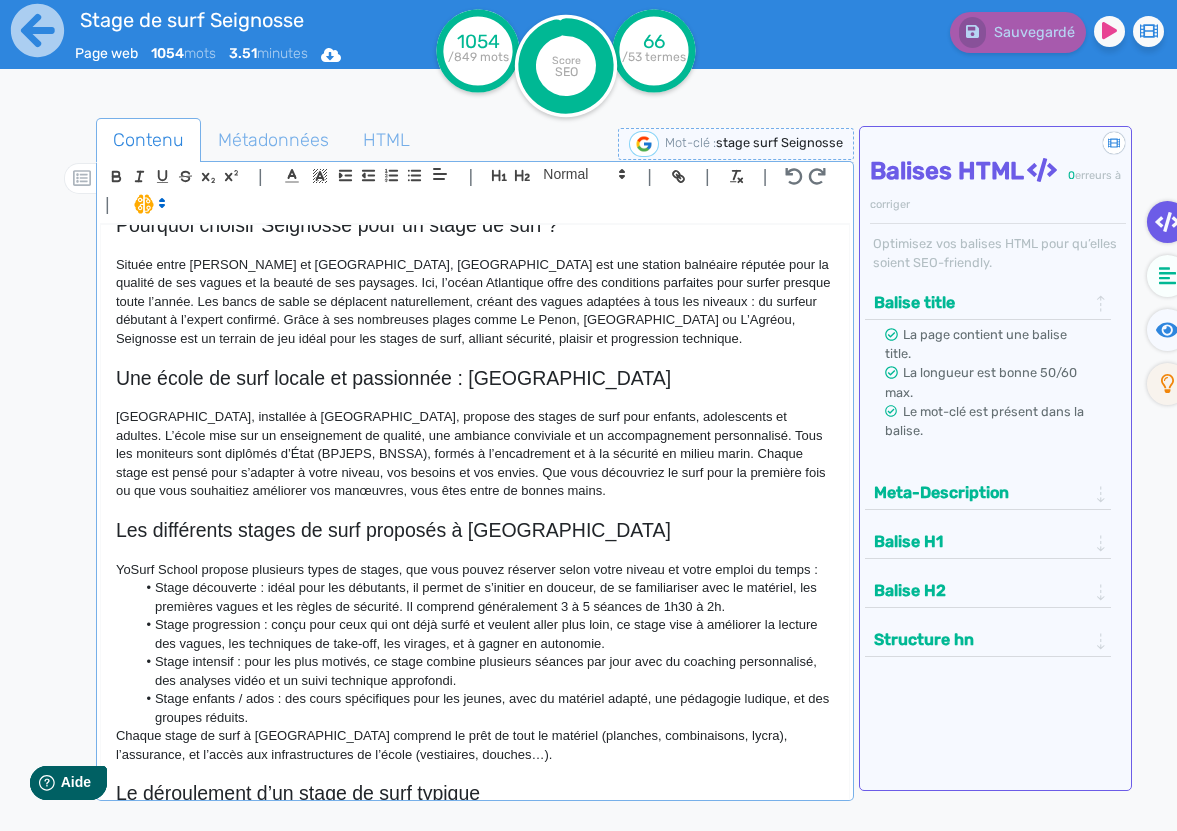 click on "YoSurf School propose plusieurs types de stages, que vous pouvez réserver selon votre niveau et votre emploi du temps :" 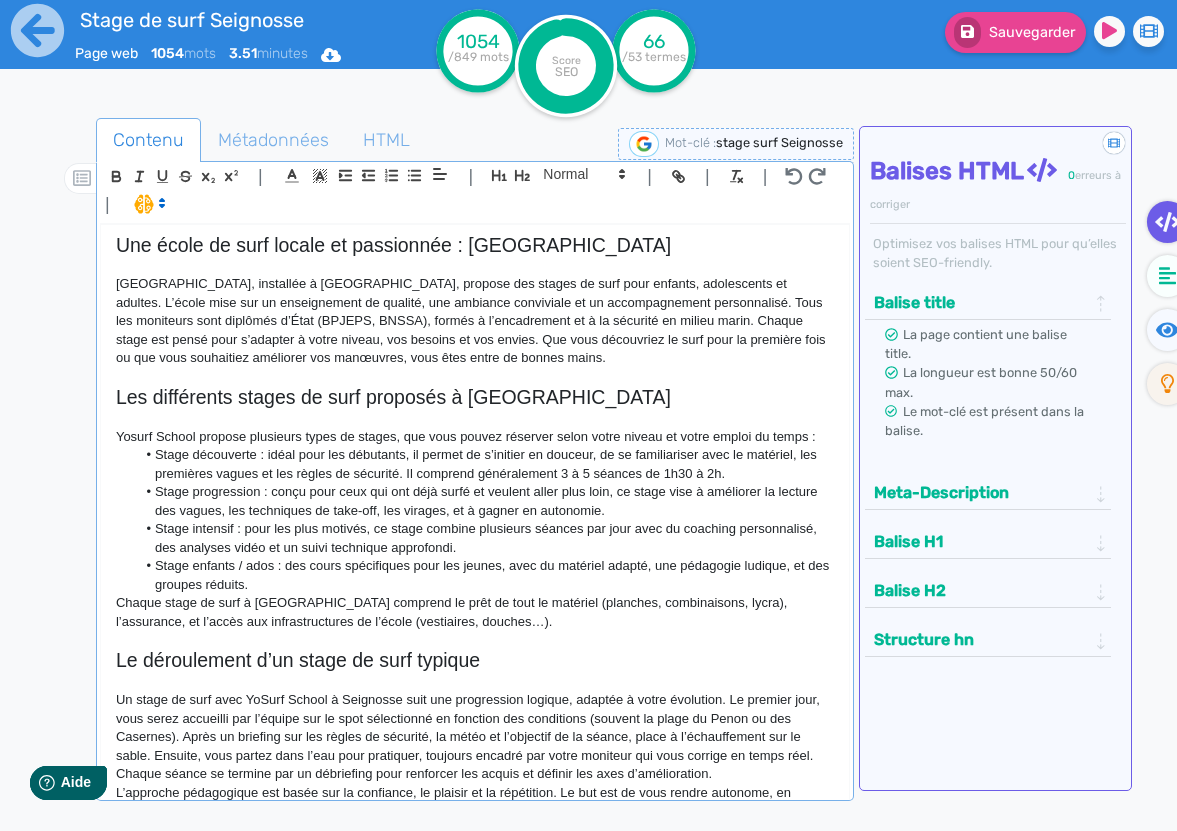 scroll, scrollTop: 438, scrollLeft: 0, axis: vertical 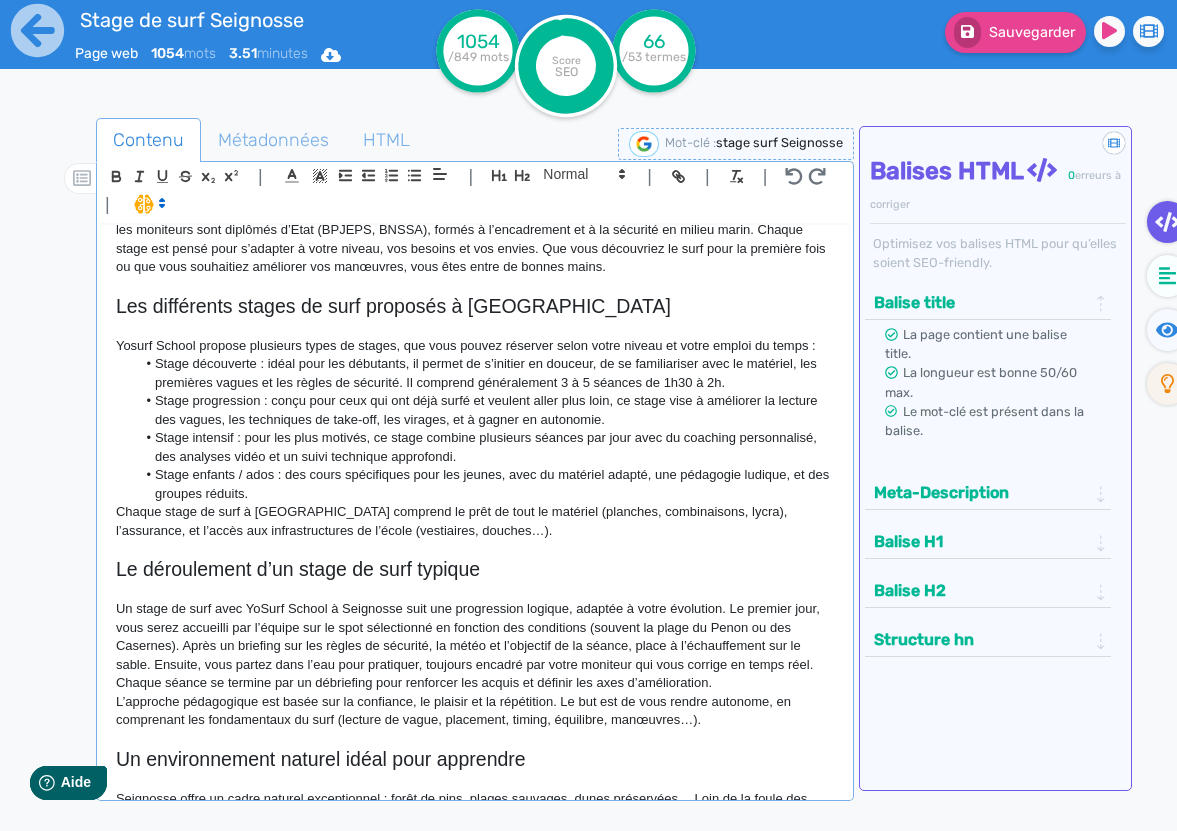click on "Un stage de surf avec YoSurf School à Seignosse suit une progression logique, adaptée à votre évolution. Le premier jour, vous serez accueilli par l’équipe sur le spot sélectionné en fonction des conditions (souvent la plage du Penon ou des Casernes). Après un briefing sur les règles de sécurité, la météo et l’objectif de la séance, place à l’échauffement sur le sable. Ensuite, vous partez dans l’eau pour pratiquer, toujours encadré par votre moniteur qui vous corrige en temps réel. Chaque séance se termine par un débriefing pour renforcer les acquis et définir les axes d’amélioration." 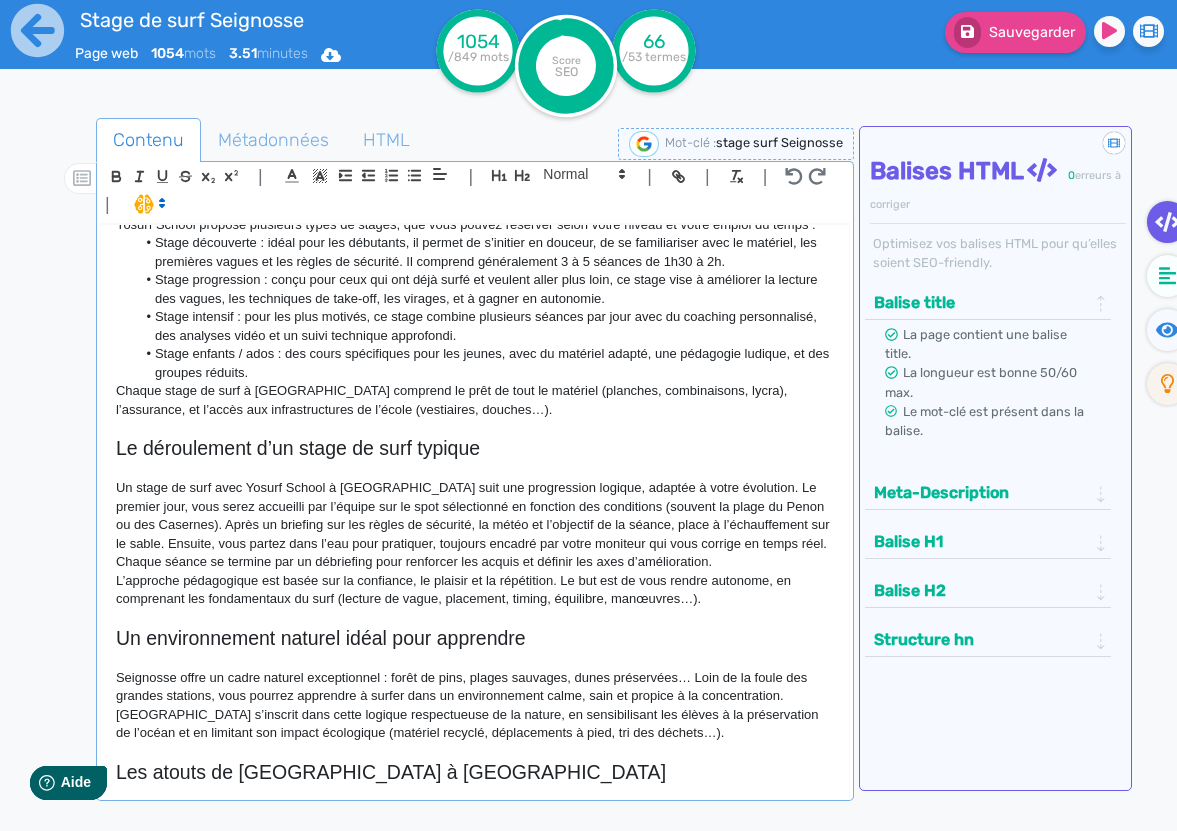 scroll, scrollTop: 561, scrollLeft: 0, axis: vertical 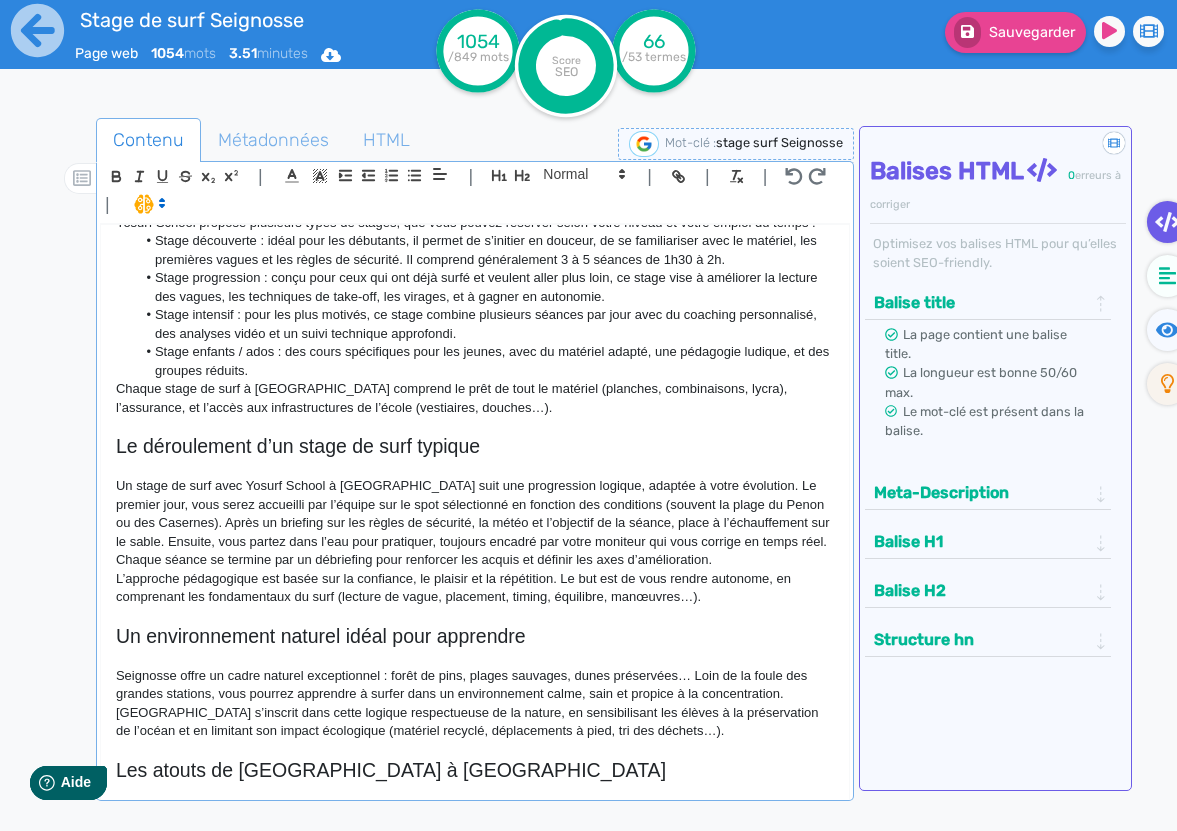 click on "Seignosse offre un cadre naturel exceptionnel : forêt de pins, plages sauvages, dunes préservées… Loin de la foule des grandes stations, vous pourrez apprendre à surfer dans un environnement calme, sain et propice à la concentration. [GEOGRAPHIC_DATA] s’inscrit dans cette logique respectueuse de la nature, en sensibilisant les élèves à la préservation de l’océan et en limitant son impact écologique (matériel recyclé, déplacements à pied, tri des déchets…)." 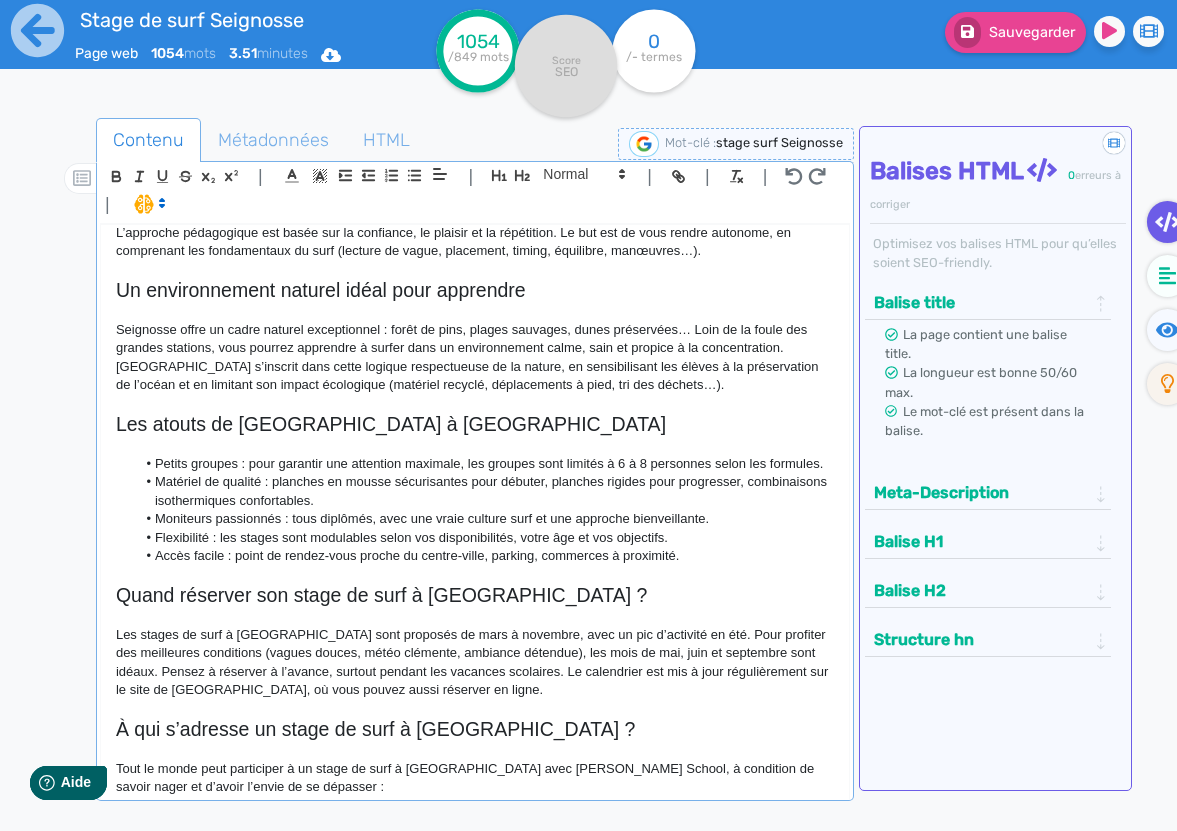 scroll, scrollTop: 920, scrollLeft: 0, axis: vertical 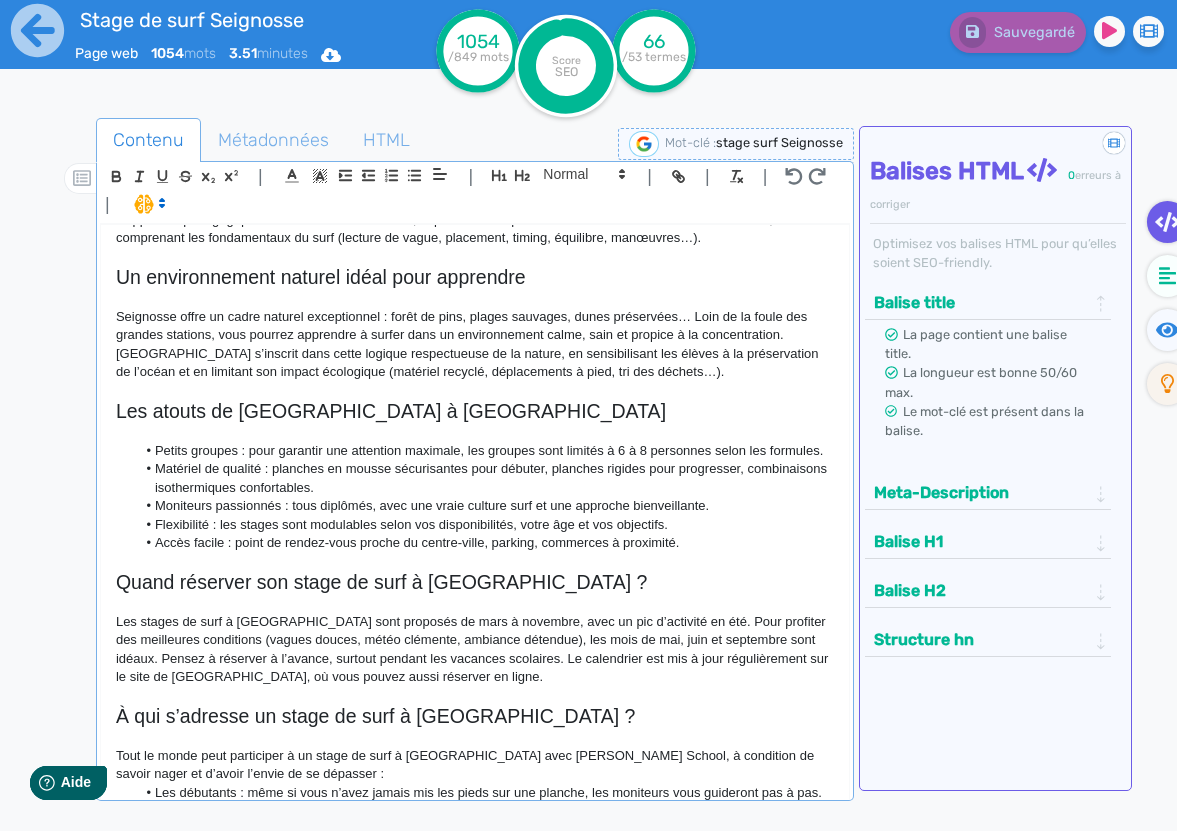 click on "Les stages de surf à [GEOGRAPHIC_DATA] sont proposés de mars à novembre, avec un pic d’activité en été. Pour profiter des meilleures conditions (vagues douces, météo clémente, ambiance détendue), les mois de mai, juin et septembre sont idéaux. Pensez à réserver à l’avance, surtout pendant les vacances scolaires. Le calendrier est mis à jour régulièrement sur le site de [GEOGRAPHIC_DATA], où vous pouvez aussi réserver en ligne." 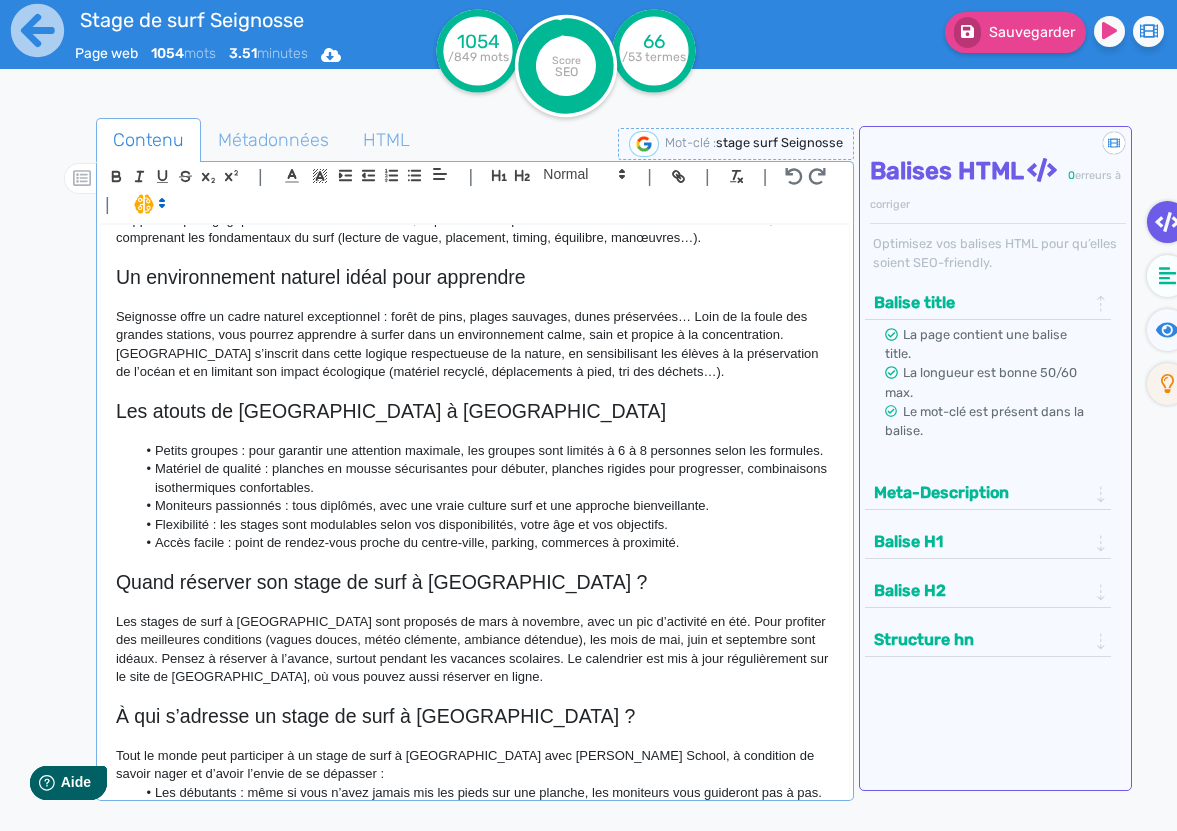 scroll, scrollTop: 947, scrollLeft: 0, axis: vertical 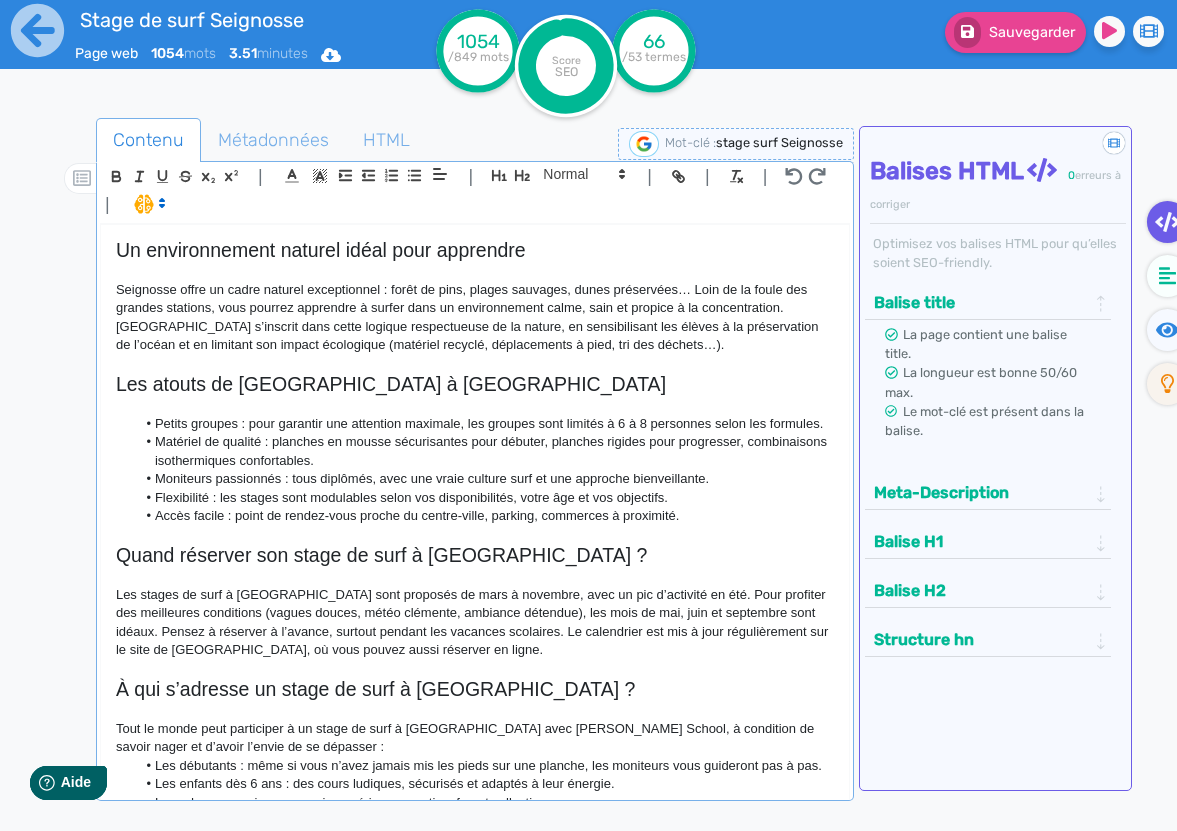 click on "Tout le monde peut participer à un stage de surf à [GEOGRAPHIC_DATA] avec [PERSON_NAME] School, à condition de savoir nager et d’avoir l’envie de se dépasser :" 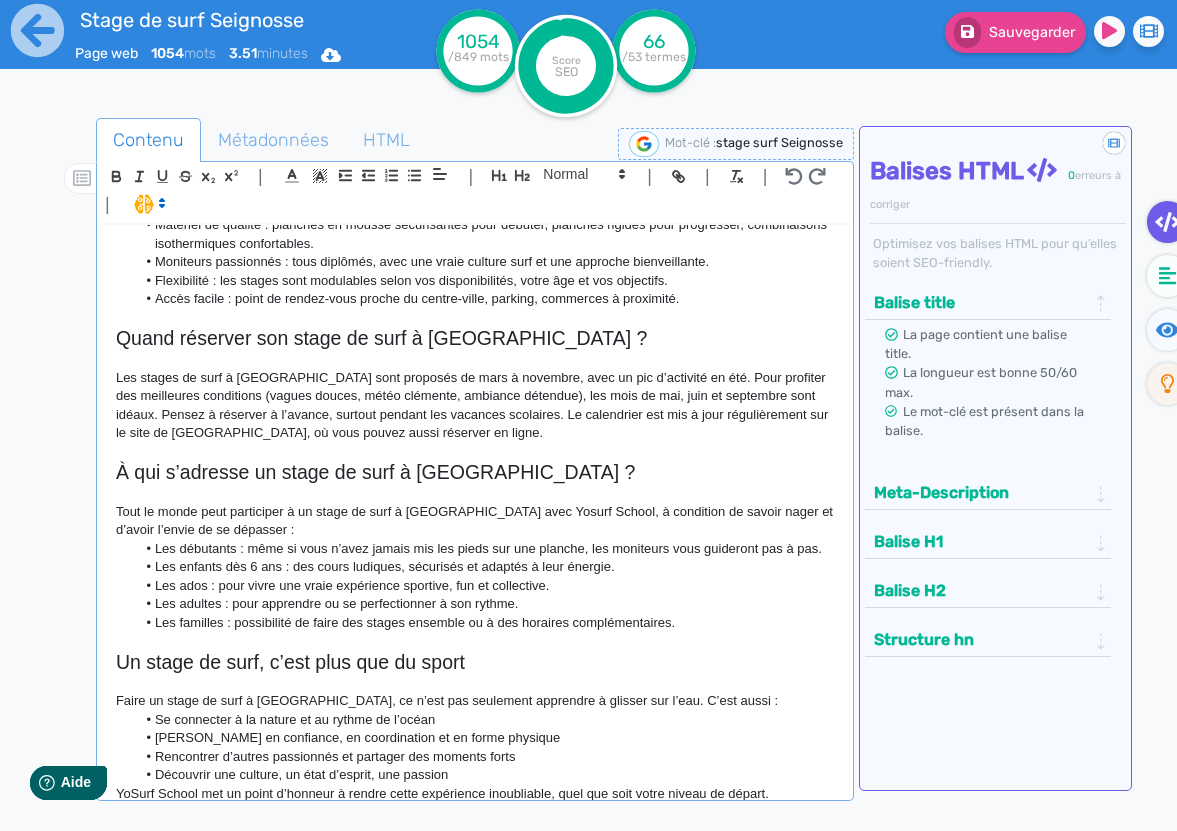 scroll, scrollTop: 1221, scrollLeft: 0, axis: vertical 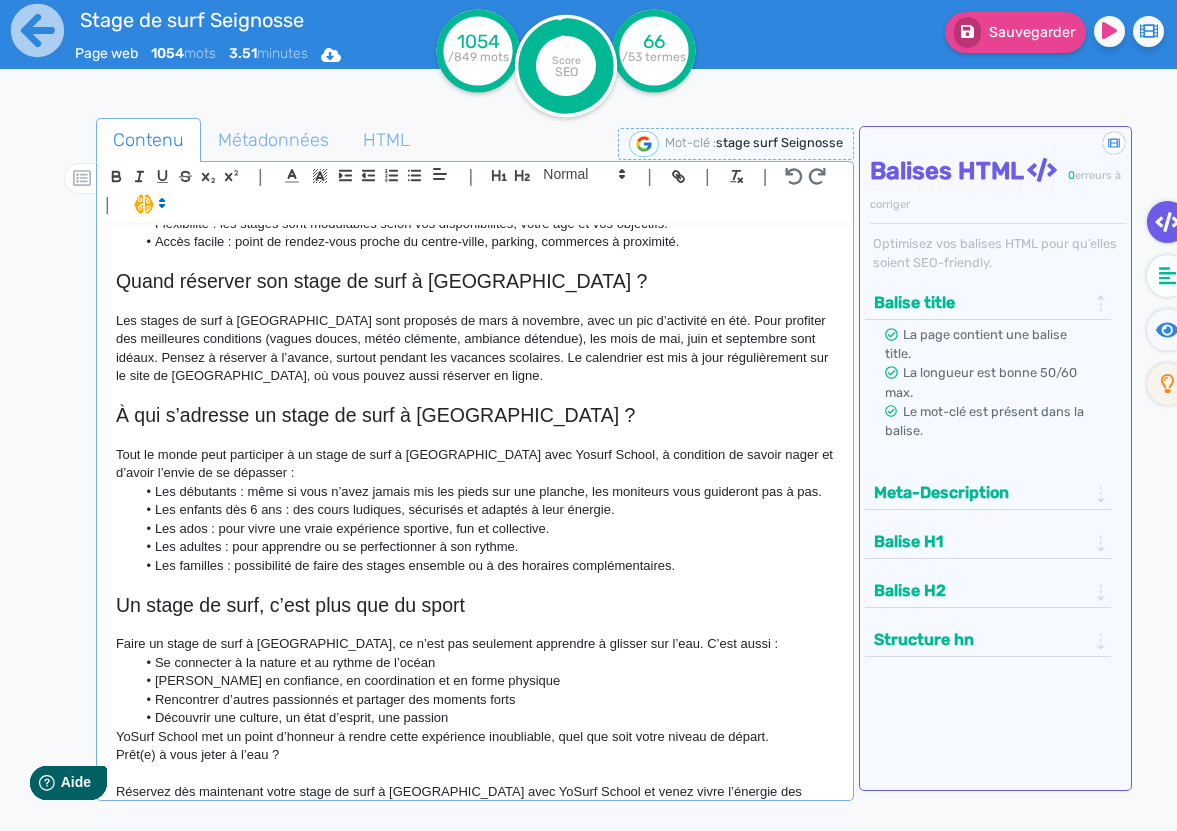 click on "YoSurf School met un point d’honneur à rendre cette expérience inoubliable, quel que soit votre niveau de départ." 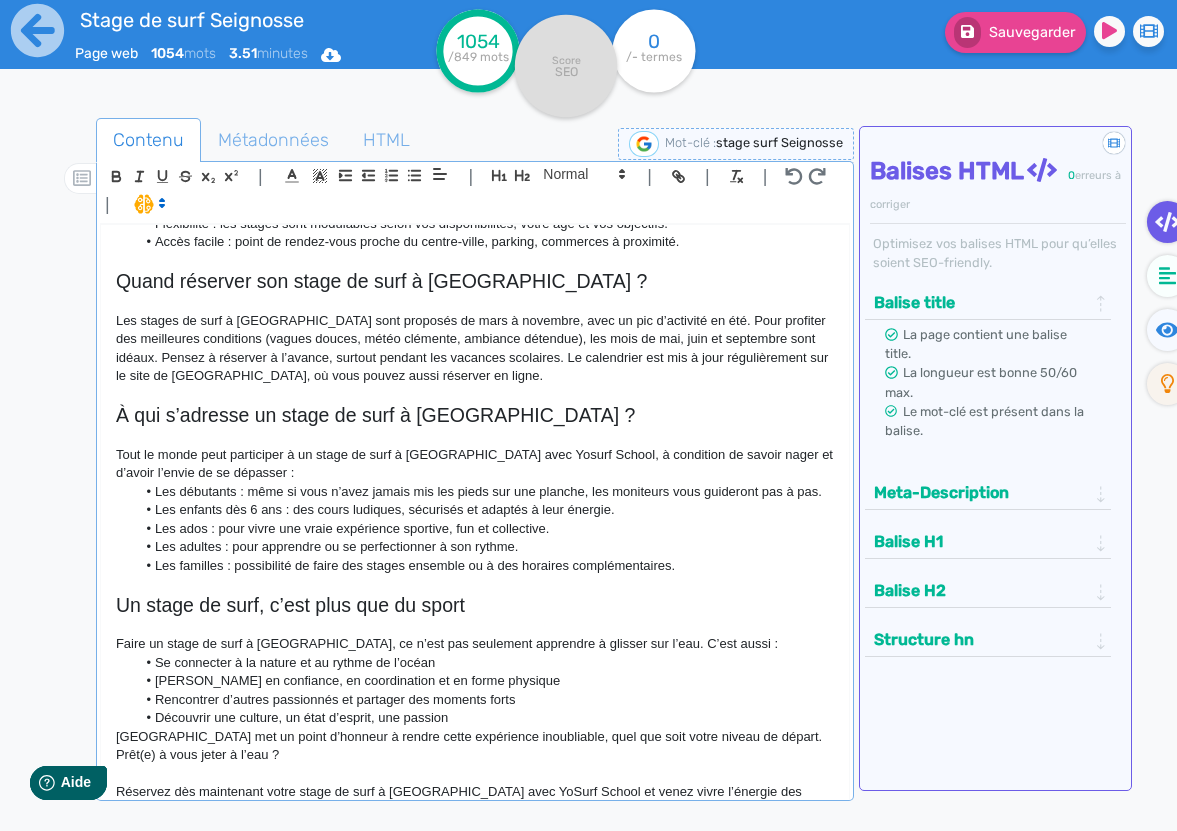 click on "Réservez dès maintenant votre stage de surf à [GEOGRAPHIC_DATA] avec YoSurf School et venez vivre l’énergie des vagues landaises dans la bonne humeur et la sécurité !" 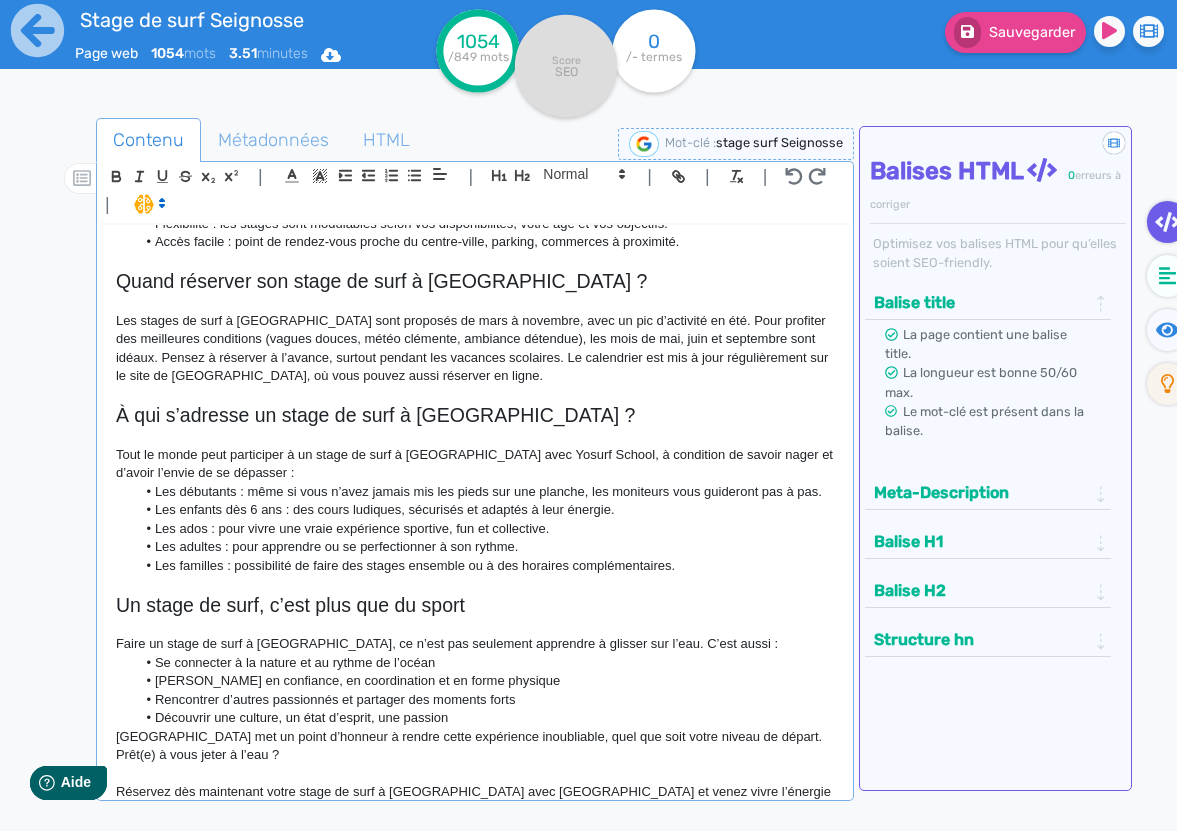 scroll, scrollTop: 1271, scrollLeft: 0, axis: vertical 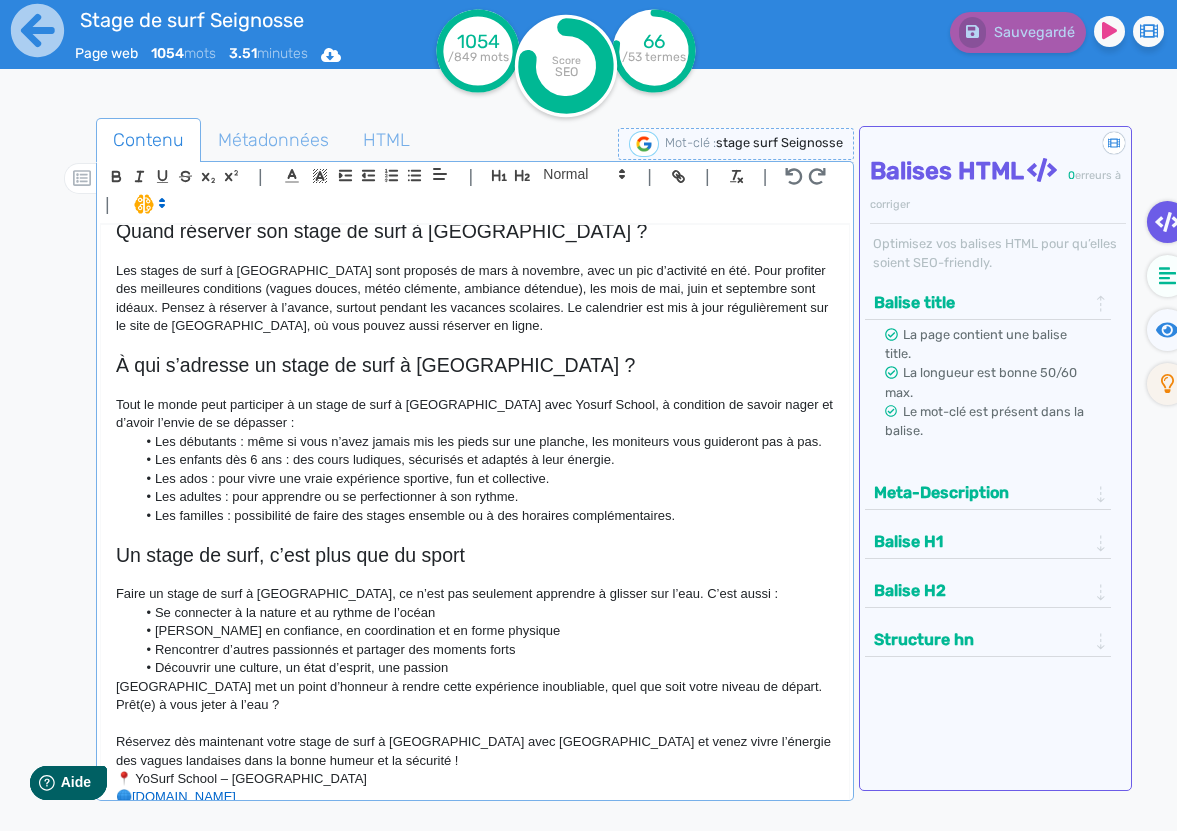 drag, startPoint x: 276, startPoint y: 770, endPoint x: 134, endPoint y: 771, distance: 142.00352 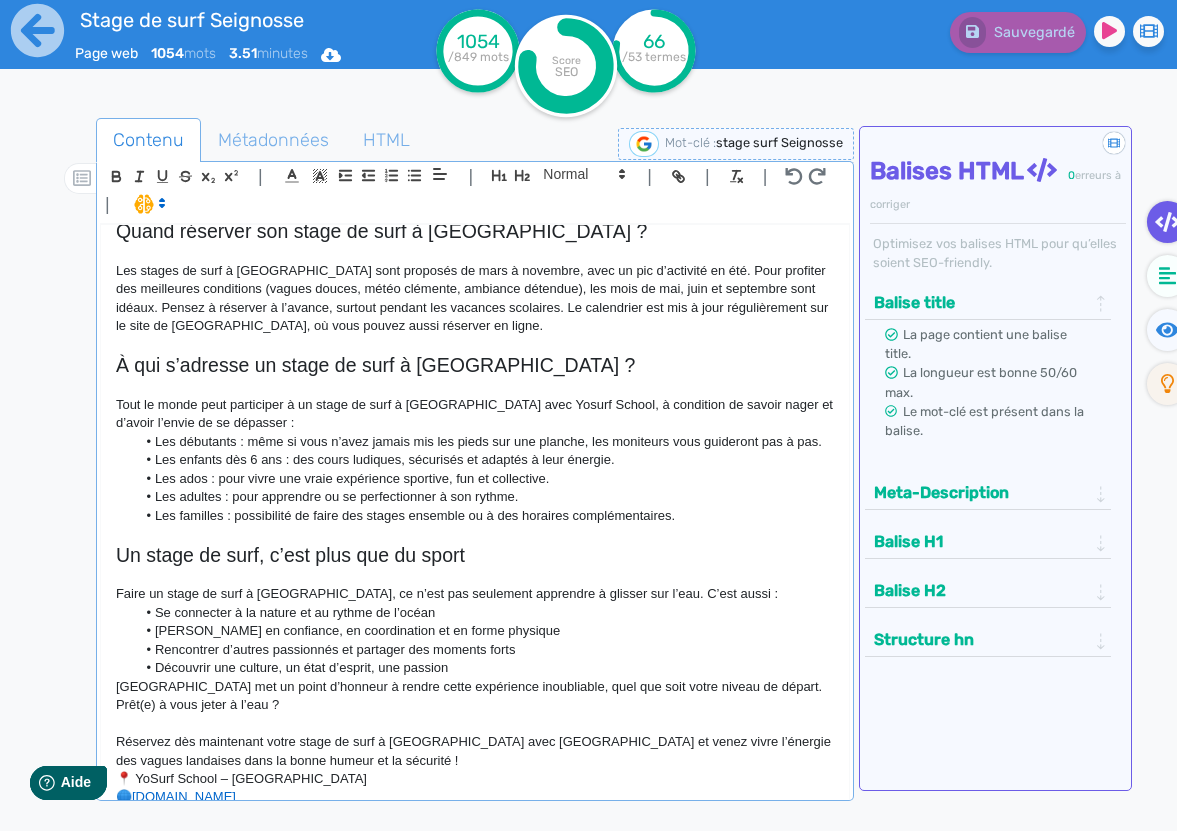 click on "📞 [Numéro de téléphone]" 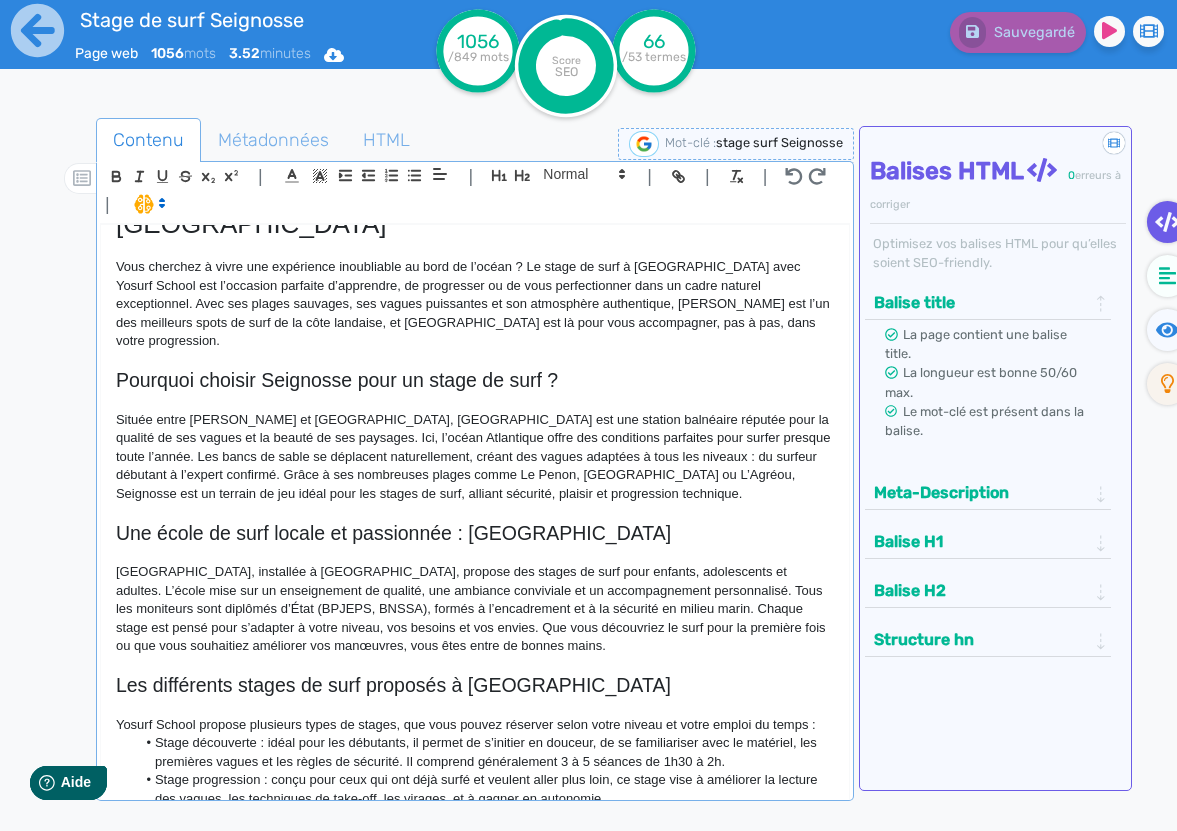 scroll, scrollTop: 74, scrollLeft: 0, axis: vertical 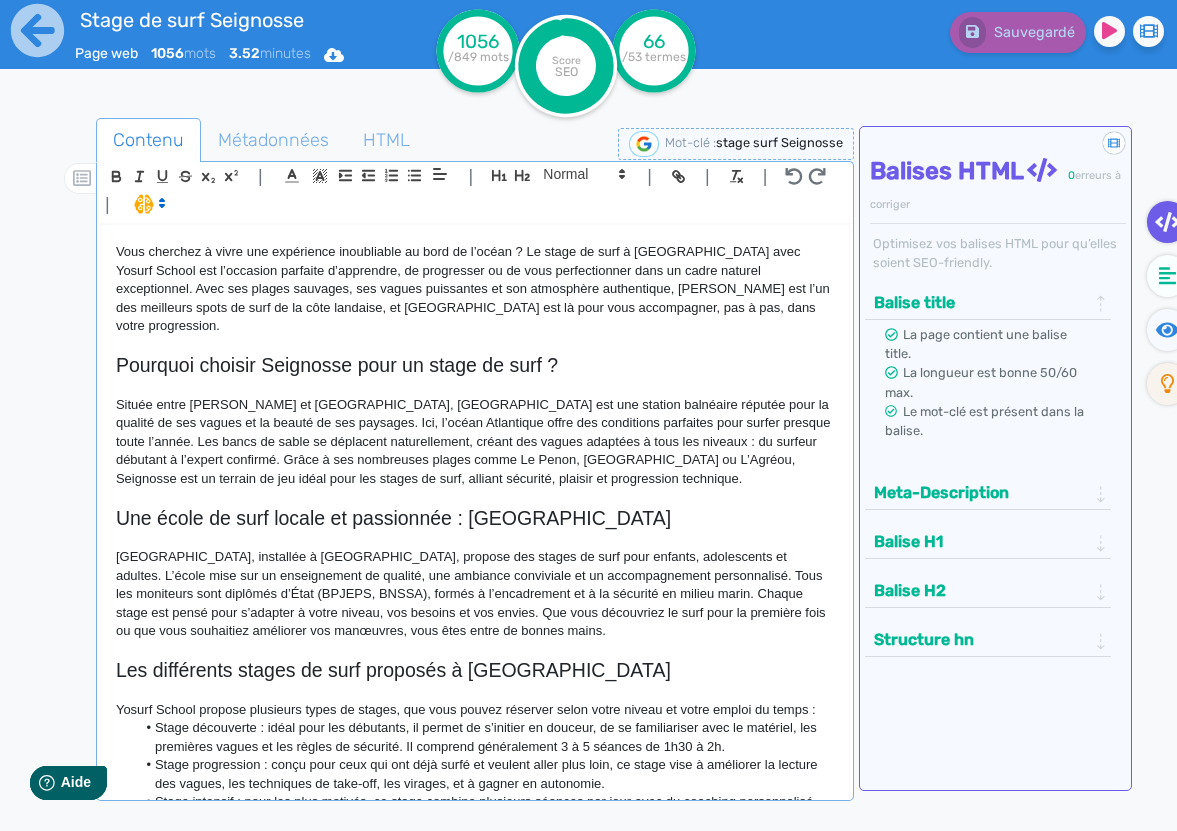 click on "[GEOGRAPHIC_DATA], installée à [GEOGRAPHIC_DATA], propose des stages de surf pour enfants, adolescents et adultes. L’école mise sur un enseignement de qualité, une ambiance conviviale et un accompagnement personnalisé. Tous les moniteurs sont diplômés d’État (BPJEPS, BNSSA), formés à l’encadrement et à la sécurité en milieu marin. Chaque stage est pensé pour s’adapter à votre niveau, vos besoins et vos envies. Que vous découvriez le surf pour la première fois ou que vous souhaitiez améliorer vos manœuvres, vous êtes entre de bonnes mains." 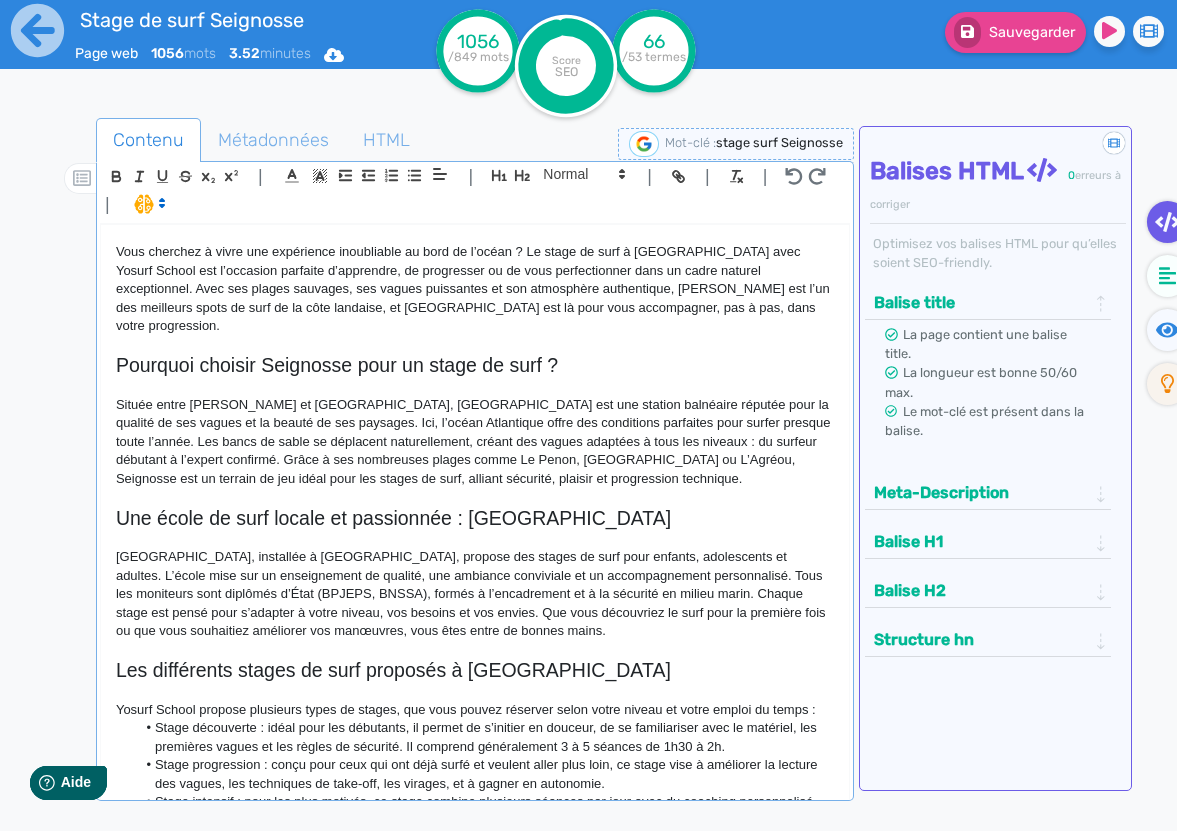 click on "[GEOGRAPHIC_DATA], installée à [GEOGRAPHIC_DATA], propose des stages de surf pour enfants, adolescents et adultes. L’école mise sur un enseignement de qualité, une ambiance conviviale et un accompagnement personnalisé. Tous les moniteurs sont diplômés d’État (BPJEPS, BNSSA), formés à l’encadrement et à la sécurité en milieu marin. Chaque stage est pensé pour s’adapter à votre niveau, vos besoins et vos envies. Que vous découvriez le surf pour la première fois ou que vous souhaitiez améliorer vos manœuvres, vous êtes entre de bonnes mains." 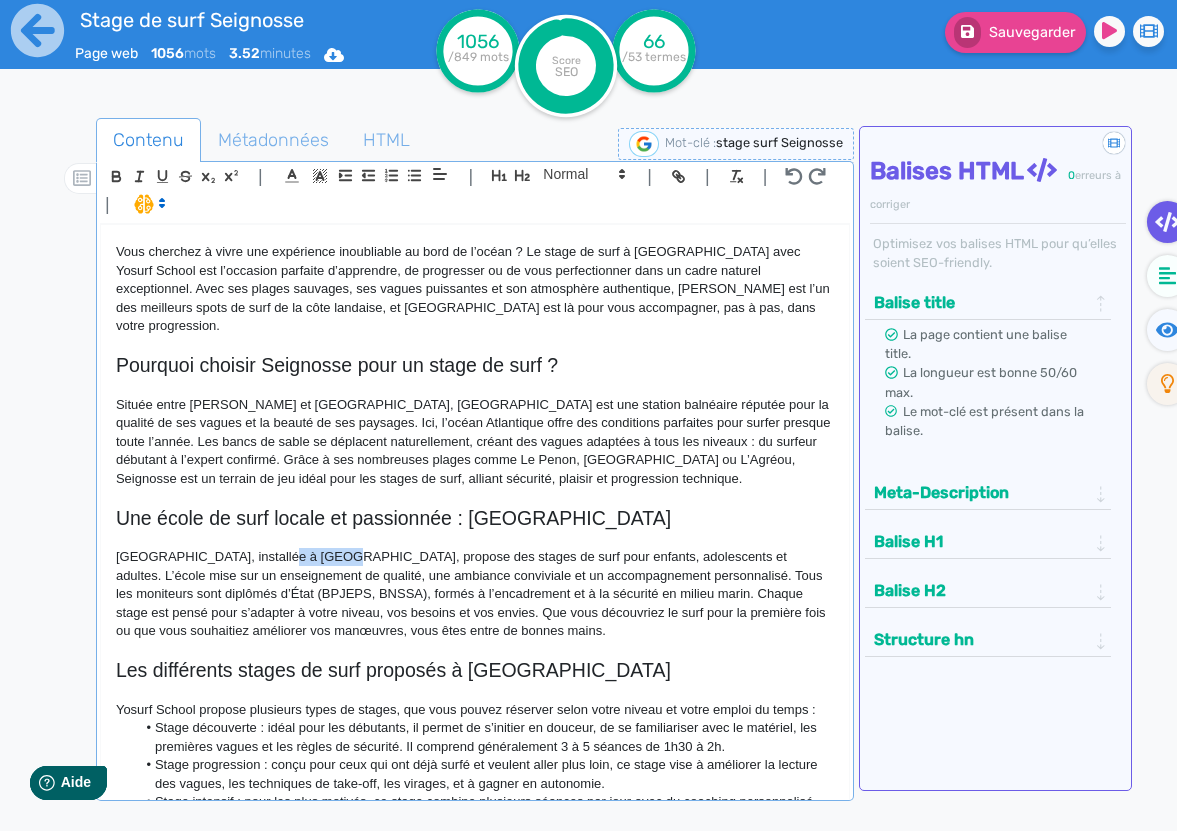 click on "[GEOGRAPHIC_DATA], installée à [GEOGRAPHIC_DATA], propose des stages de surf pour enfants, adolescents et adultes. L’école mise sur un enseignement de qualité, une ambiance conviviale et un accompagnement personnalisé. Tous les moniteurs sont diplômés d’État (BPJEPS, BNSSA), formés à l’encadrement et à la sécurité en milieu marin. Chaque stage est pensé pour s’adapter à votre niveau, vos besoins et vos envies. Que vous découvriez le surf pour la première fois ou que vous souhaitiez améliorer vos manœuvres, vous êtes entre de bonnes mains." 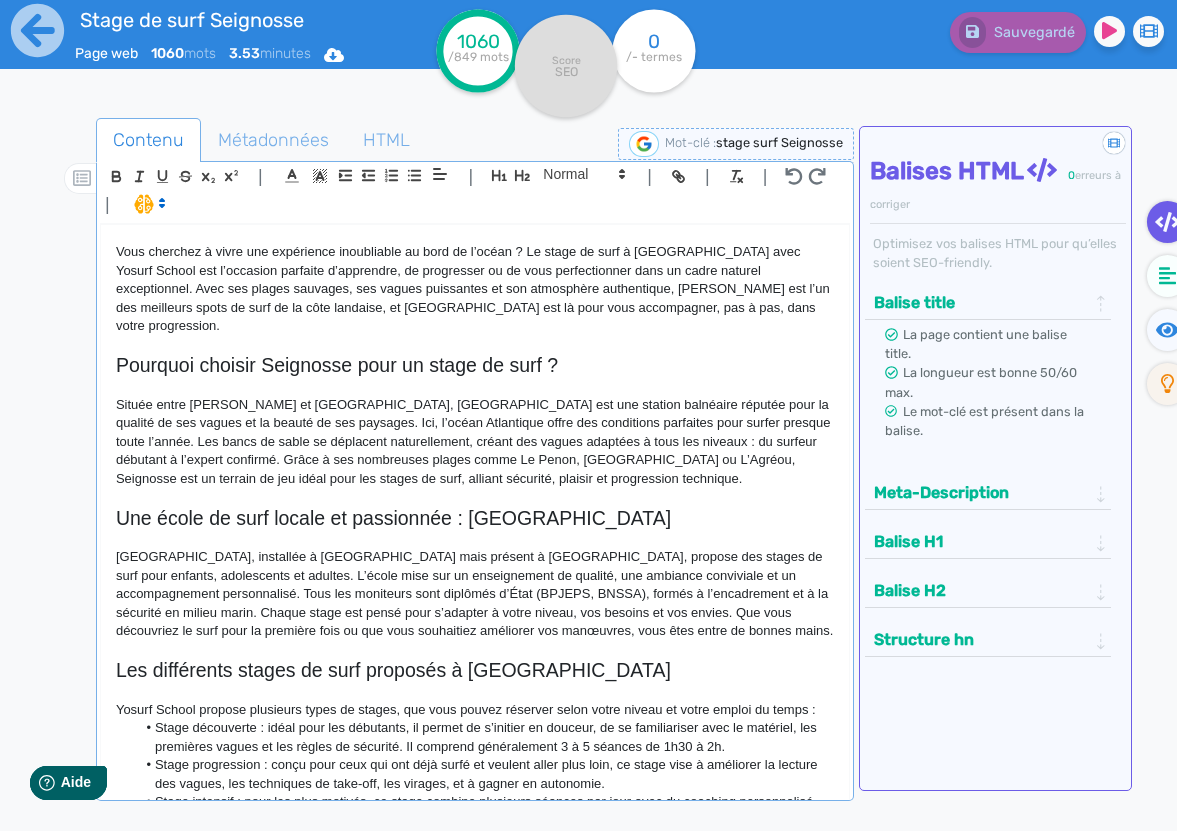 click on "[GEOGRAPHIC_DATA], installée à [GEOGRAPHIC_DATA] mais présent à [GEOGRAPHIC_DATA], propose des stages de surf pour enfants, adolescents et adultes. L’école mise sur un enseignement de qualité, une ambiance conviviale et un accompagnement personnalisé. Tous les moniteurs sont diplômés d’État (BPJEPS, BNSSA), formés à l’encadrement et à la sécurité en milieu marin. Chaque stage est pensé pour s’adapter à votre niveau, vos besoins et vos envies. Que vous découvriez le surf pour la première fois ou que vous souhaitiez améliorer vos manœuvres, vous êtes entre de bonnes mains." 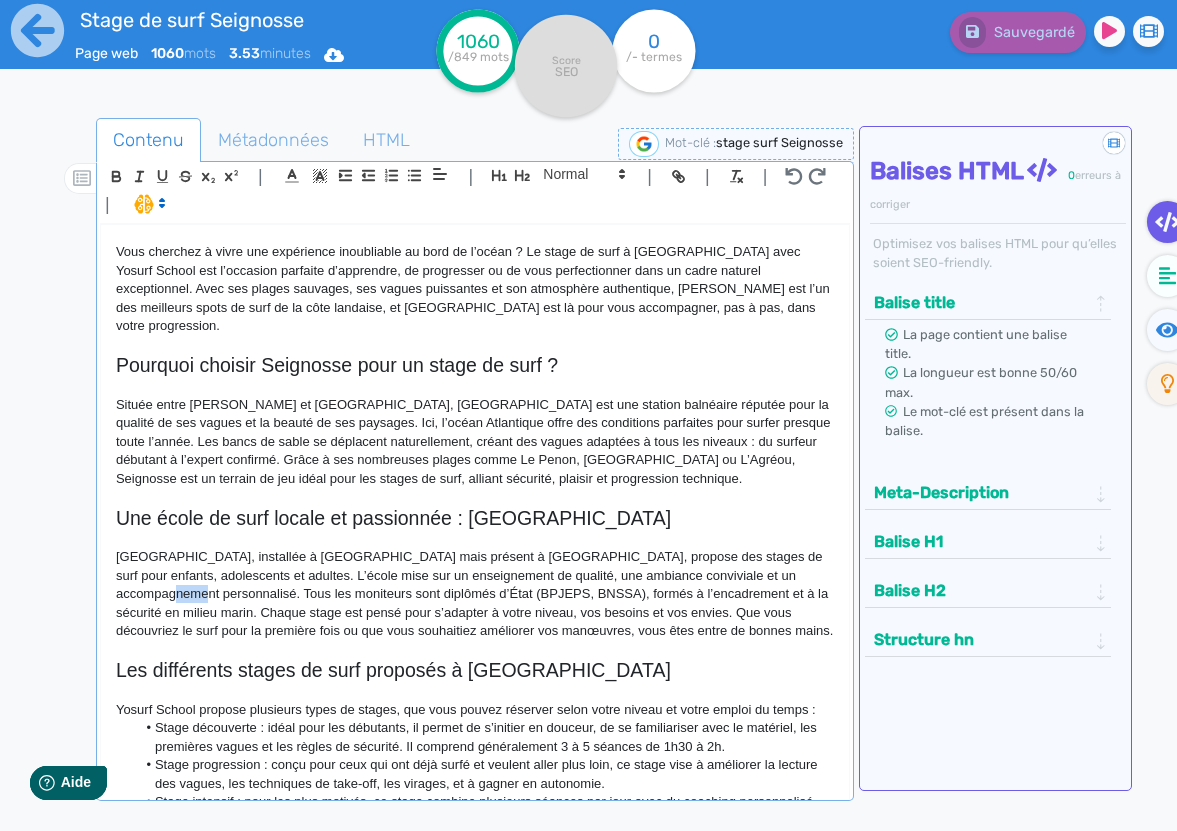 click on "[GEOGRAPHIC_DATA], installée à [GEOGRAPHIC_DATA] mais présent à [GEOGRAPHIC_DATA], propose des stages de surf pour enfants, adolescents et adultes. L’école mise sur un enseignement de qualité, une ambiance conviviale et un accompagnement personnalisé. Tous les moniteurs sont diplômés d’État (BPJEPS, BNSSA), formés à l’encadrement et à la sécurité en milieu marin. Chaque stage est pensé pour s’adapter à votre niveau, vos besoins et vos envies. Que vous découvriez le surf pour la première fois ou que vous souhaitiez améliorer vos manœuvres, vous êtes entre de bonnes mains." 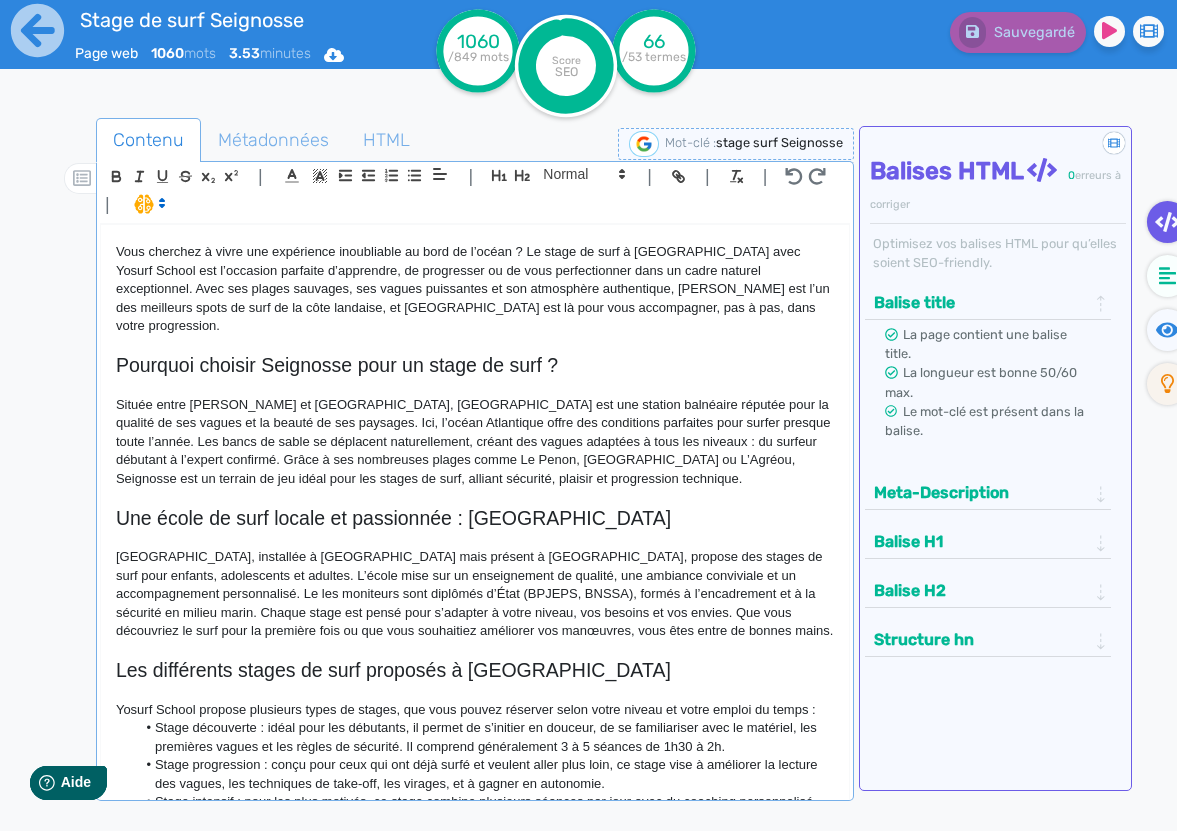 click on "[GEOGRAPHIC_DATA], installée à [GEOGRAPHIC_DATA] mais présent à [GEOGRAPHIC_DATA], propose des stages de surf pour enfants, adolescents et adultes. L’école mise sur un enseignement de qualité, une ambiance conviviale et un accompagnement personnalisé. Le les moniteurs sont diplômés d’État (BPJEPS, BNSSA), formés à l’encadrement et à la sécurité en milieu marin. Chaque stage est pensé pour s’adapter à votre niveau, vos besoins et vos envies. Que vous découvriez le surf pour la première fois ou que vous souhaitiez améliorer vos manœuvres, vous êtes entre de bonnes mains." 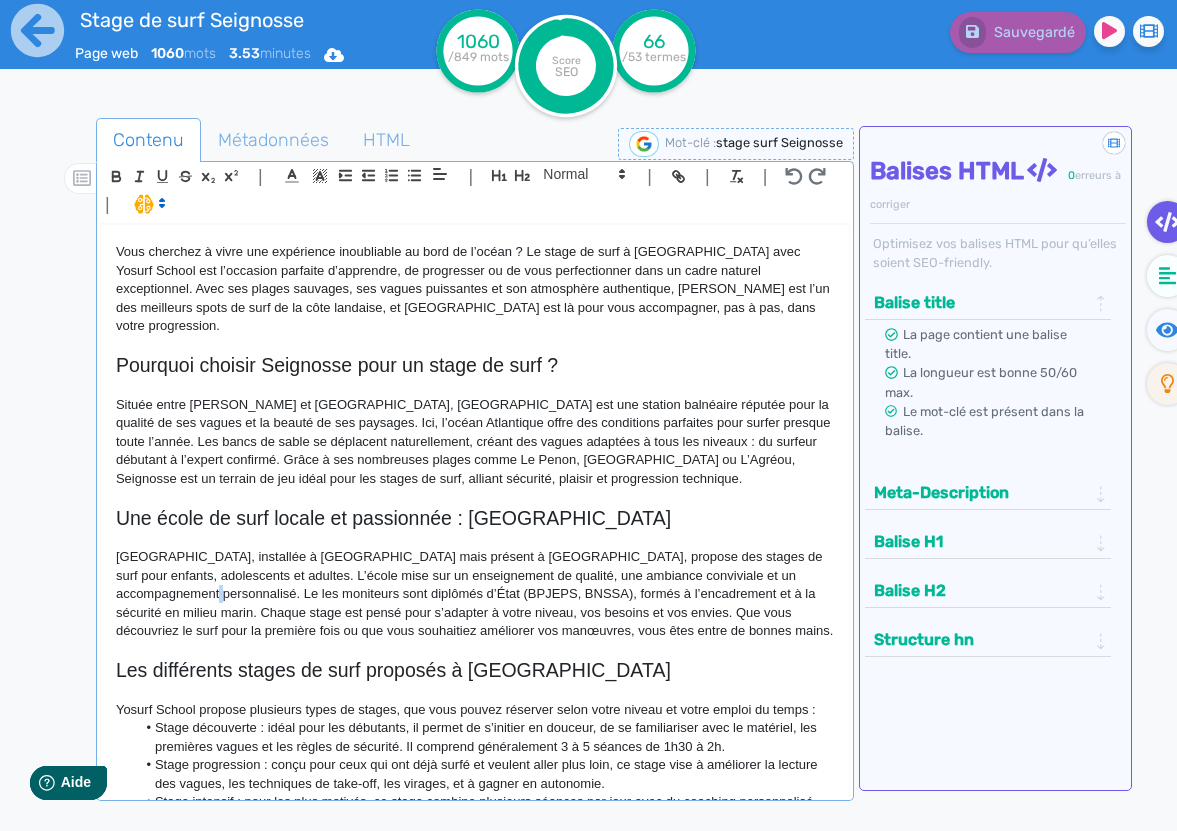 click on "[GEOGRAPHIC_DATA], installée à [GEOGRAPHIC_DATA] mais présent à [GEOGRAPHIC_DATA], propose des stages de surf pour enfants, adolescents et adultes. L’école mise sur un enseignement de qualité, une ambiance conviviale et un accompagnement personnalisé. Le les moniteurs sont diplômés d’État (BPJEPS, BNSSA), formés à l’encadrement et à la sécurité en milieu marin. Chaque stage est pensé pour s’adapter à votre niveau, vos besoins et vos envies. Que vous découvriez le surf pour la première fois ou que vous souhaitiez améliorer vos manœuvres, vous êtes entre de bonnes mains." 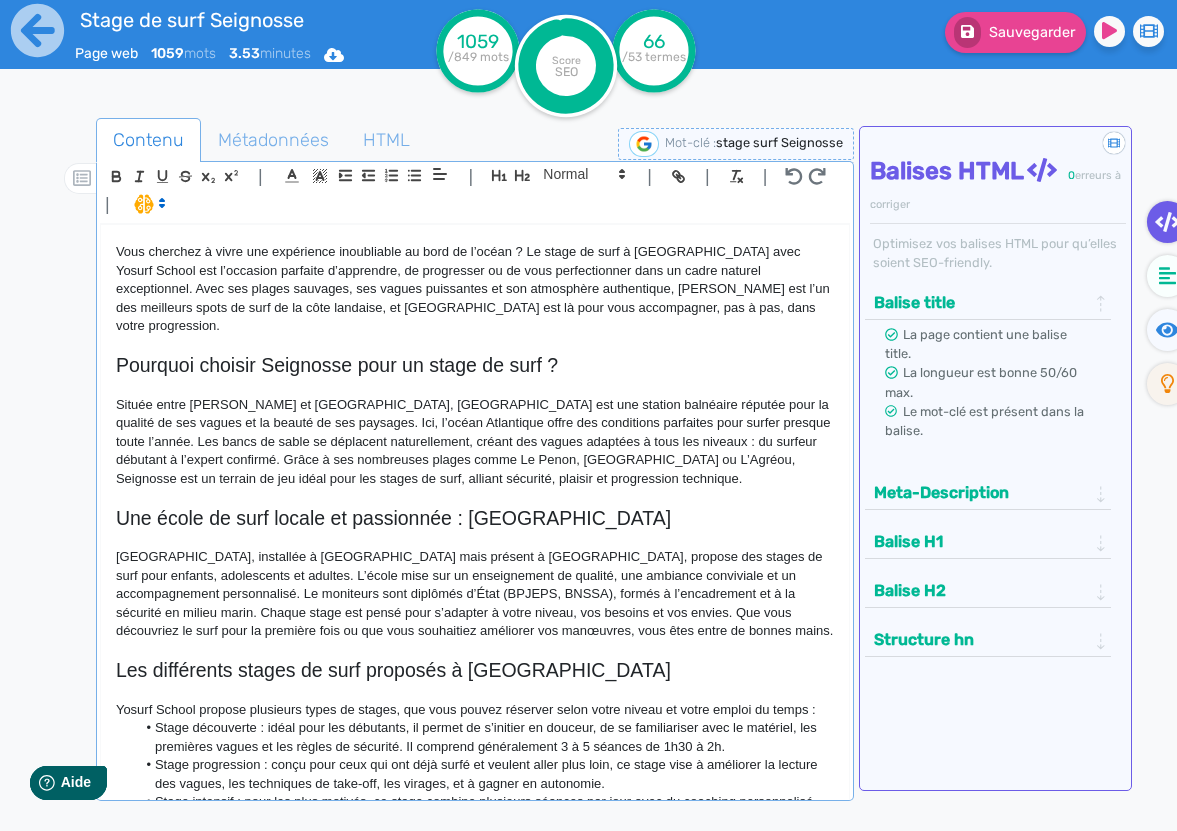 click on "[GEOGRAPHIC_DATA], installée à [GEOGRAPHIC_DATA] mais présent à [GEOGRAPHIC_DATA], propose des stages de surf pour enfants, adolescents et adultes. L’école mise sur un enseignement de qualité, une ambiance conviviale et un accompagnement personnalisé. Le moniteurs sont diplômés d’État (BPJEPS, BNSSA), formés à l’encadrement et à la sécurité en milieu marin. Chaque stage est pensé pour s’adapter à votre niveau, vos besoins et vos envies. Que vous découvriez le surf pour la première fois ou que vous souhaitiez améliorer vos manœuvres, vous êtes entre de bonnes mains." 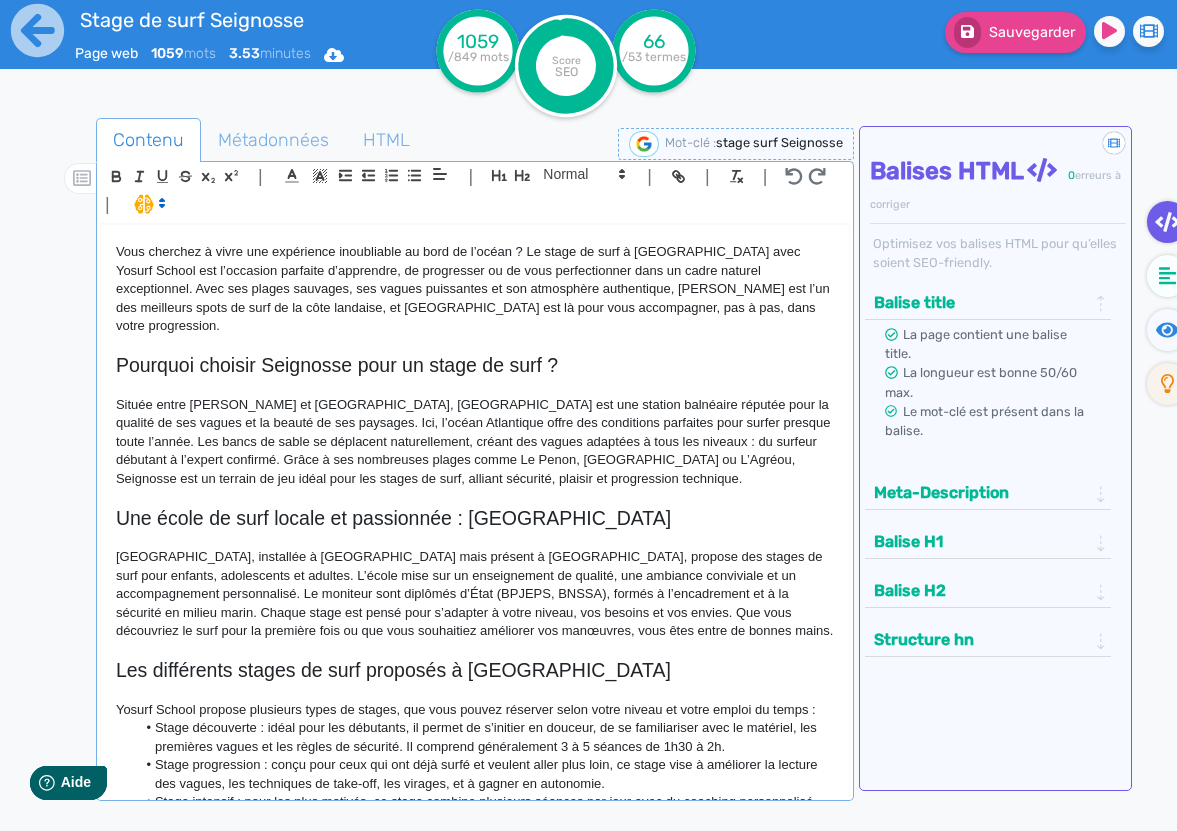 click on "[GEOGRAPHIC_DATA], installée à [GEOGRAPHIC_DATA] mais présent à [GEOGRAPHIC_DATA], propose des stages de surf pour enfants, adolescents et adultes. L’école mise sur un enseignement de qualité, une ambiance conviviale et un accompagnement personnalisé. Le moniteur sont diplômés d’État (BPJEPS, BNSSA), formés à l’encadrement et à la sécurité en milieu marin. Chaque stage est pensé pour s’adapter à votre niveau, vos besoins et vos envies. Que vous découvriez le surf pour la première fois ou que vous souhaitiez améliorer vos manœuvres, vous êtes entre de bonnes mains." 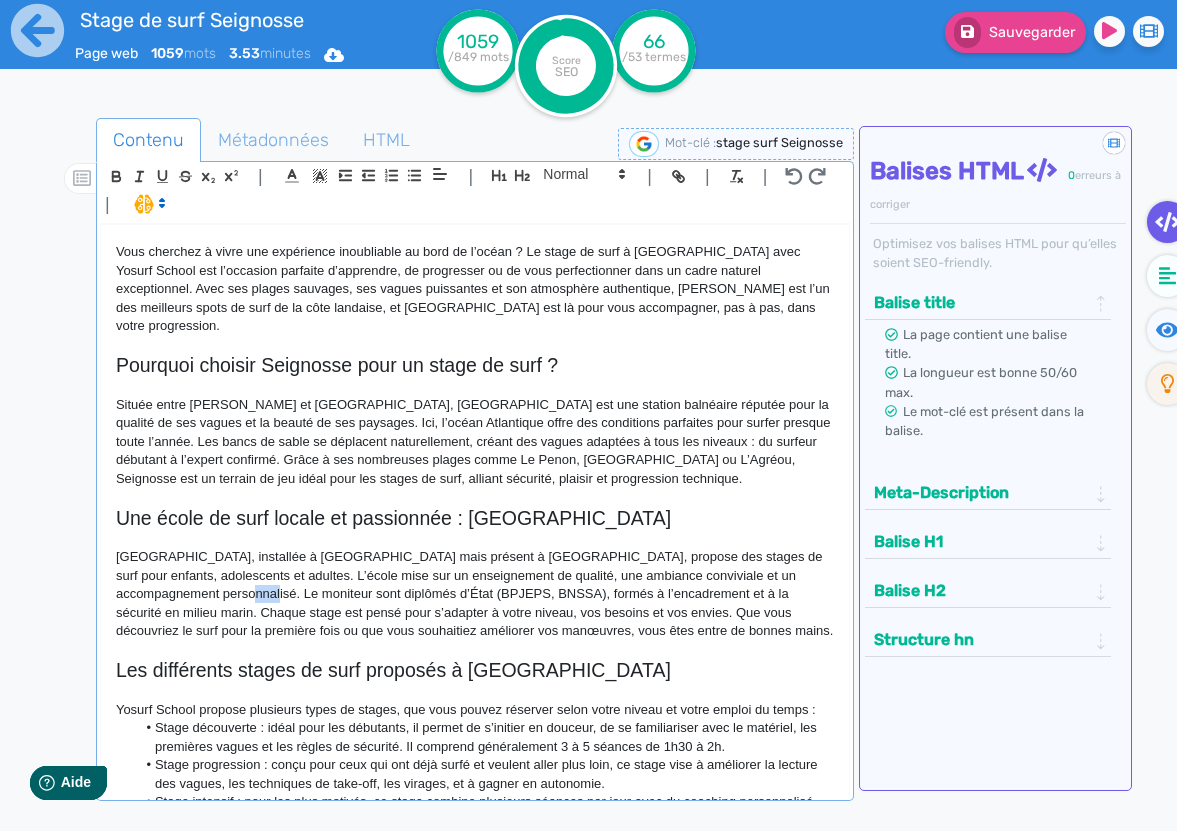 click on "[GEOGRAPHIC_DATA], installée à [GEOGRAPHIC_DATA] mais présent à [GEOGRAPHIC_DATA], propose des stages de surf pour enfants, adolescents et adultes. L’école mise sur un enseignement de qualité, une ambiance conviviale et un accompagnement personnalisé. Le moniteur sont diplômés d’État (BPJEPS, BNSSA), formés à l’encadrement et à la sécurité en milieu marin. Chaque stage est pensé pour s’adapter à votre niveau, vos besoins et vos envies. Que vous découvriez le surf pour la première fois ou que vous souhaitiez améliorer vos manœuvres, vous êtes entre de bonnes mains." 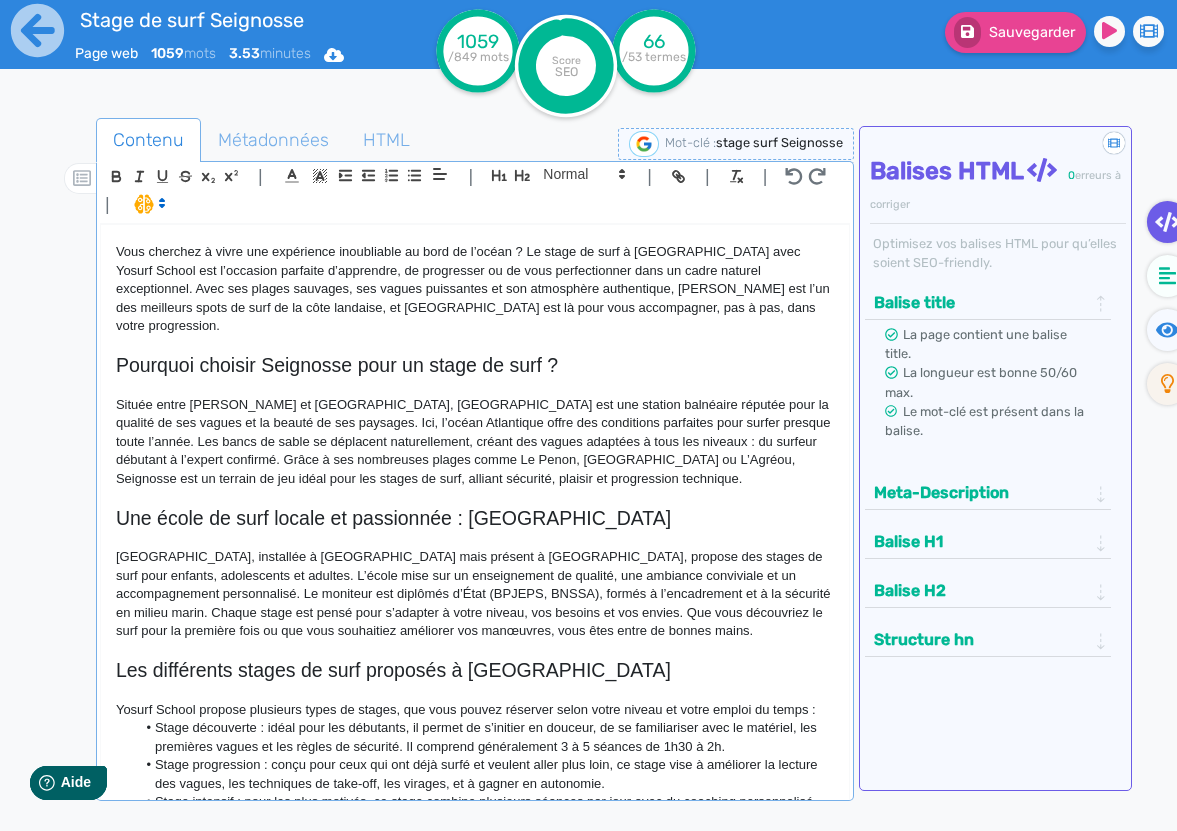 click on "[GEOGRAPHIC_DATA], installée à [GEOGRAPHIC_DATA] mais présent à [GEOGRAPHIC_DATA], propose des stages de surf pour enfants, adolescents et adultes. L’école mise sur un enseignement de qualité, une ambiance conviviale et un accompagnement personnalisé. Le moniteur est diplômés d’État (BPJEPS, BNSSA), formés à l’encadrement et à la sécurité en milieu marin. Chaque stage est pensé pour s’adapter à votre niveau, vos besoins et vos envies. Que vous découvriez le surf pour la première fois ou que vous souhaitiez améliorer vos manœuvres, vous êtes entre de bonnes mains." 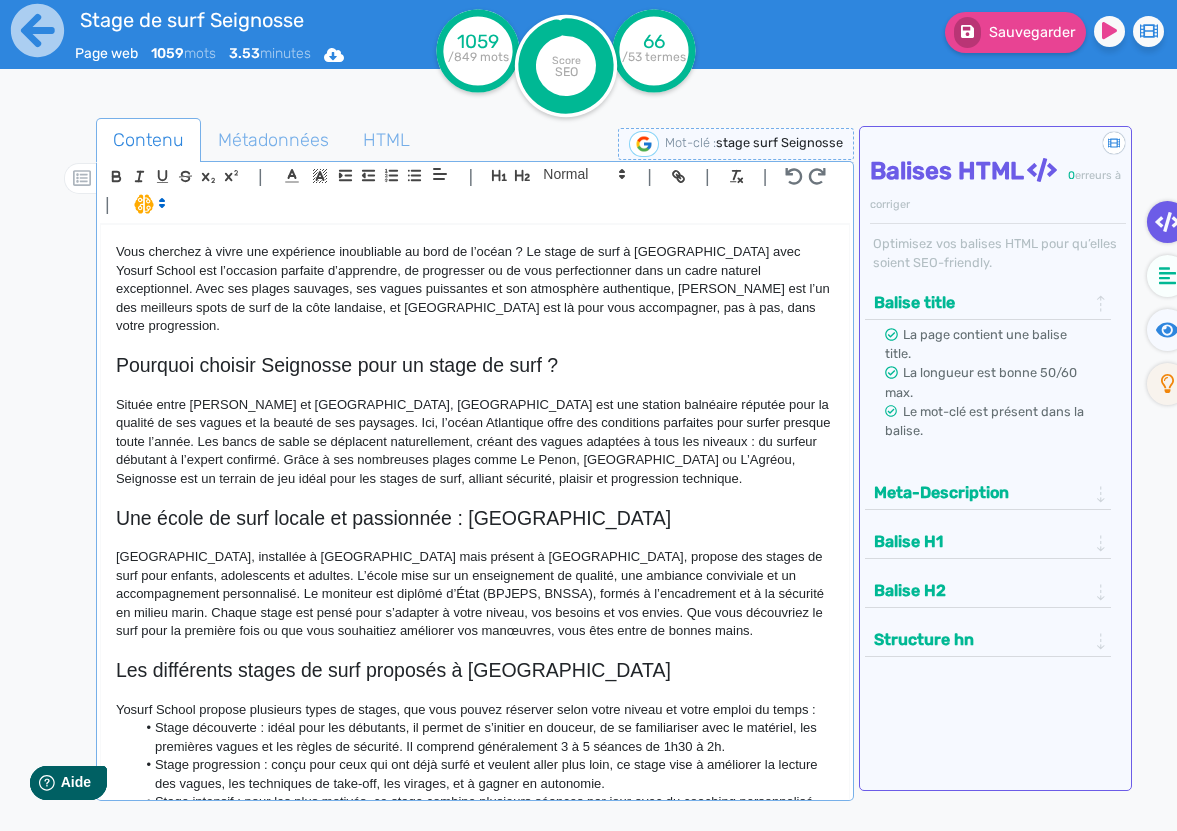 click on "[GEOGRAPHIC_DATA], installée à [GEOGRAPHIC_DATA] mais présent à [GEOGRAPHIC_DATA], propose des stages de surf pour enfants, adolescents et adultes. L’école mise sur un enseignement de qualité, une ambiance conviviale et un accompagnement personnalisé. Le moniteur est diplômé d’État (BPJEPS, BNSSA), formés à l’encadrement et à la sécurité en milieu marin. Chaque stage est pensé pour s’adapter à votre niveau, vos besoins et vos envies. Que vous découvriez le surf pour la première fois ou que vous souhaitiez améliorer vos manœuvres, vous êtes entre de bonnes mains." 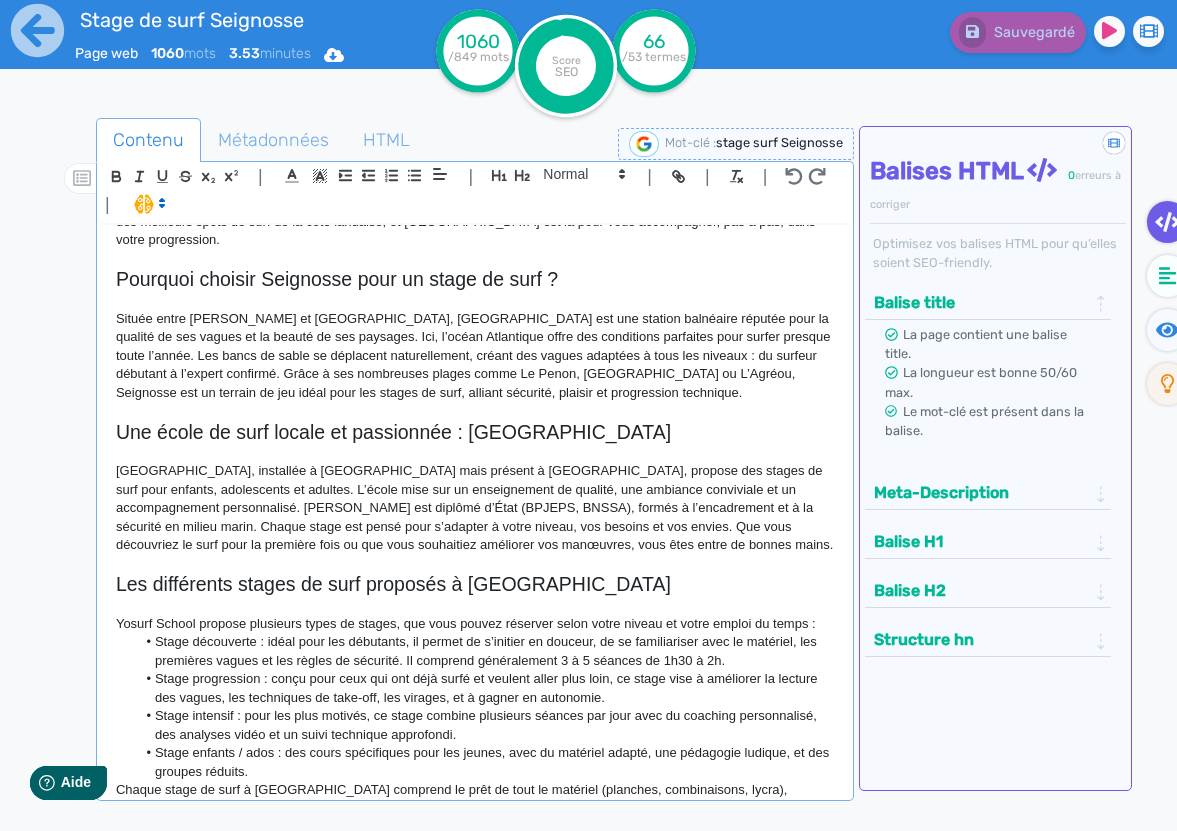 scroll, scrollTop: 194, scrollLeft: 0, axis: vertical 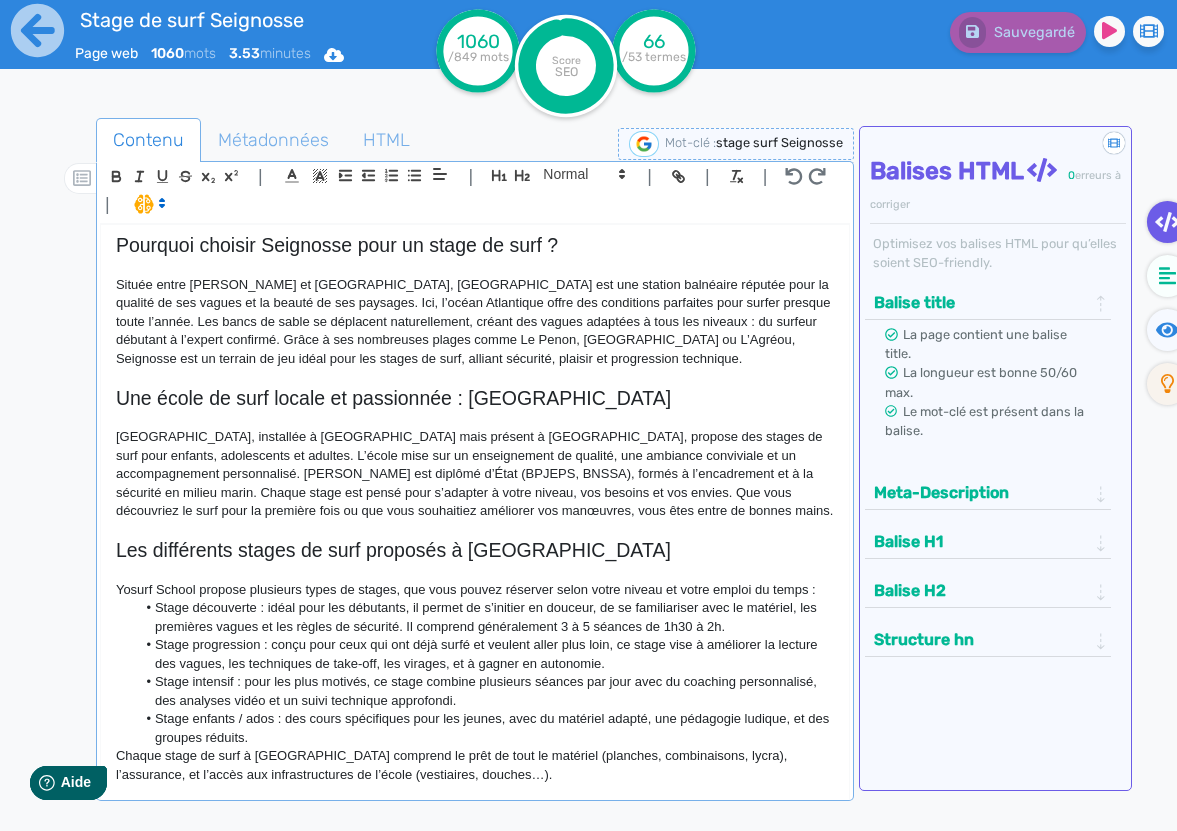 click on "Stage de surf à [GEOGRAPHIC_DATA] avec Yosurf School Vous cherchez à vivre une expérience inoubliable au bord de l’océan ? Le stage de surf à [GEOGRAPHIC_DATA] avec Yosurf School est l’occasion parfaite d’apprendre, de progresser ou de vous perfectionner dans un cadre naturel exceptionnel. Avec ses plages sauvages, ses vagues puissantes et son atmosphère authentique, [PERSON_NAME] est l’un des meilleurs spots de surf de la côte landaise, et [GEOGRAPHIC_DATA] est là pour vous accompagner, pas à pas, dans votre progression. Pourquoi choisir [PERSON_NAME] pour un stage de surf ? Une école de surf locale et passionnée : [GEOGRAPHIC_DATA] Les différents stages de surf proposés à Seignosse Yosurf School propose plusieurs types de stages, que vous pouvez réserver selon votre niveau et votre emploi du temps : Stage progression : conçu pour ceux qui ont déjà surfé et veulent aller plus loin, ce stage vise à améliorer la lecture des vagues, les techniques de take-off, les virages, et à gagner en autonomie.  🌐" 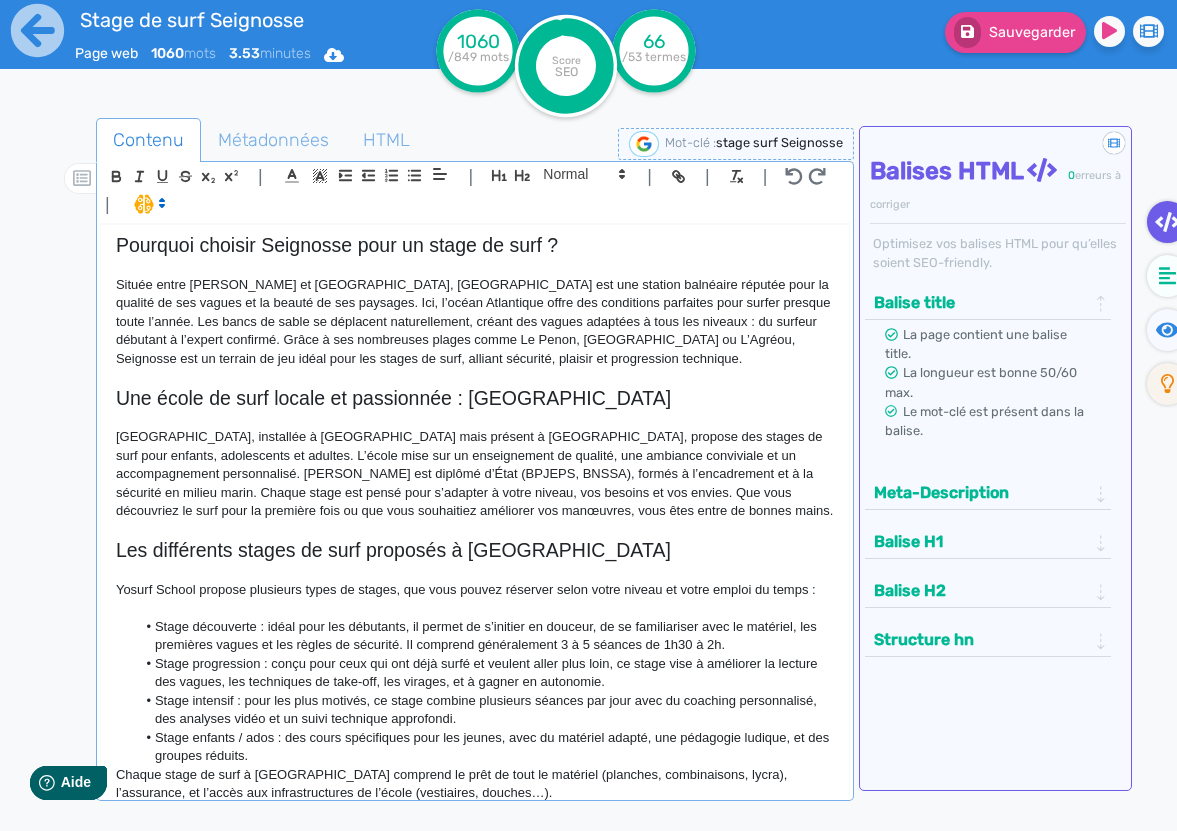 click on "Stage enfants / ados : des cours spécifiques pour les jeunes, avec du matériel adapté, une pédagogie ludique, et des groupes réduits." 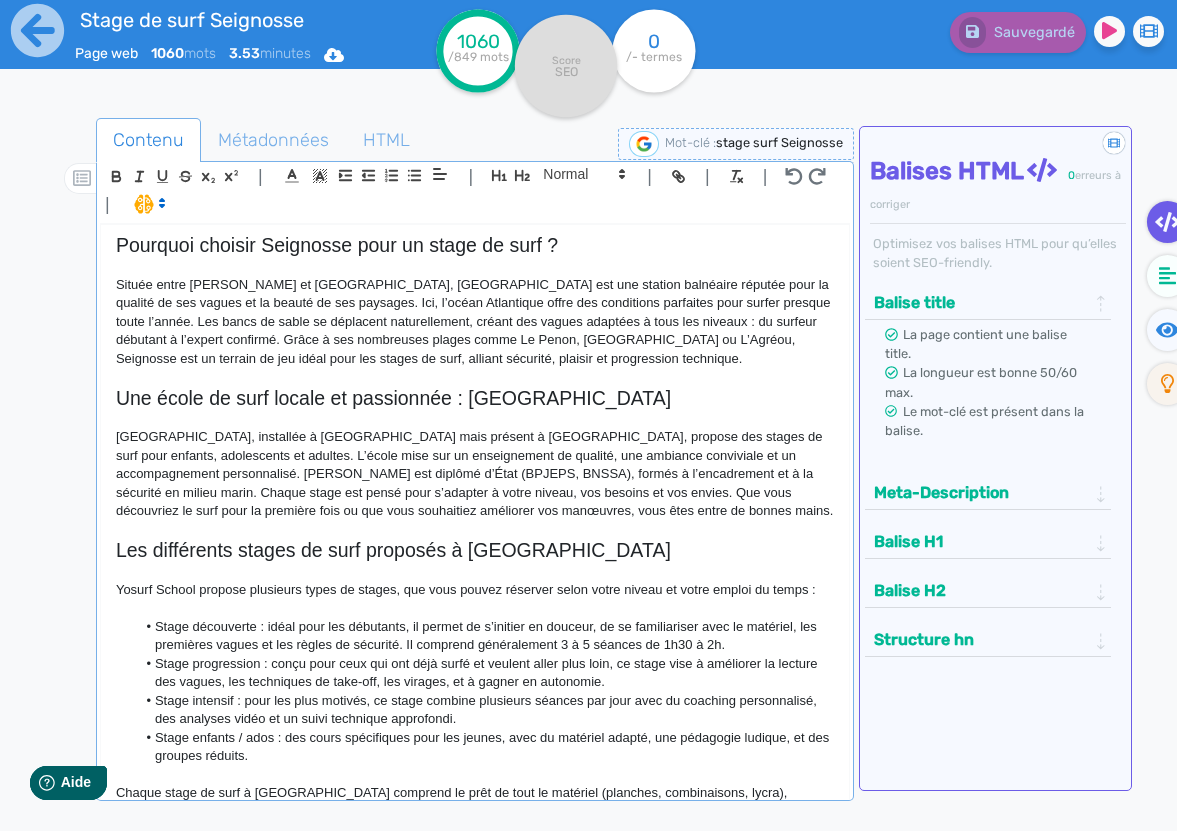 click on "Stage découverte : idéal pour les débutants, il permet de s’initier en douceur, de se familiariser avec le matériel, les premières vagues et les règles de sécurité. Il comprend généralement 3 à 5 séances de 1h30 à 2h." 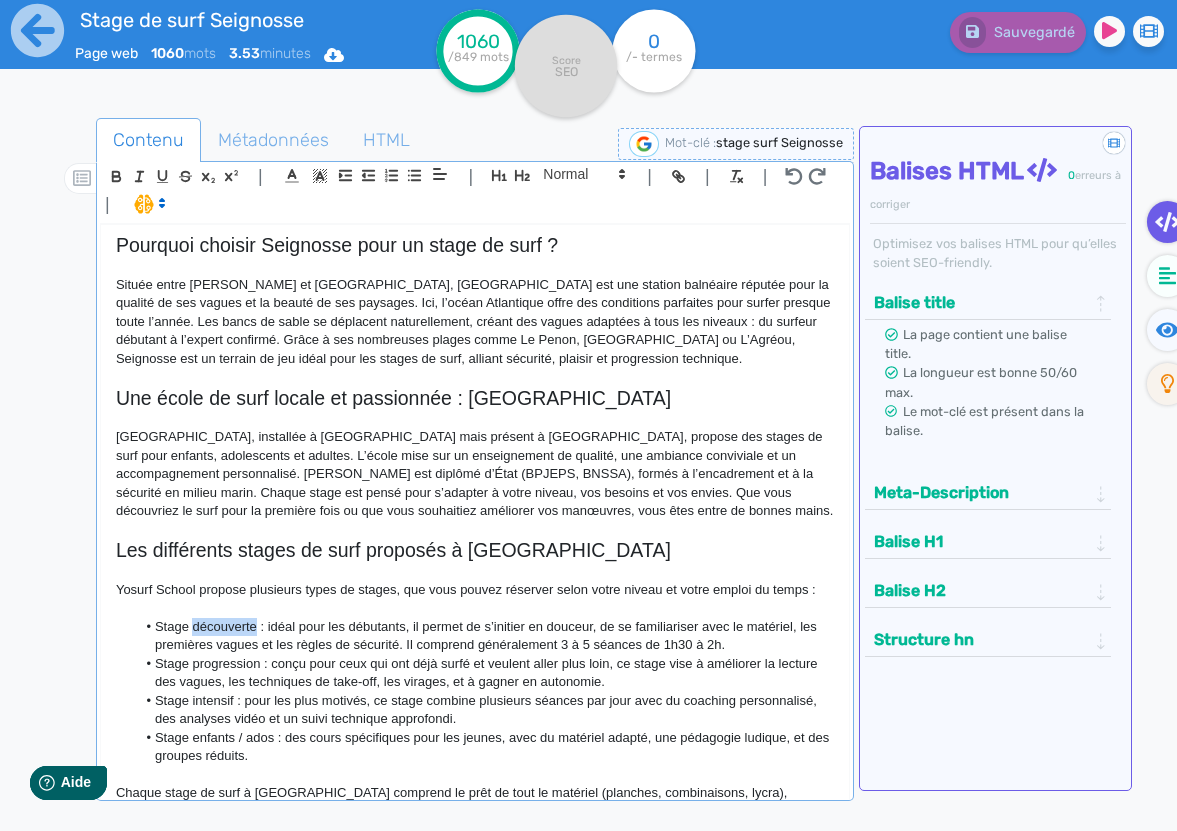 click on "Stage découverte : idéal pour les débutants, il permet de s’initier en douceur, de se familiariser avec le matériel, les premières vagues et les règles de sécurité. Il comprend généralement 3 à 5 séances de 1h30 à 2h." 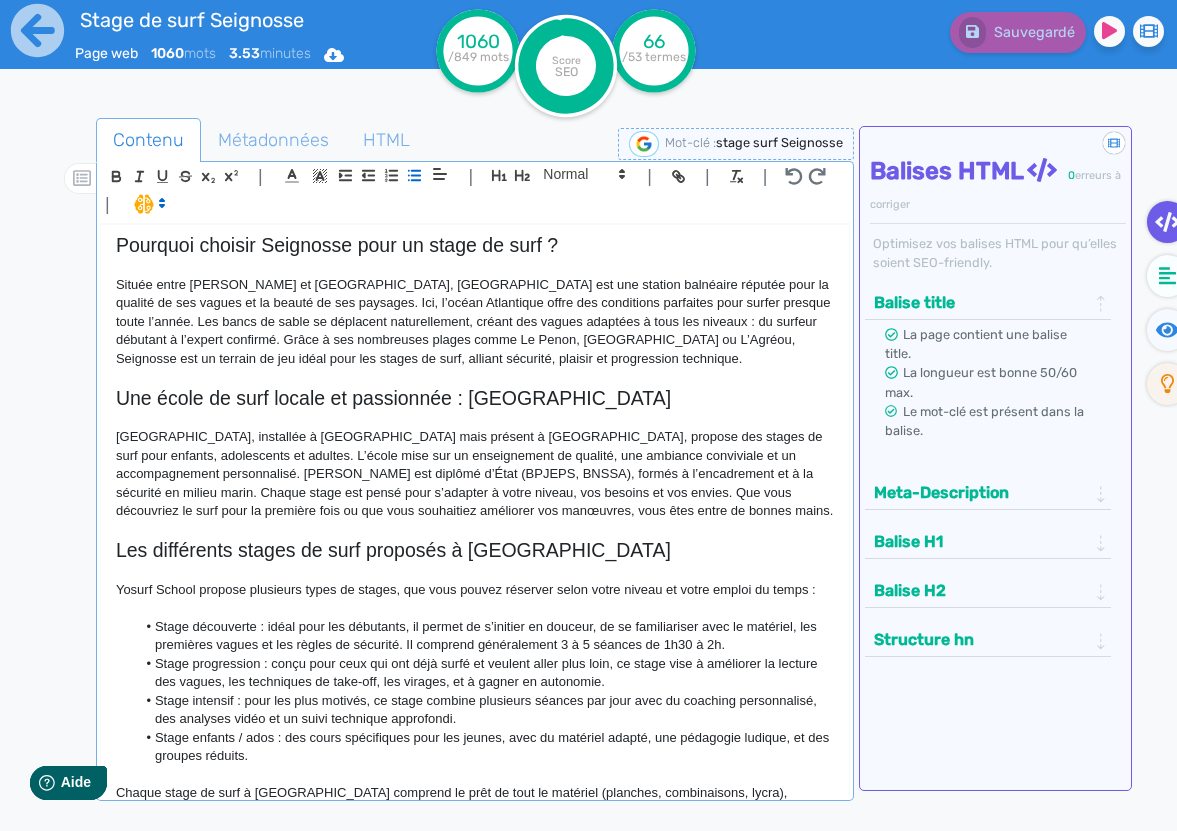 click on "Stage intensif : pour les plus motivés, ce stage combine plusieurs séances par jour avec du coaching personnalisé, des analyses vidéo et un suivi technique approfondi." 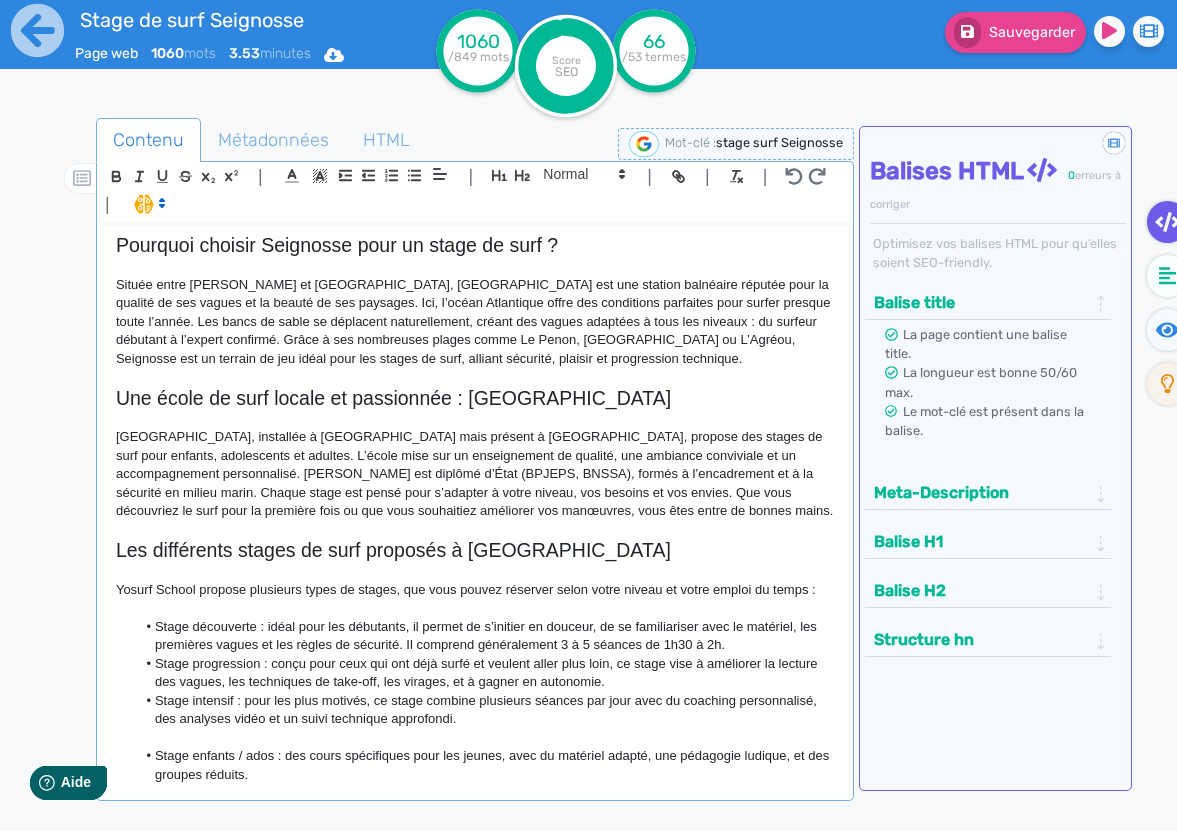 click on "Stage progression : conçu pour ceux qui ont déjà surfé et veulent aller plus loin, ce stage vise à améliorer la lecture des vagues, les techniques de take-off, les virages, et à gagner en autonomie." 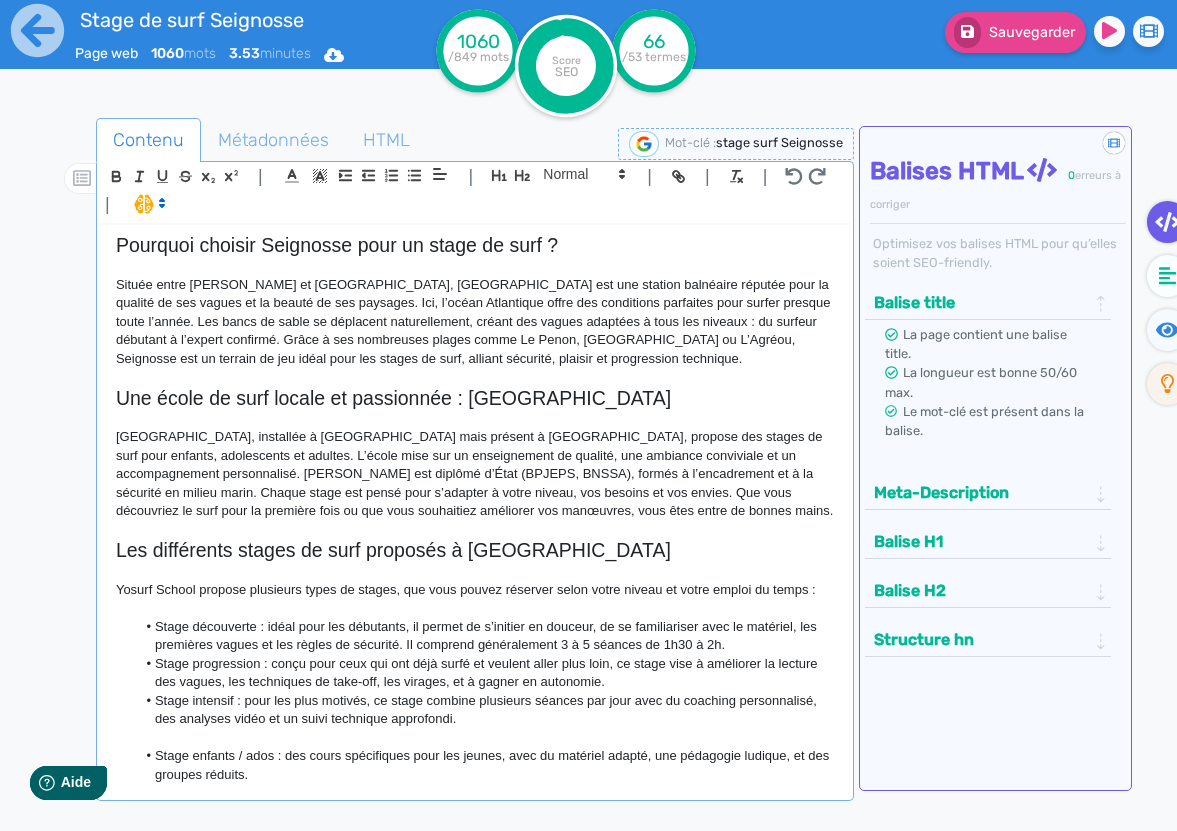 click 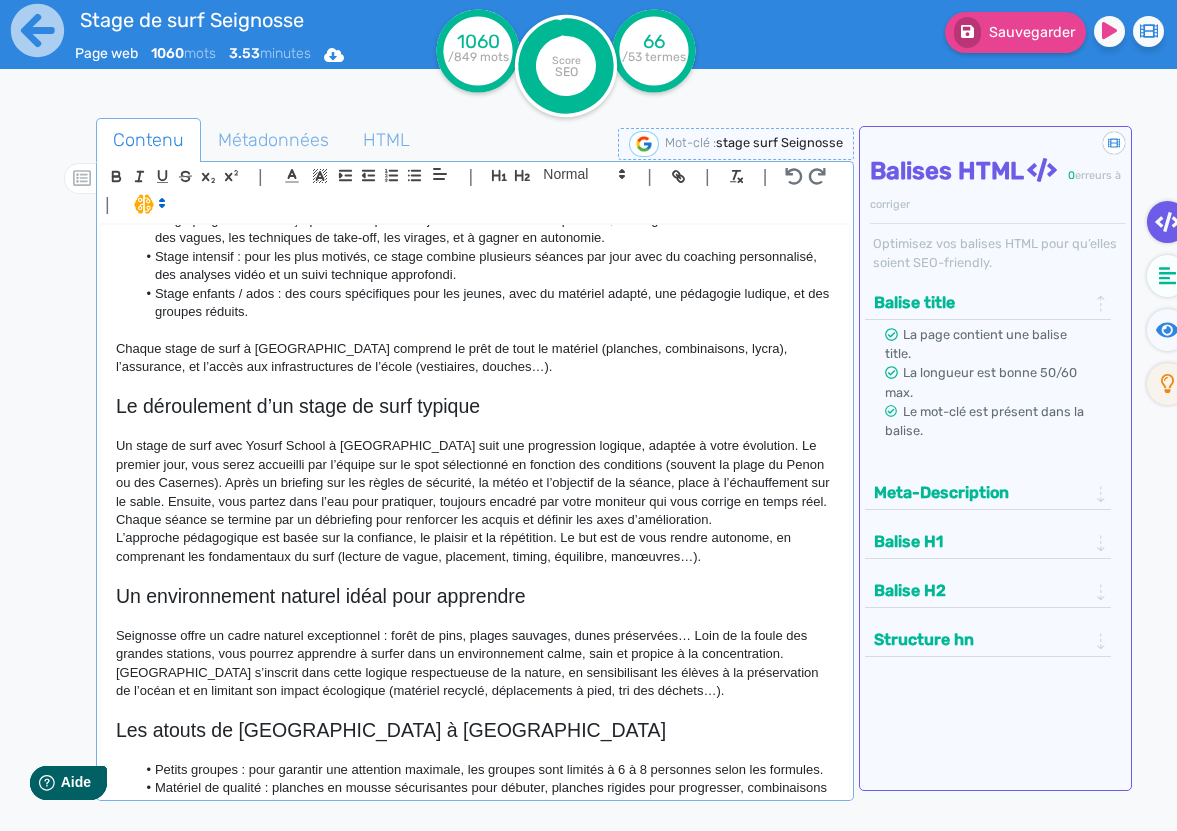 scroll, scrollTop: 747, scrollLeft: 0, axis: vertical 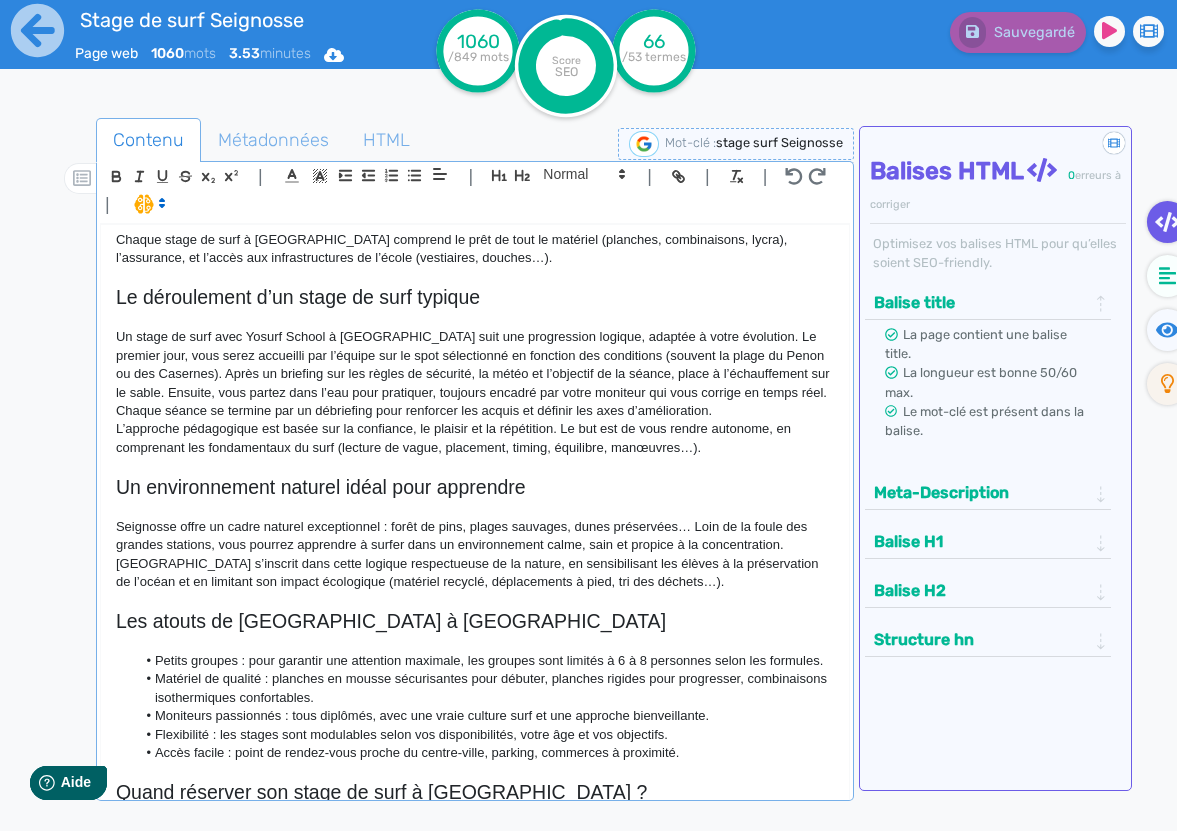 click on "Les atouts de [GEOGRAPHIC_DATA] à [GEOGRAPHIC_DATA]" 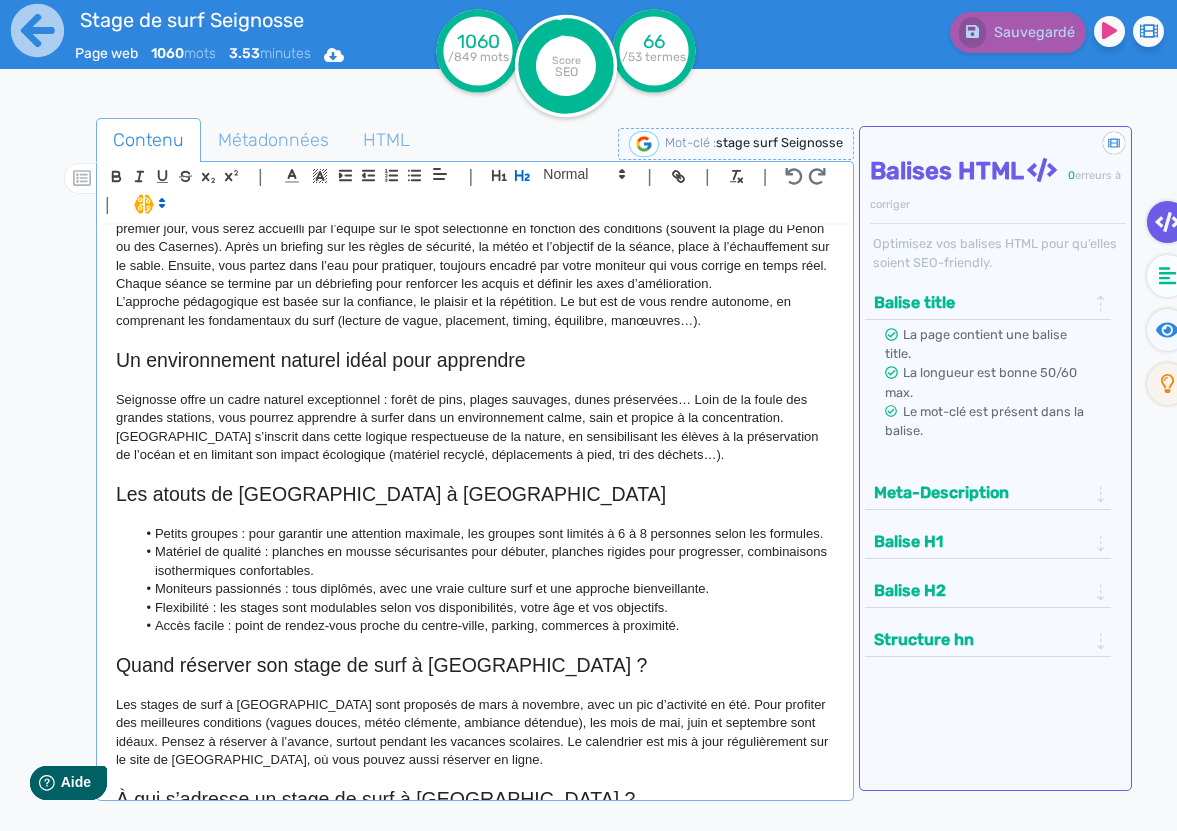 scroll, scrollTop: 909, scrollLeft: 0, axis: vertical 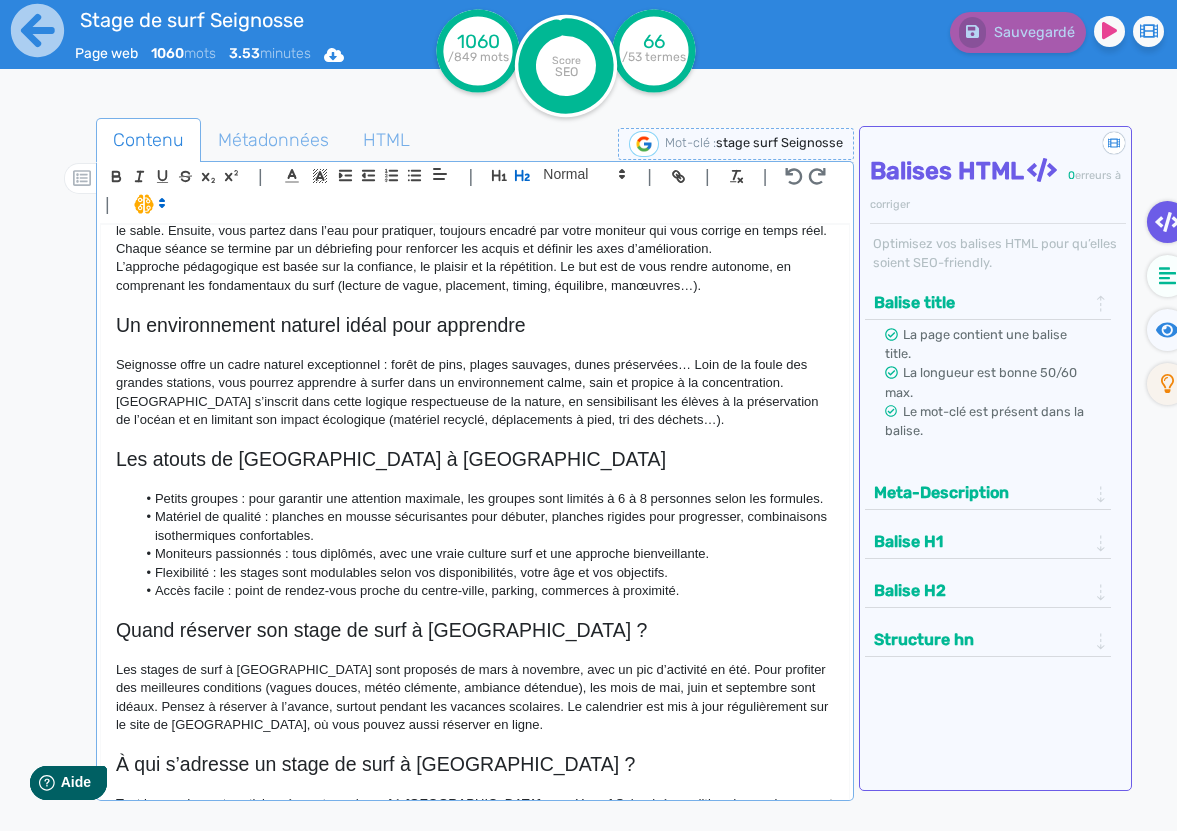 click on "Petits groupes : pour garantir une attention maximale, les groupes sont limités à 6 à 8 personnes selon les formules." 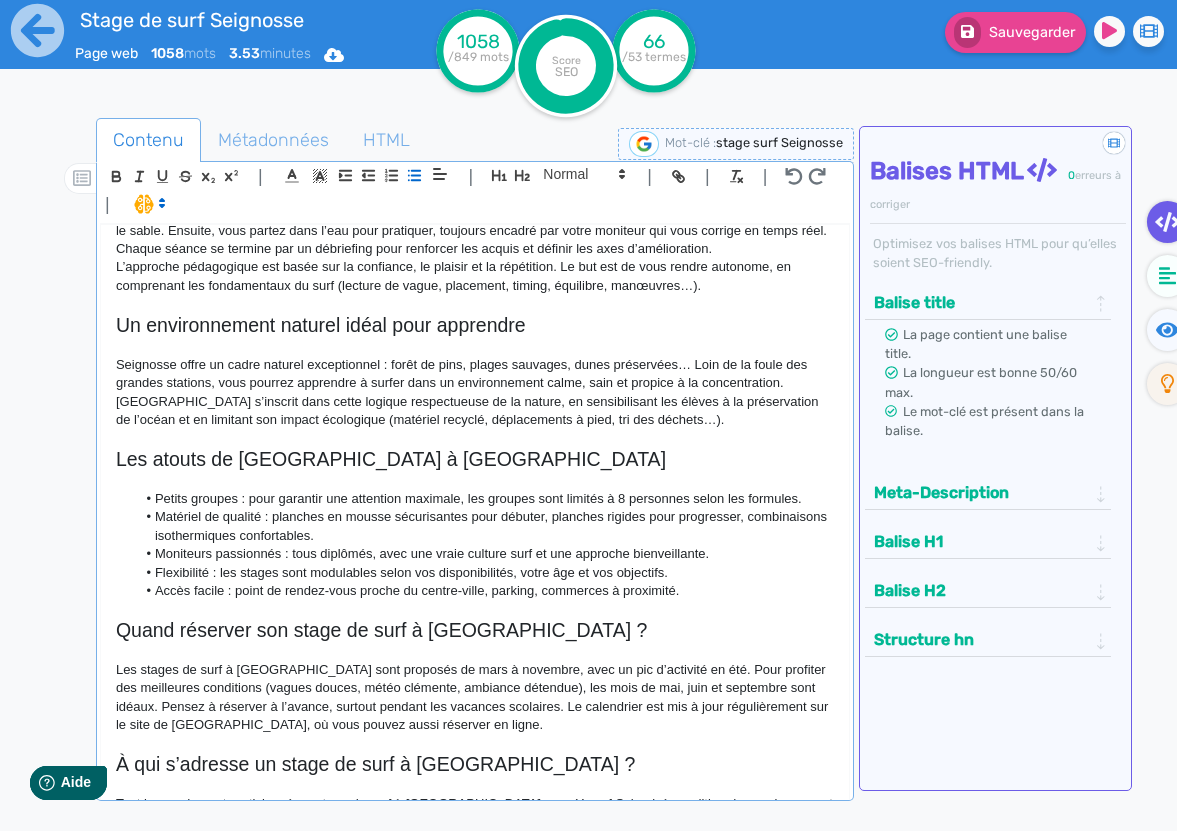 click on "Petits groupes : pour garantir une attention maximale, les groupes sont limités à 8 personnes selon les formules." 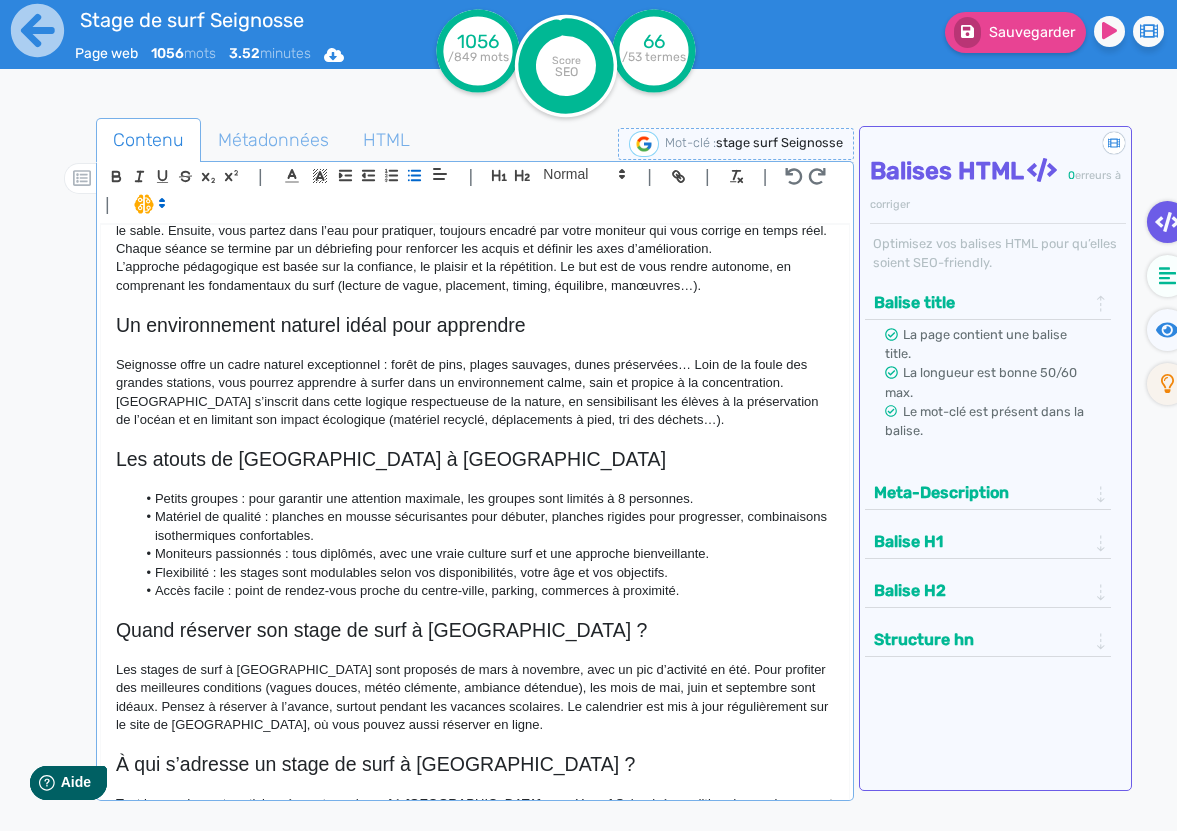 click on "Matériel de qualité : planches en mousse sécurisantes pour débuter, planches rigides pour progresser, combinaisons isothermiques confortables." 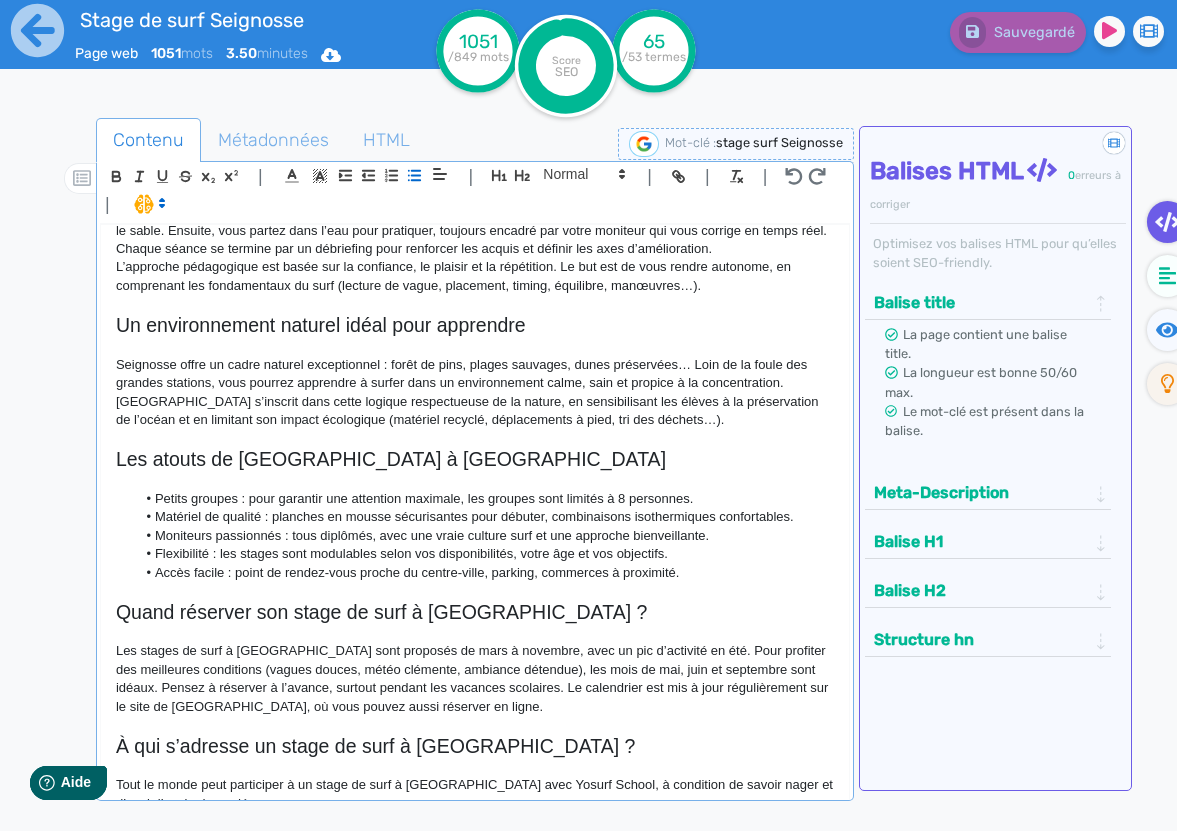 click on "Moniteurs passionnés : tous diplômés, avec une vraie culture surf et une approche bienveillante." 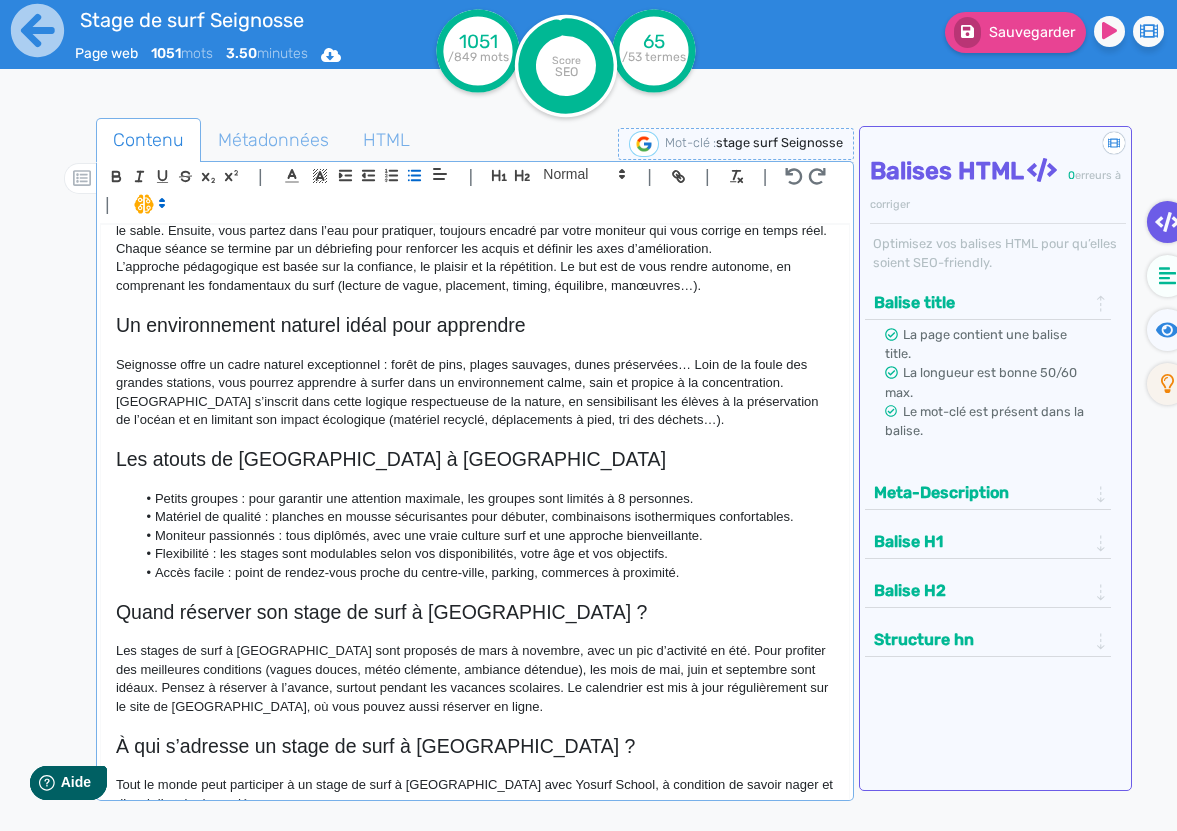 click on "Moniteur passionnés : tous diplômés, avec une vraie culture surf et une approche bienveillante." 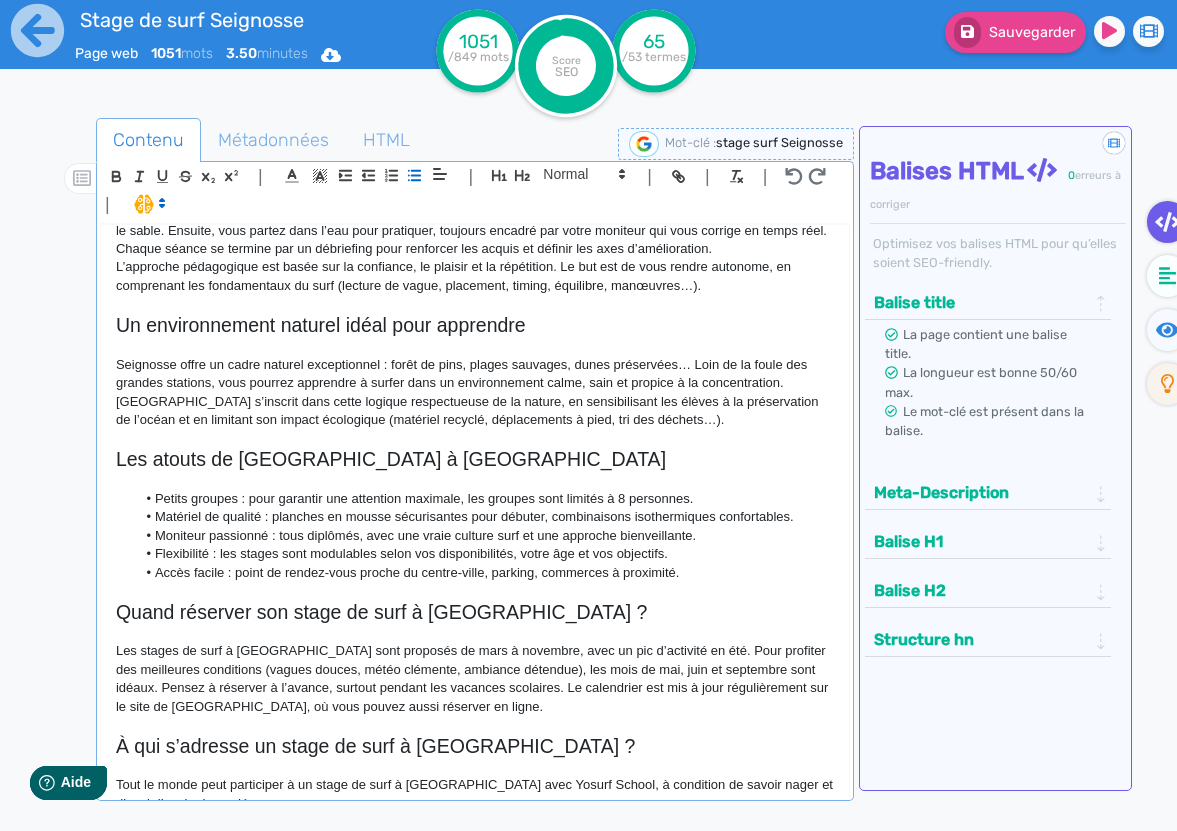 click on "Moniteur passionné : tous diplômés, avec une vraie culture surf et une approche bienveillante." 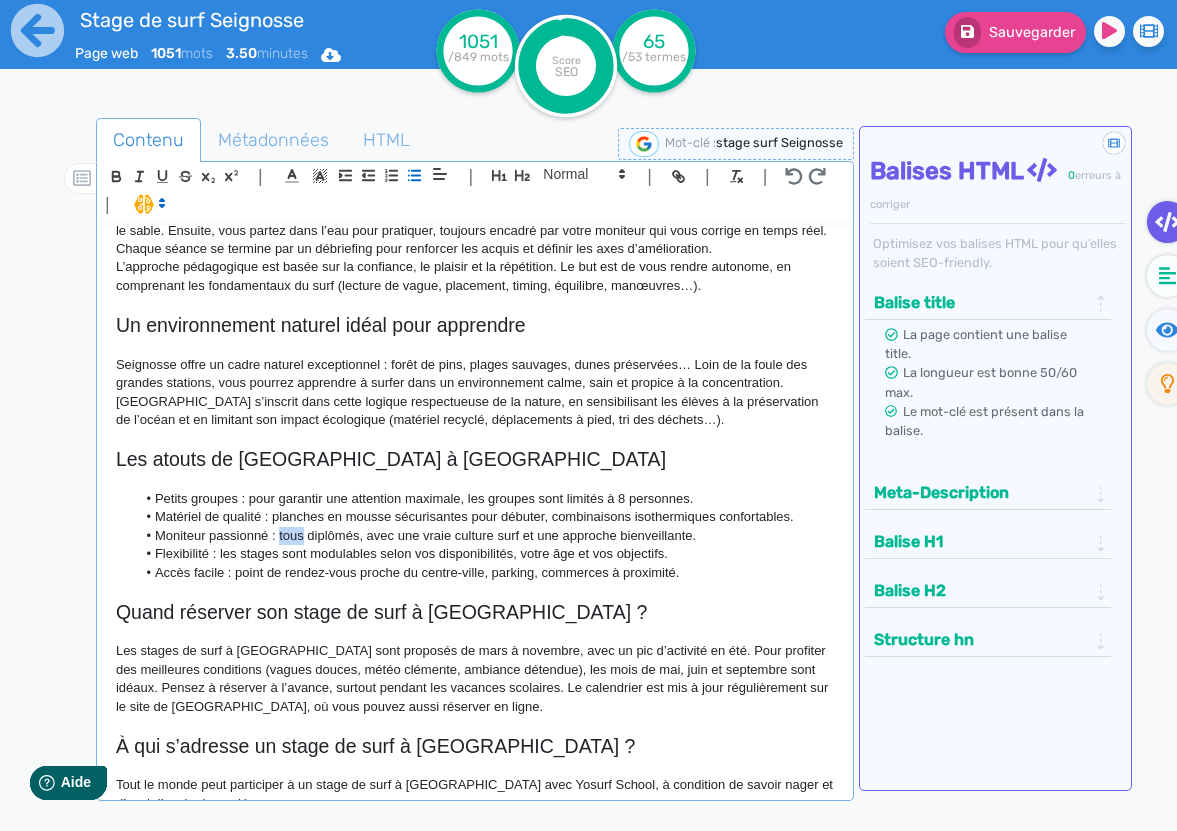 click on "Moniteur passionné : tous diplômés, avec une vraie culture surf et une approche bienveillante." 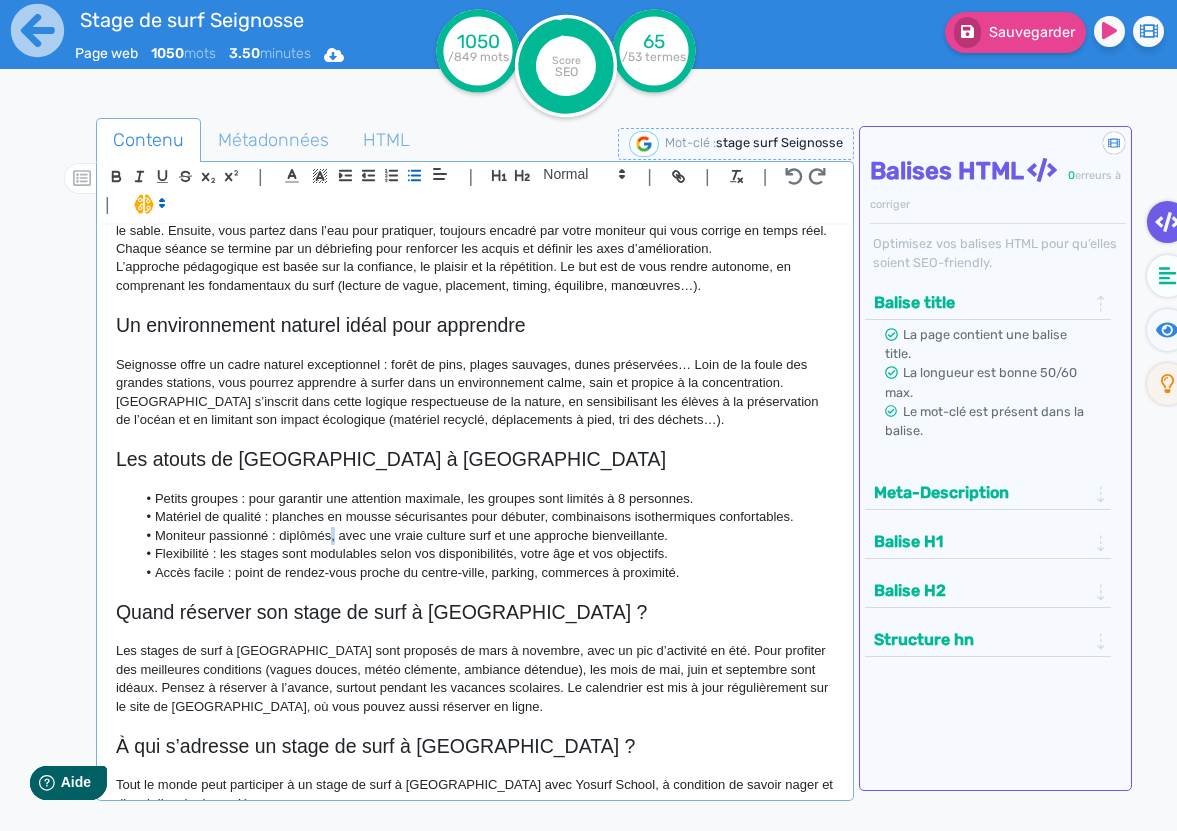 click on "Moniteur passionné : diplômés, avec une vraie culture surf et une approche bienveillante." 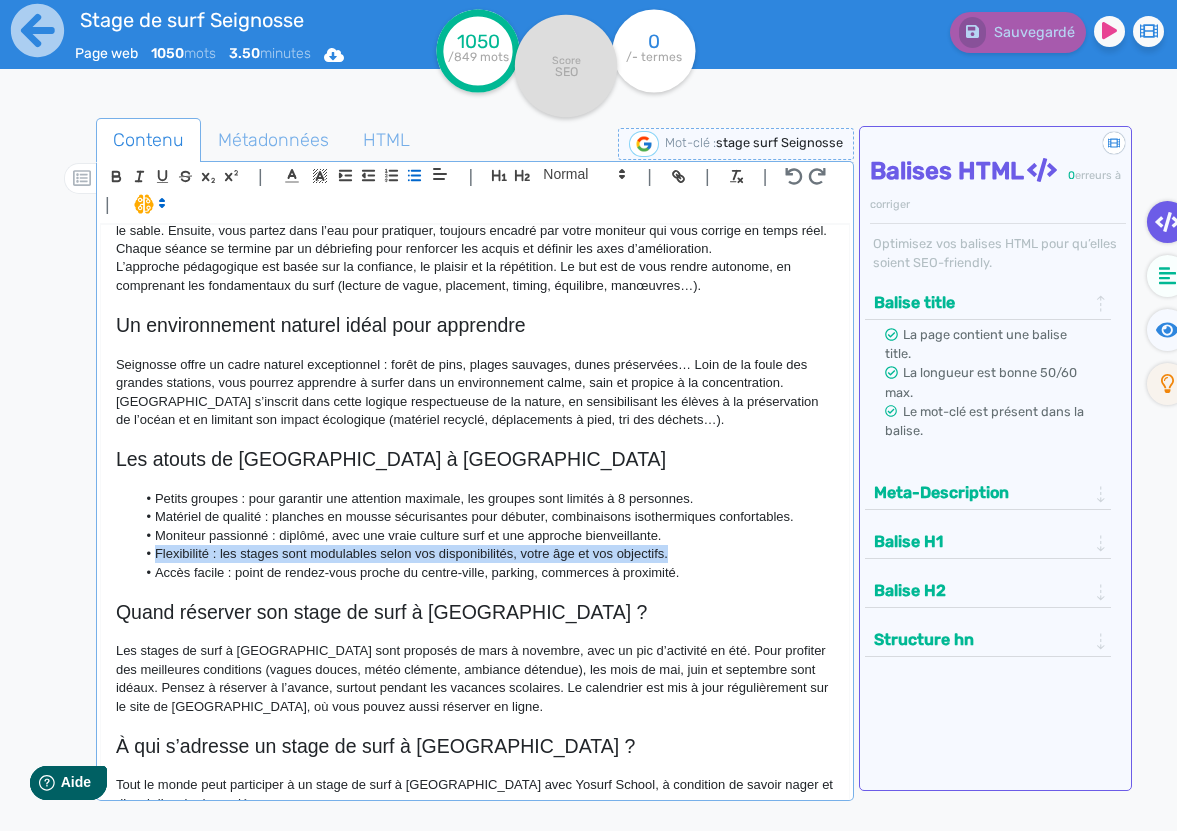 drag, startPoint x: 686, startPoint y: 506, endPoint x: 138, endPoint y: 510, distance: 548.0146 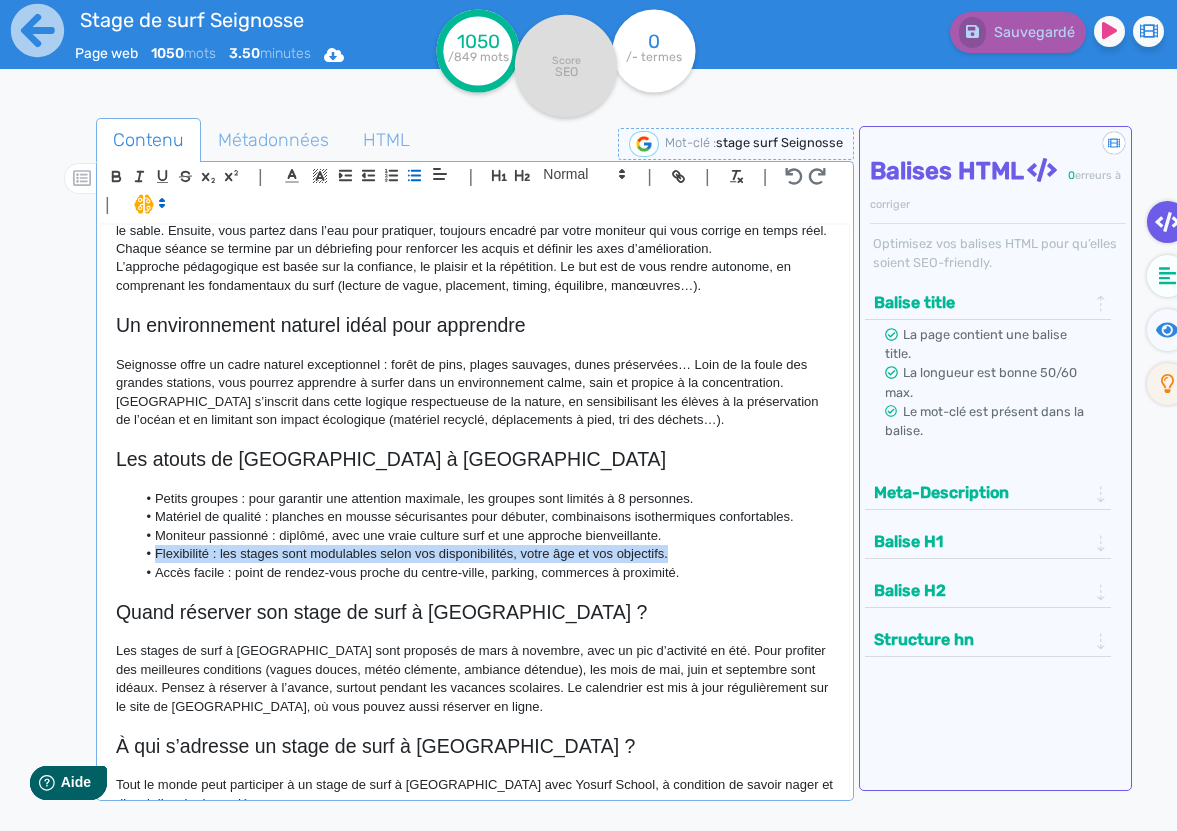 click on "Flexibilité : les stages sont modulables selon vos disponibilités, votre âge et vos objectifs." 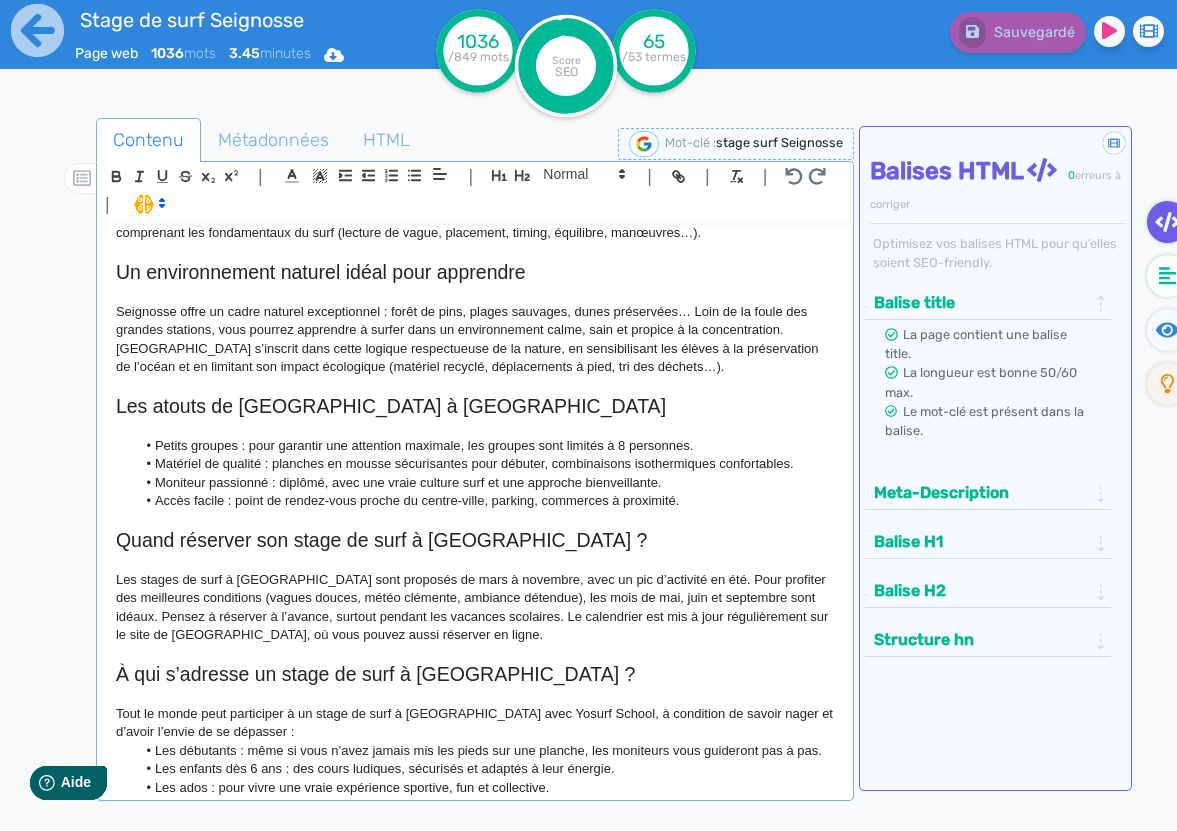 scroll, scrollTop: 984, scrollLeft: 0, axis: vertical 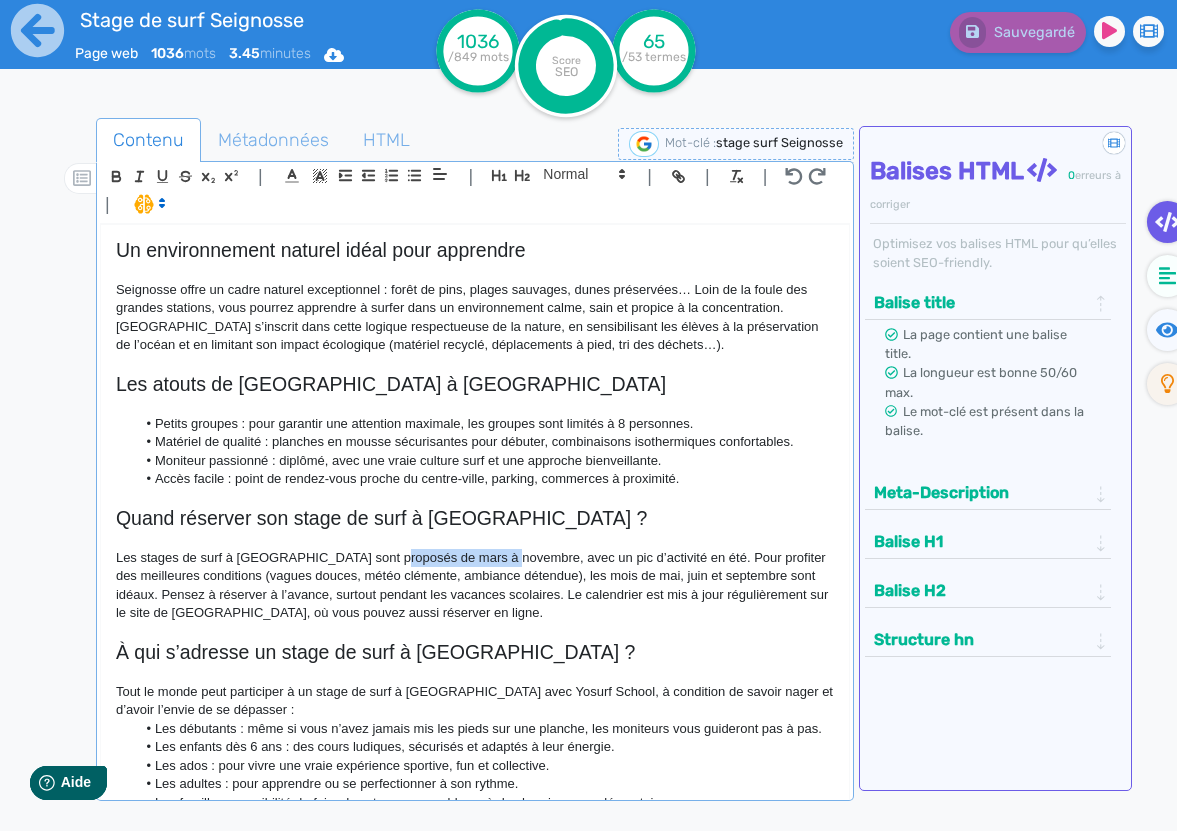 drag, startPoint x: 509, startPoint y: 508, endPoint x: 387, endPoint y: 505, distance: 122.03688 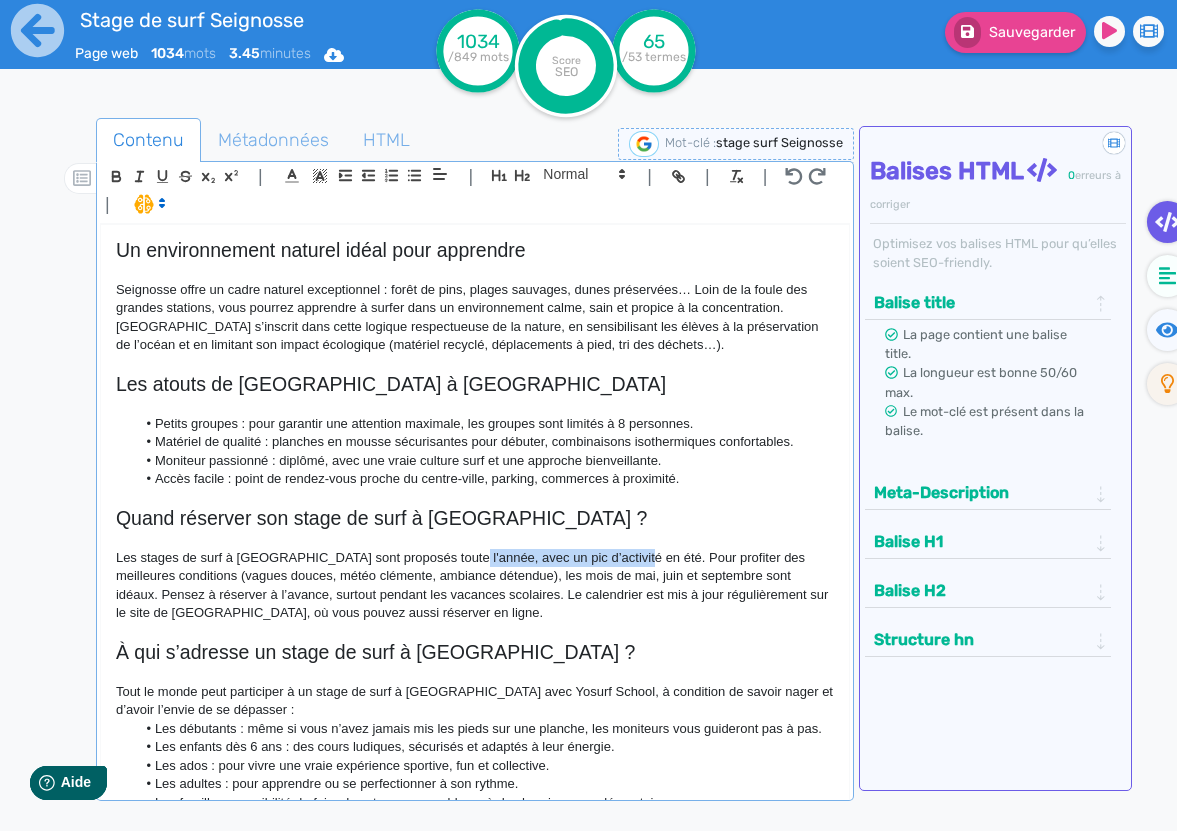 drag, startPoint x: 464, startPoint y: 508, endPoint x: 634, endPoint y: 505, distance: 170.02647 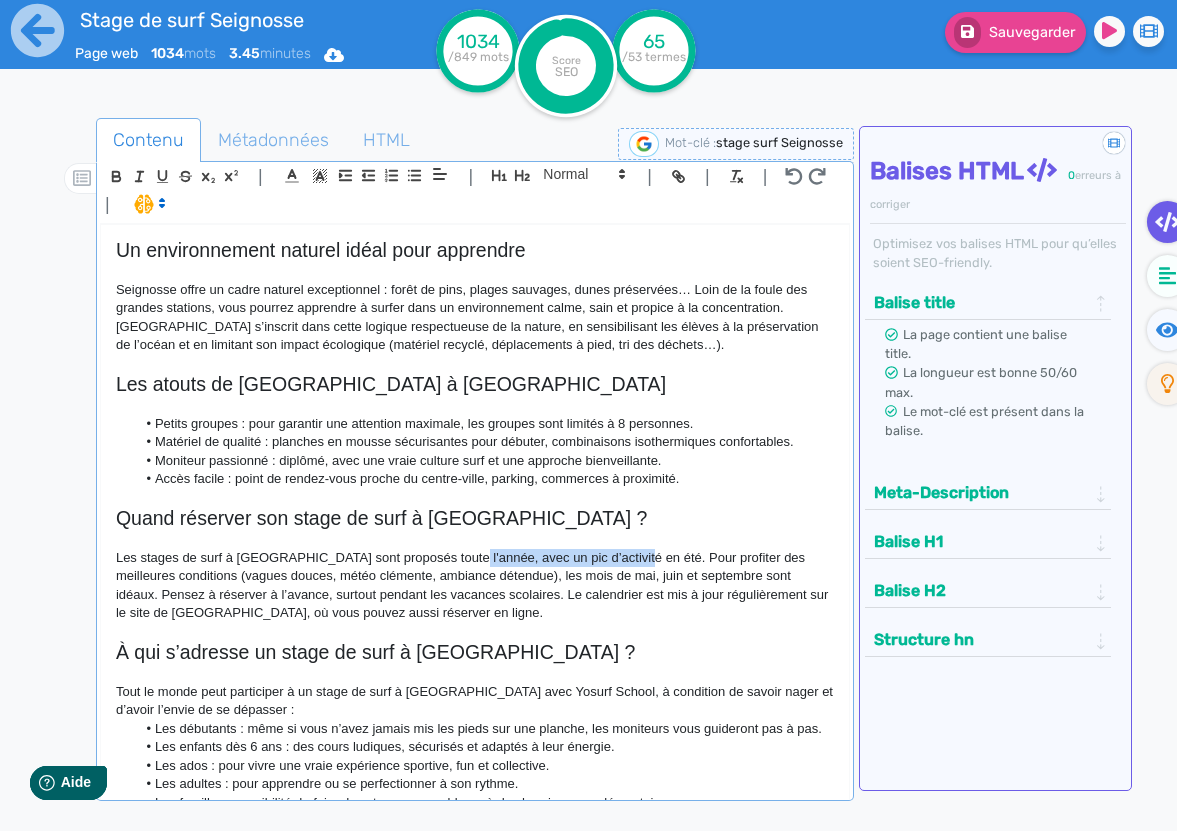 click on "Les stages de surf à [GEOGRAPHIC_DATA] sont proposés toute l'année, avec un pic d’activité en été. Pour profiter des meilleures conditions (vagues douces, météo clémente, ambiance détendue), les mois de mai, juin et septembre sont idéaux. Pensez à réserver à l’avance, surtout pendant les vacances scolaires. Le calendrier est mis à jour régulièrement sur le site de [GEOGRAPHIC_DATA], où vous pouvez aussi réserver en ligne." 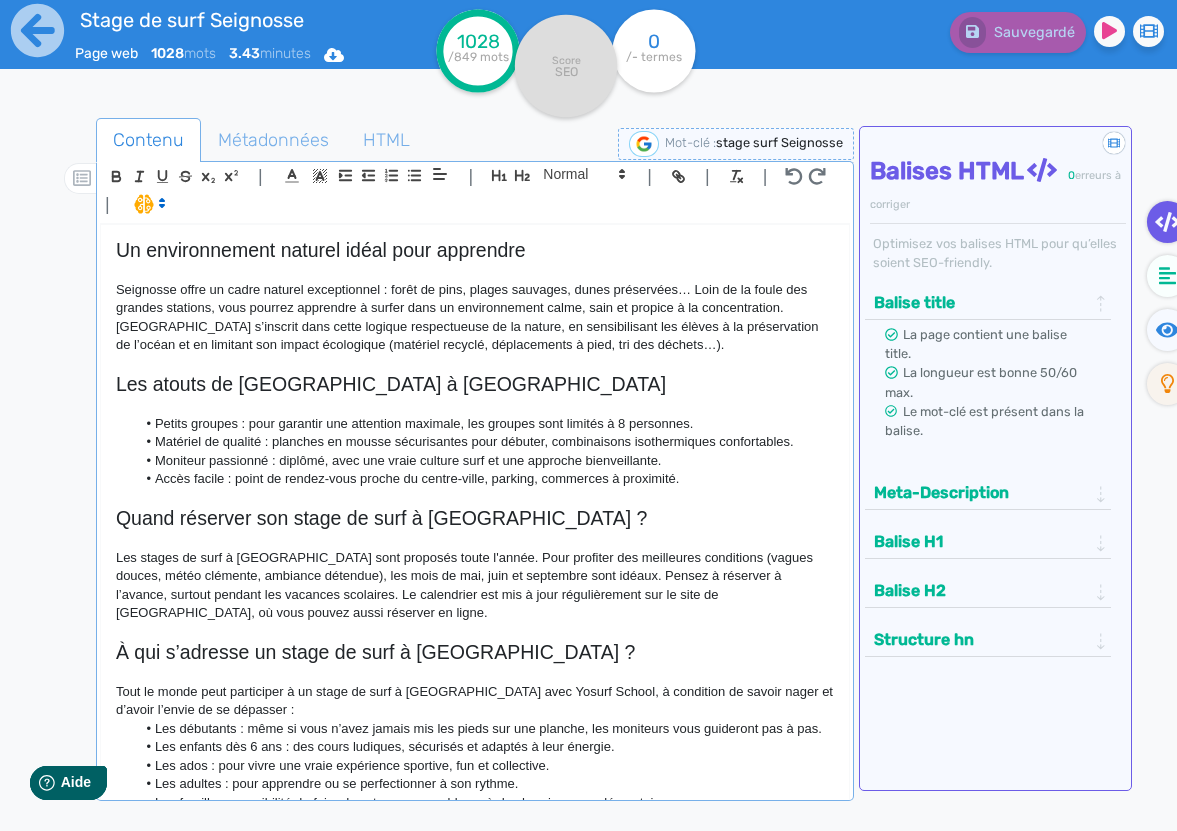click 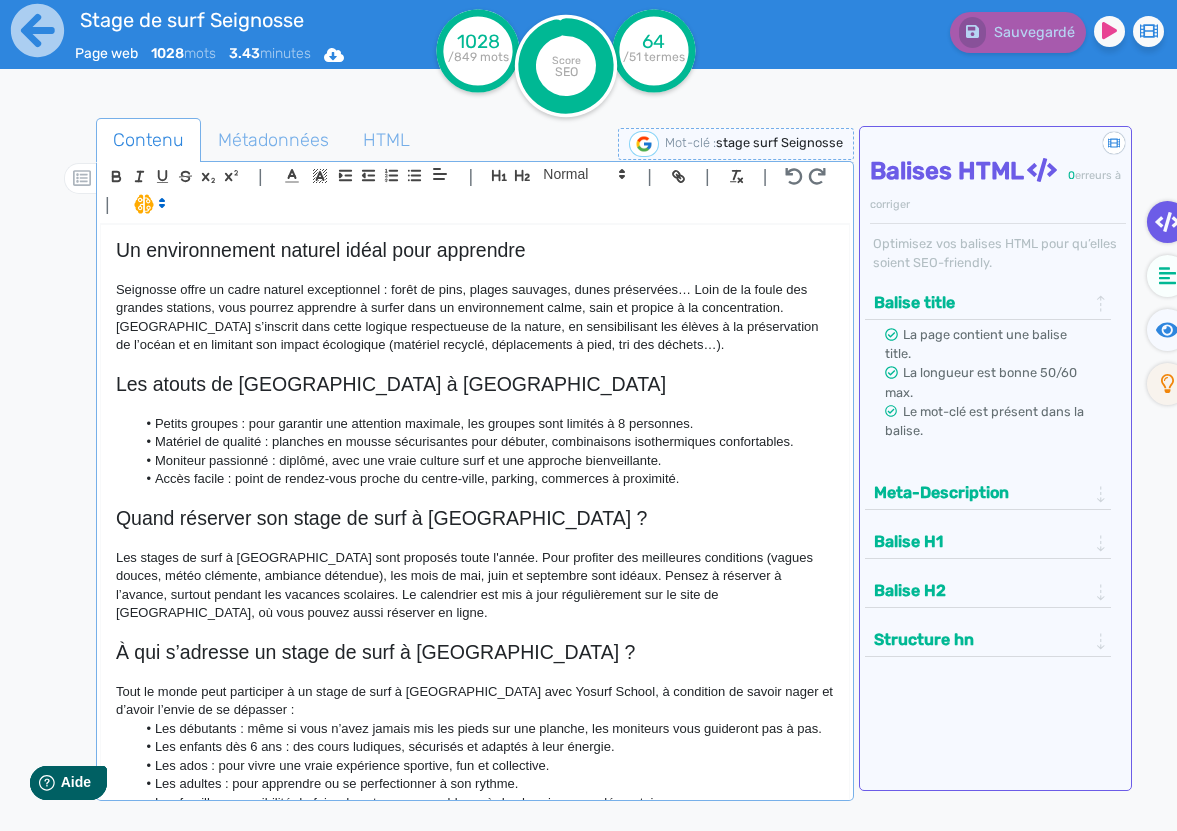 click on "Contenu   Métadonnées   HTML                                          |                                                                                                                                                                                                         |               H3 H4 H5 H6 Normal |         |             | |       Stage de surf à [GEOGRAPHIC_DATA] avec Yosurf School Vous cherchez à vivre une expérience inoubliable au bord de l’océan ? Le stage de surf à [GEOGRAPHIC_DATA] avec Yosurf School est l’occasion parfaite d’apprendre, de progresser ou de vous perfectionner dans un cadre naturel exceptionnel. Avec ses plages sauvages, ses vagues puissantes et son atmosphère authentique, [PERSON_NAME] est l’un des meilleurs spots de surf de la côte landaise, et [GEOGRAPHIC_DATA] est là pour vous accompagner, pas à pas, dans votre progression. Pourquoi choisir [PERSON_NAME] pour un stage de surf ? Une école de surf locale et passionnée : [GEOGRAPHIC_DATA] Le déroulement d’un stage de surf typique  🌐" 